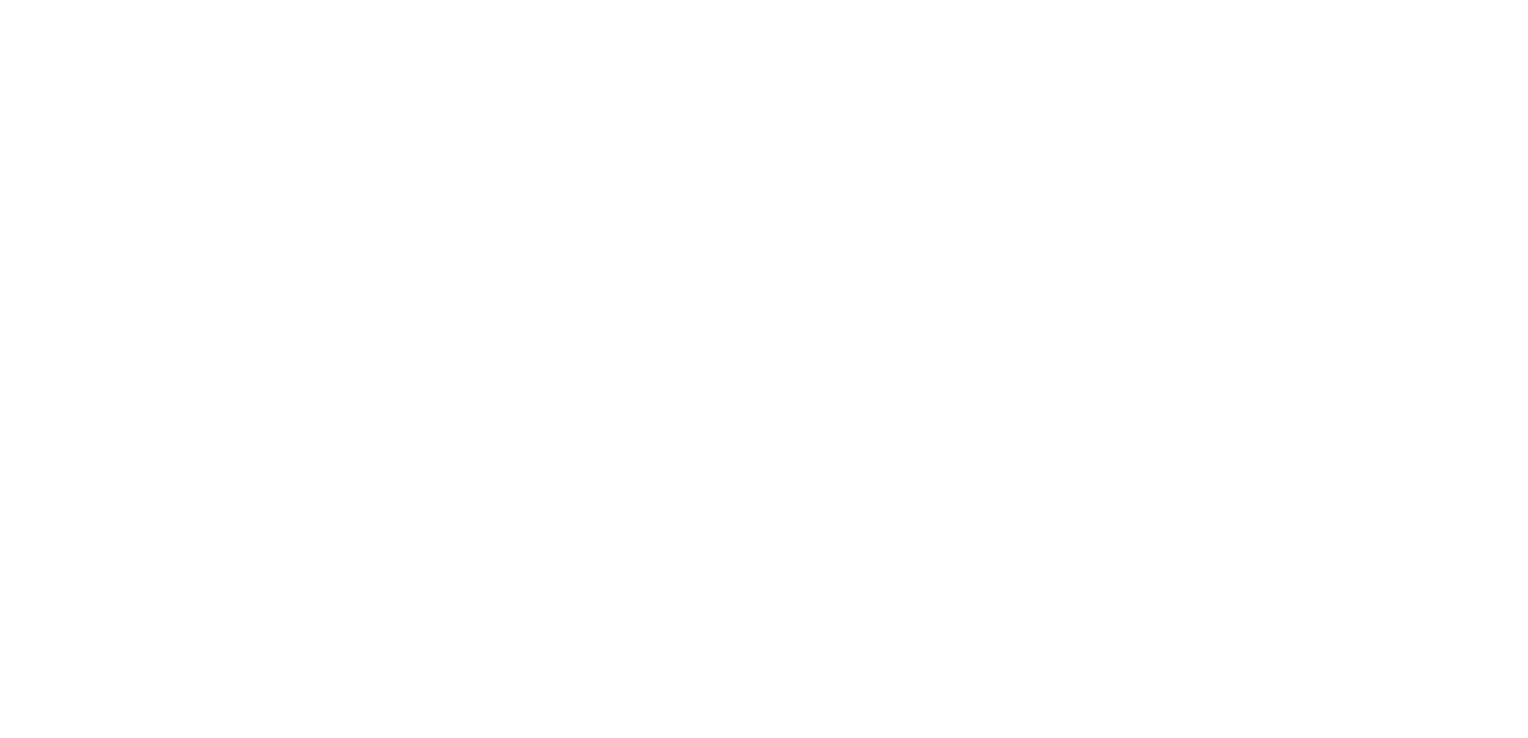scroll, scrollTop: 0, scrollLeft: 0, axis: both 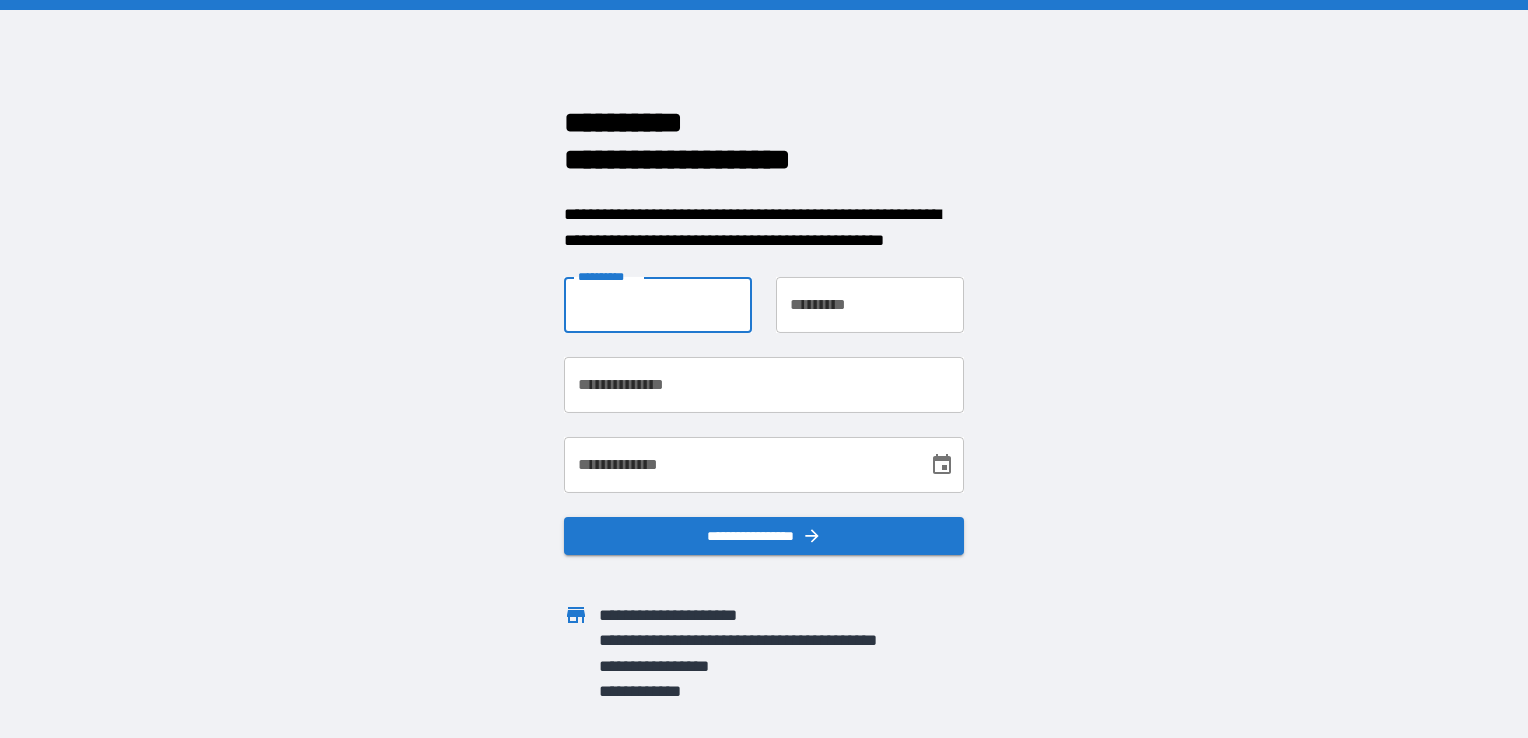click on "**********" at bounding box center [658, 305] 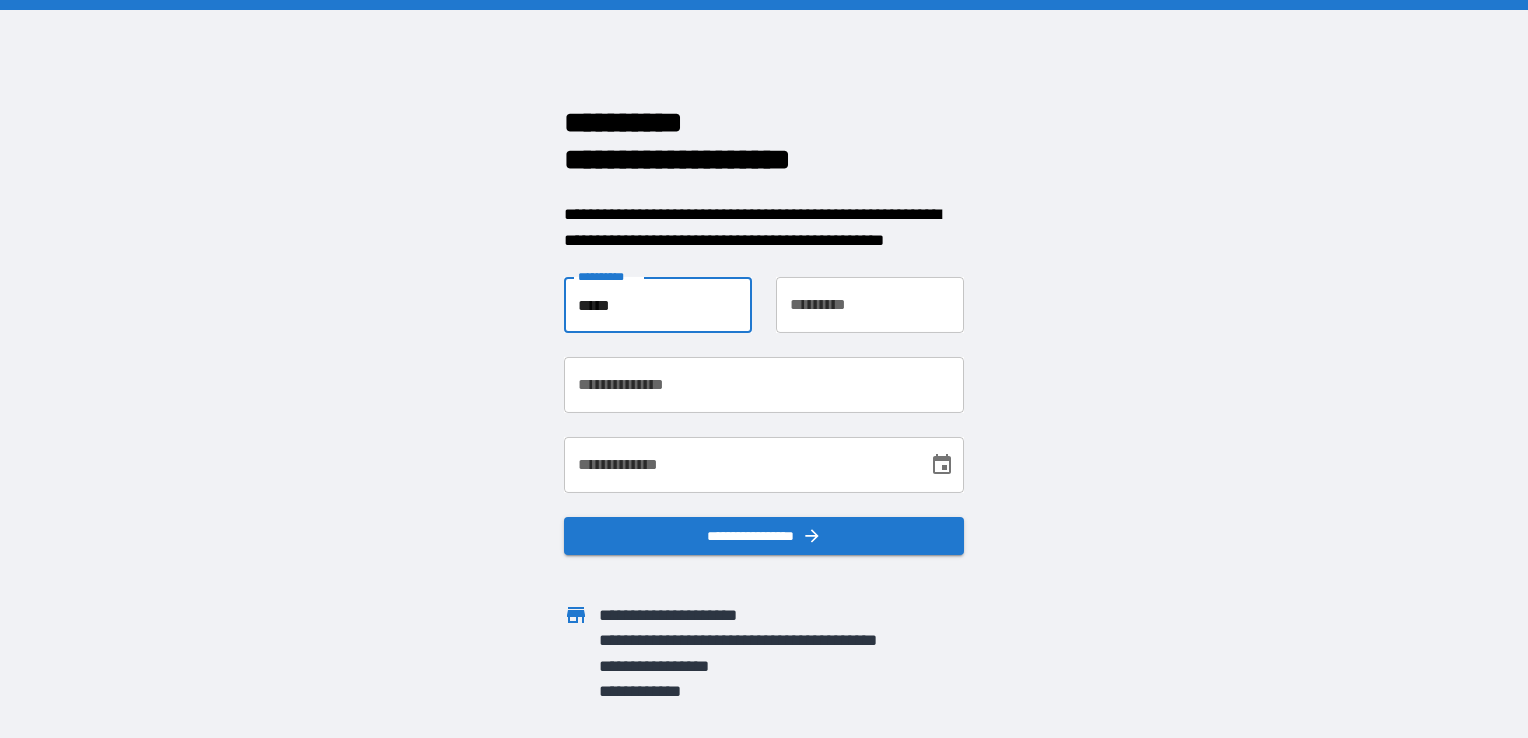 type on "*****" 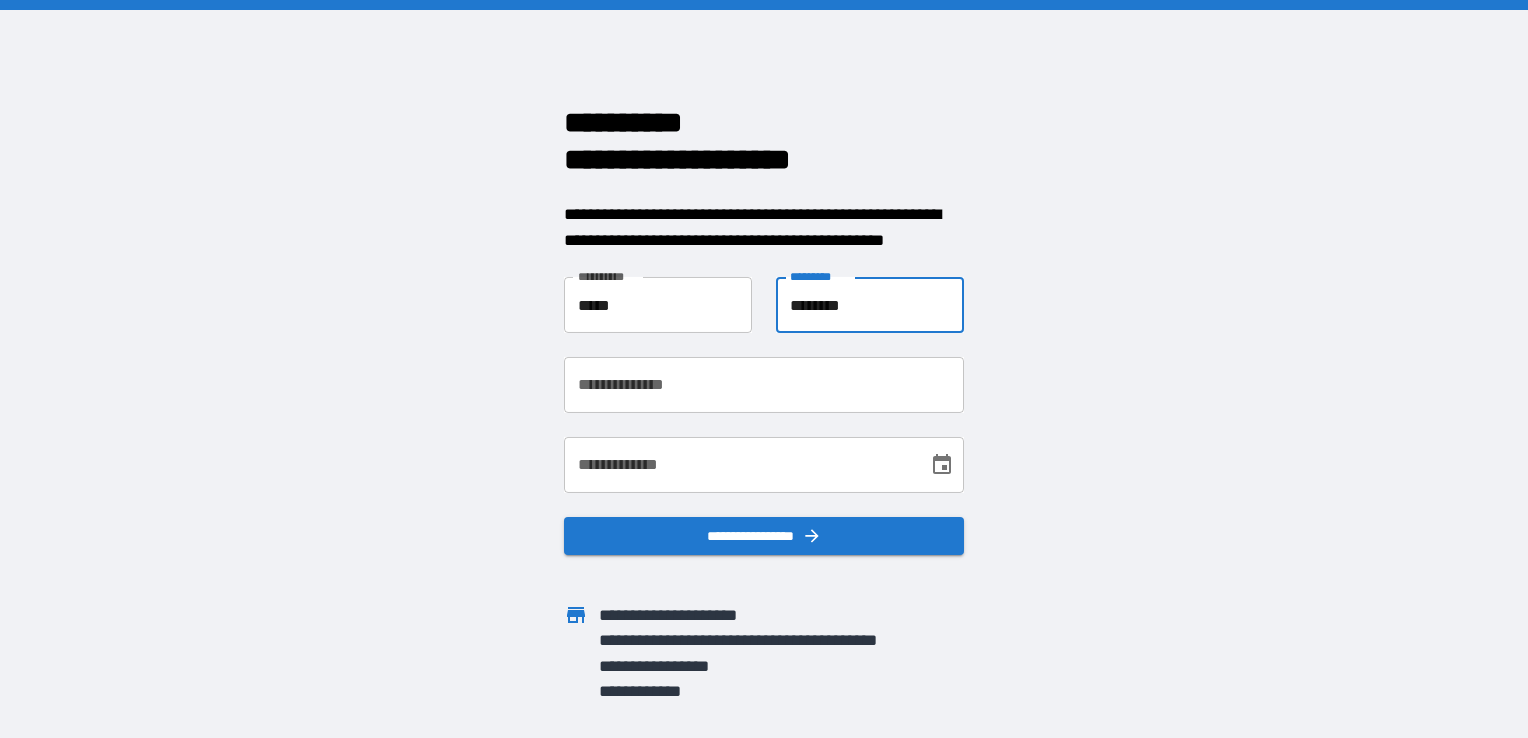 type on "********" 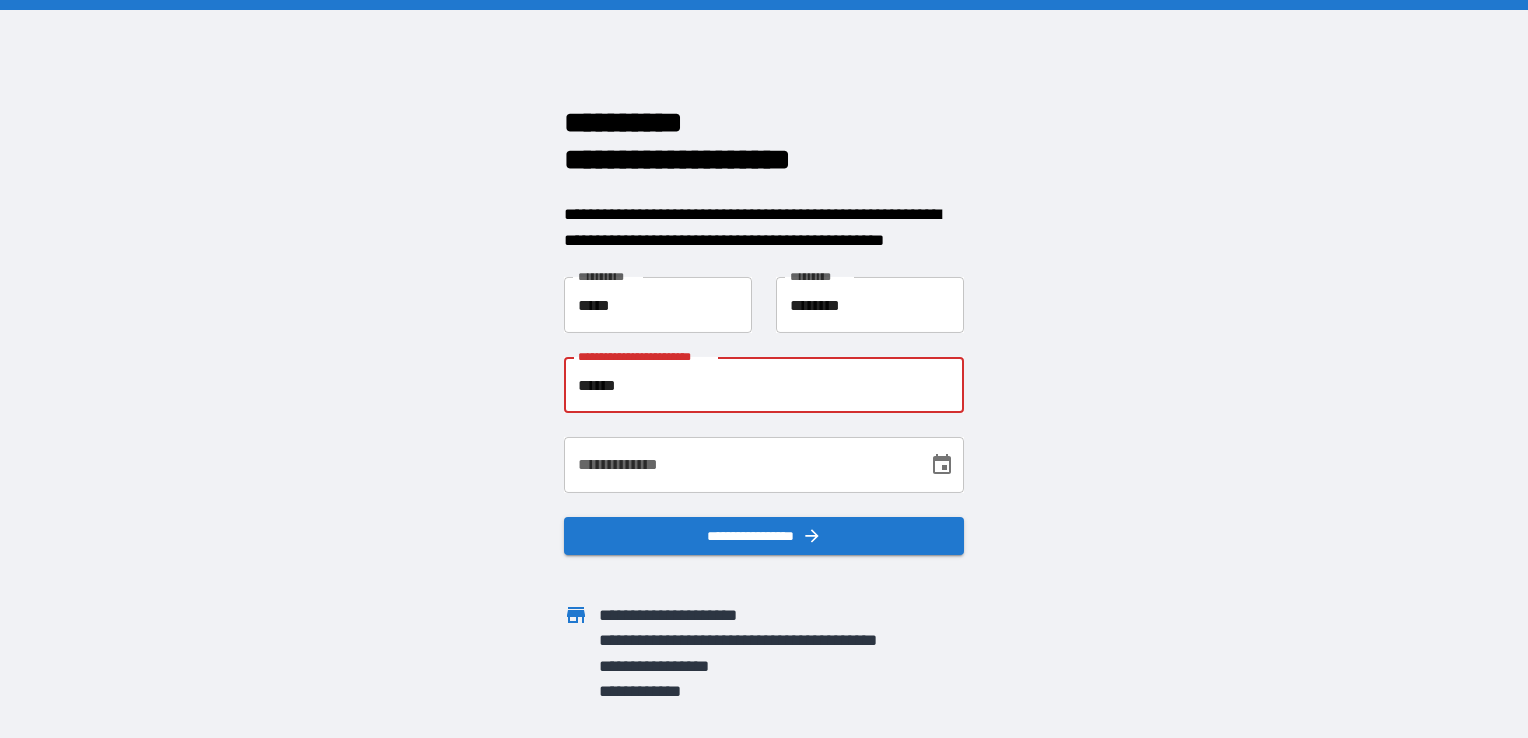 type on "**********" 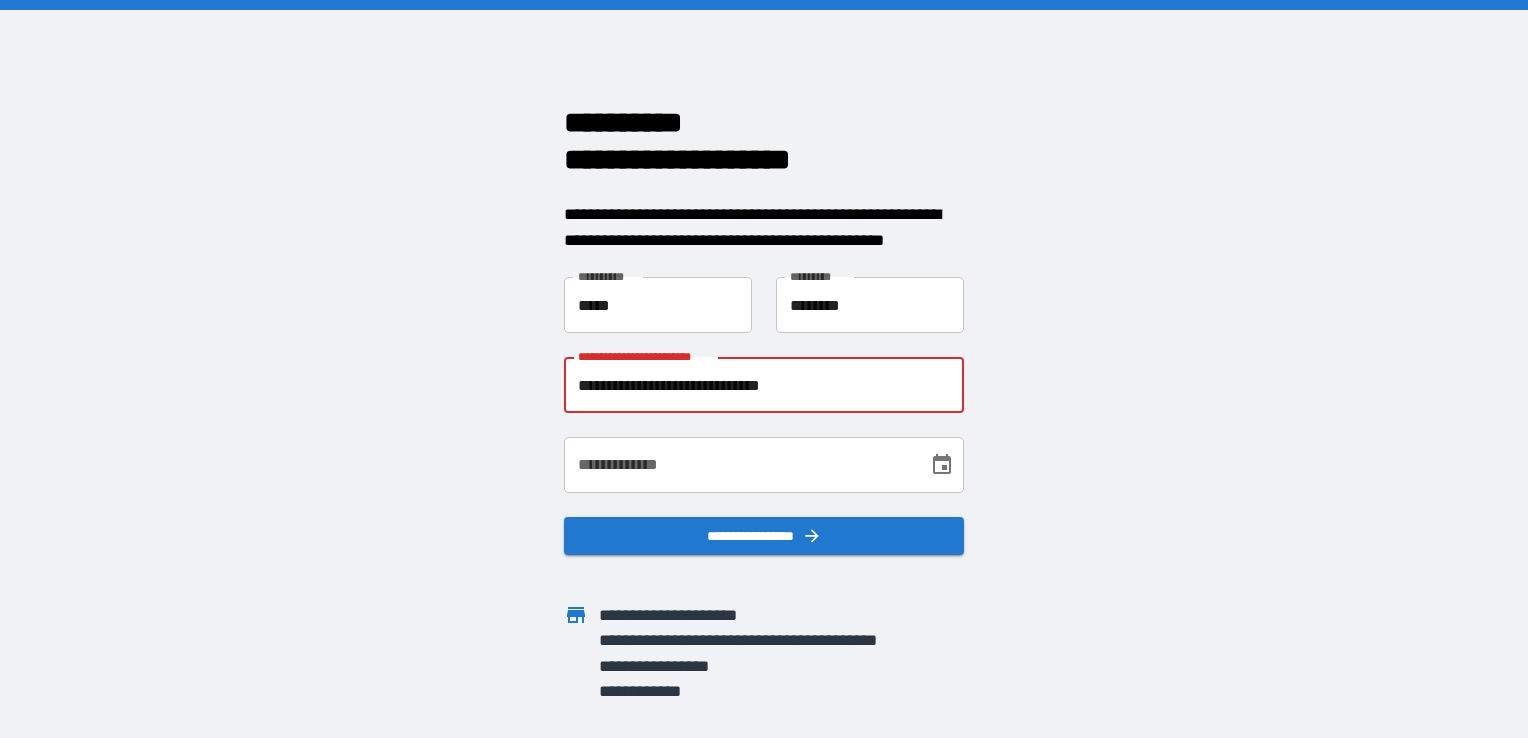 type on "**********" 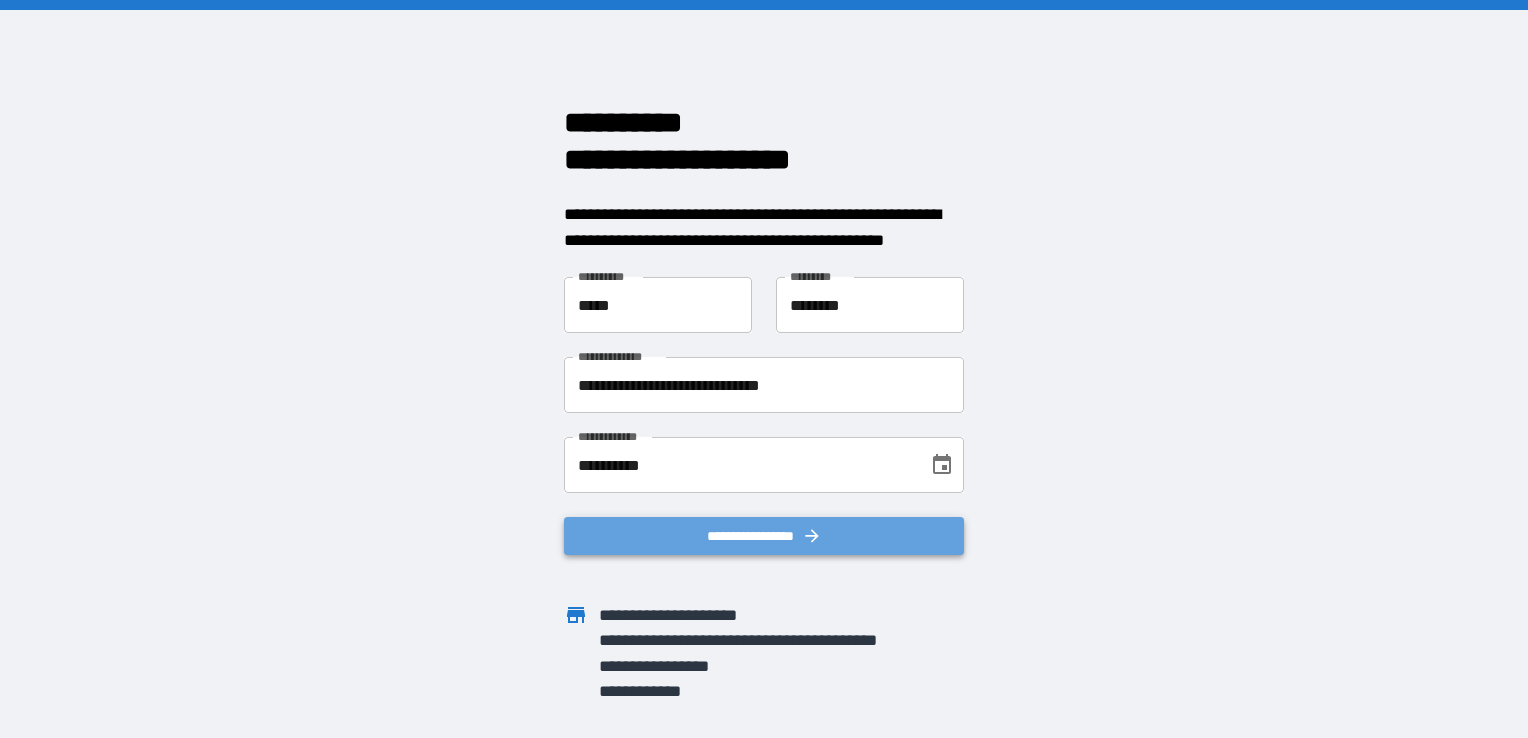 click on "**********" at bounding box center [764, 536] 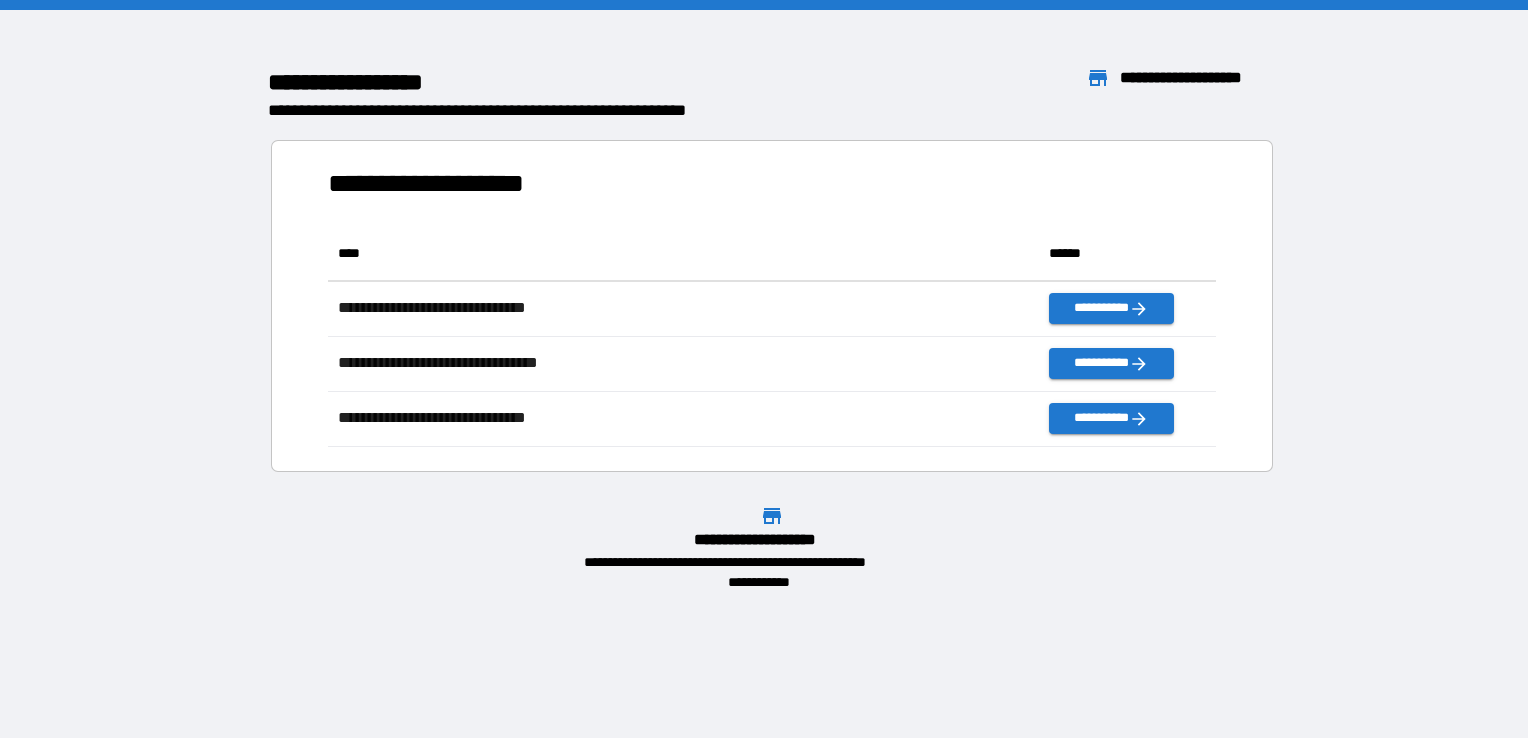 scroll, scrollTop: 16, scrollLeft: 16, axis: both 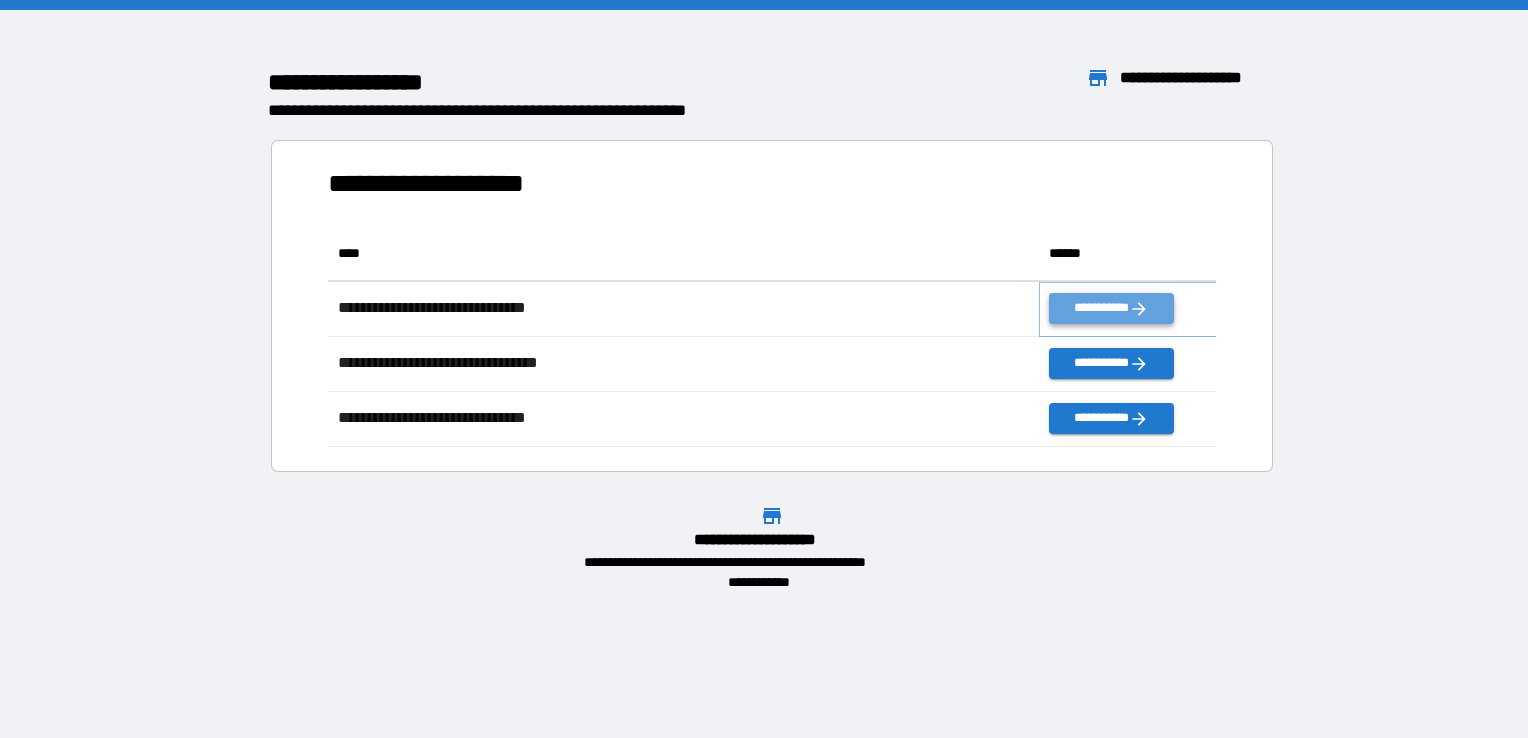 click on "**********" at bounding box center [1111, 308] 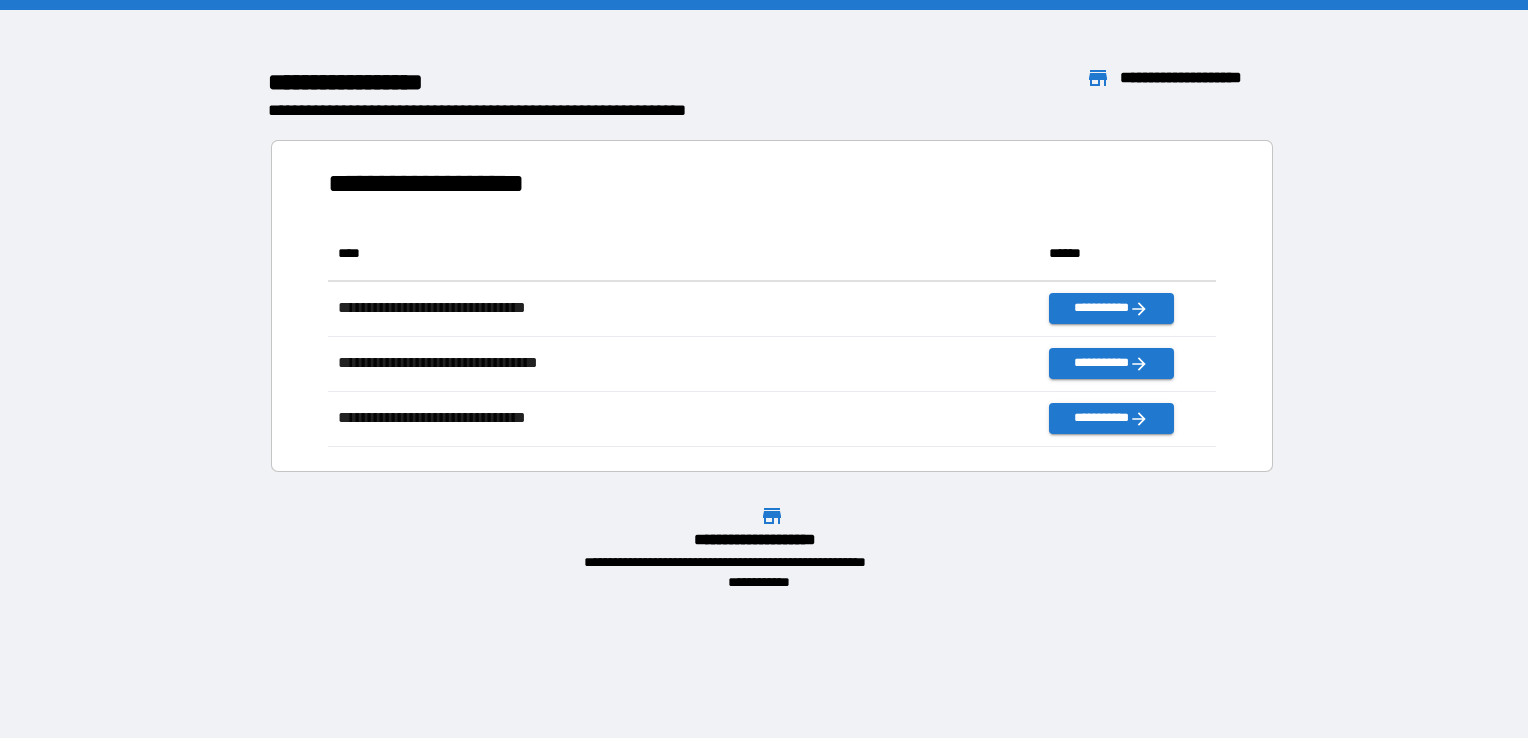 scroll, scrollTop: 16, scrollLeft: 16, axis: both 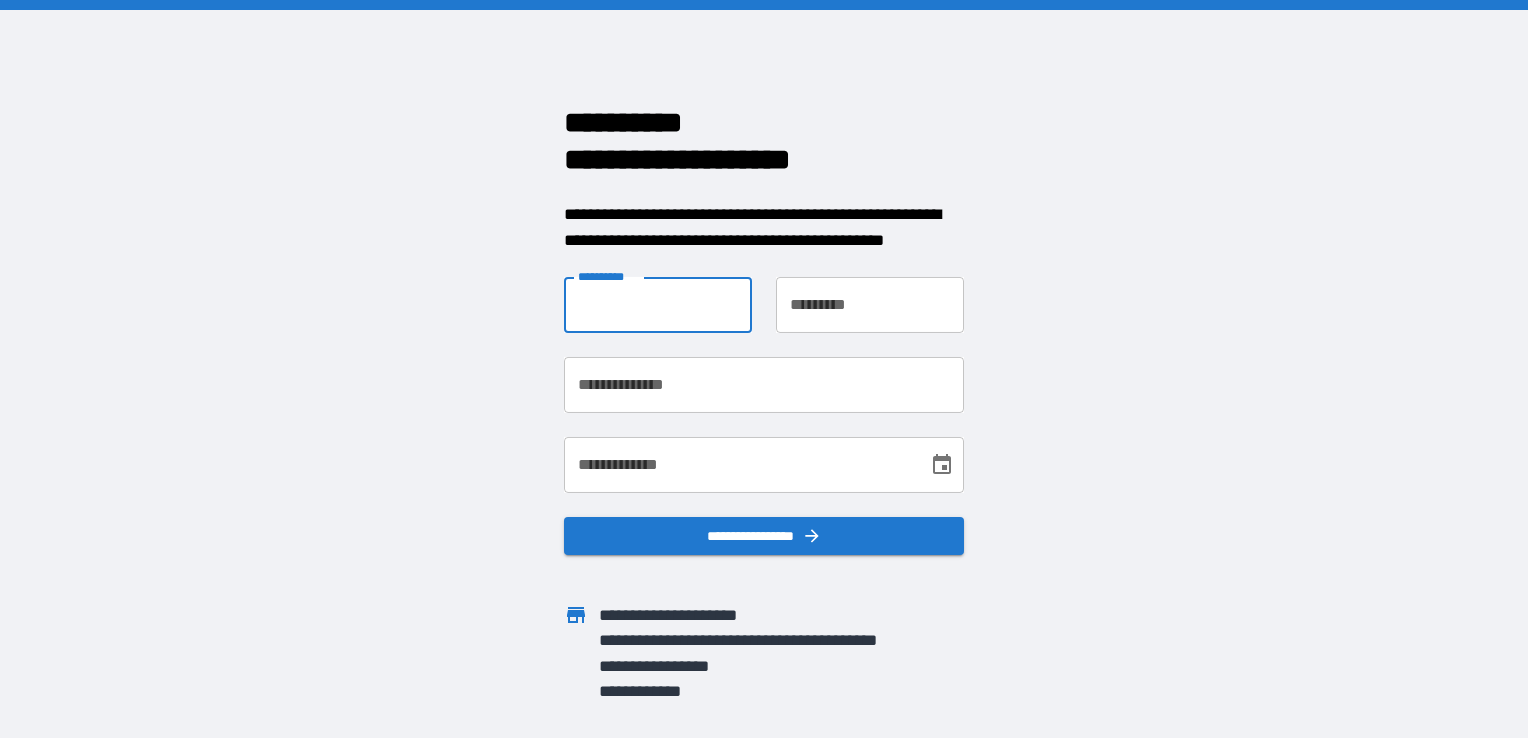click on "**********" at bounding box center [658, 305] 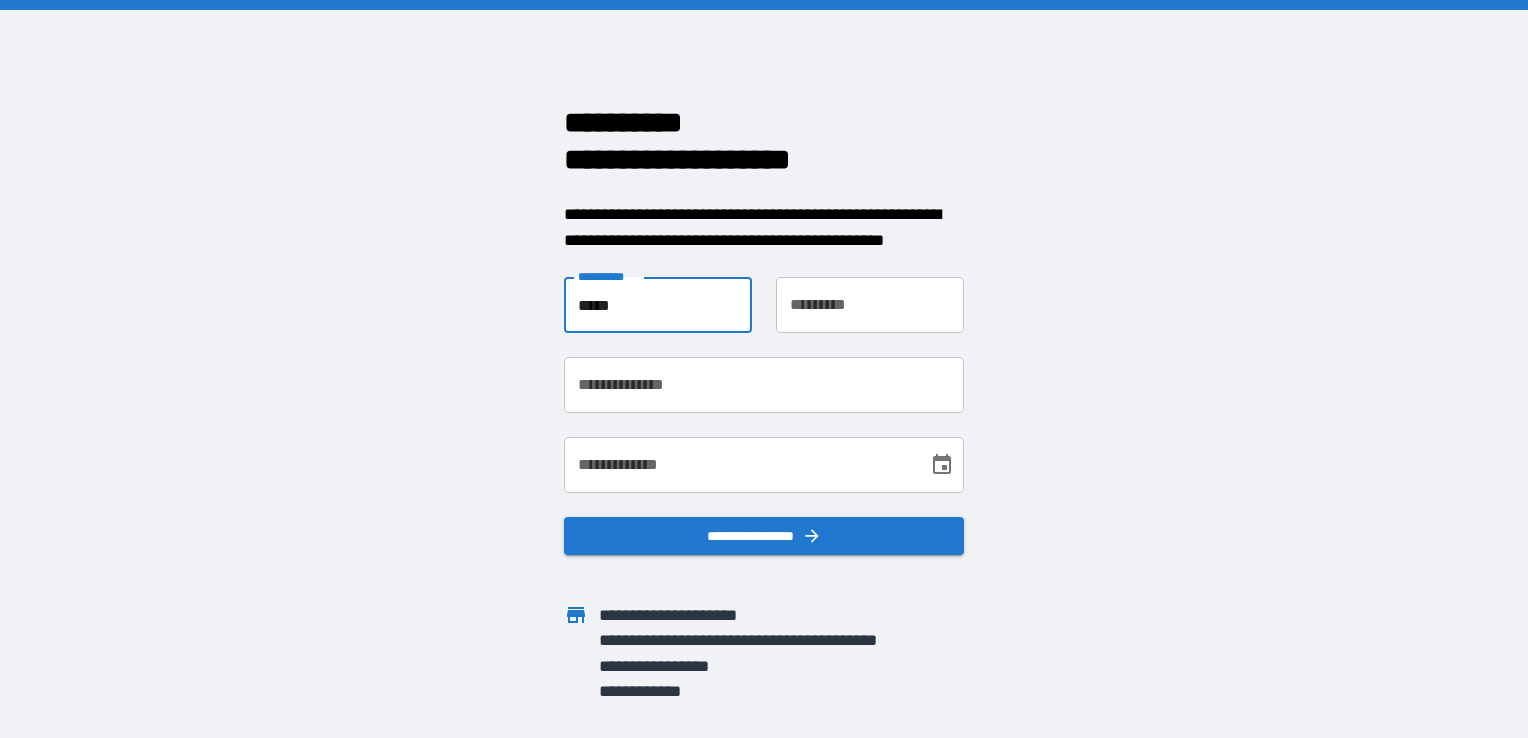 type on "******" 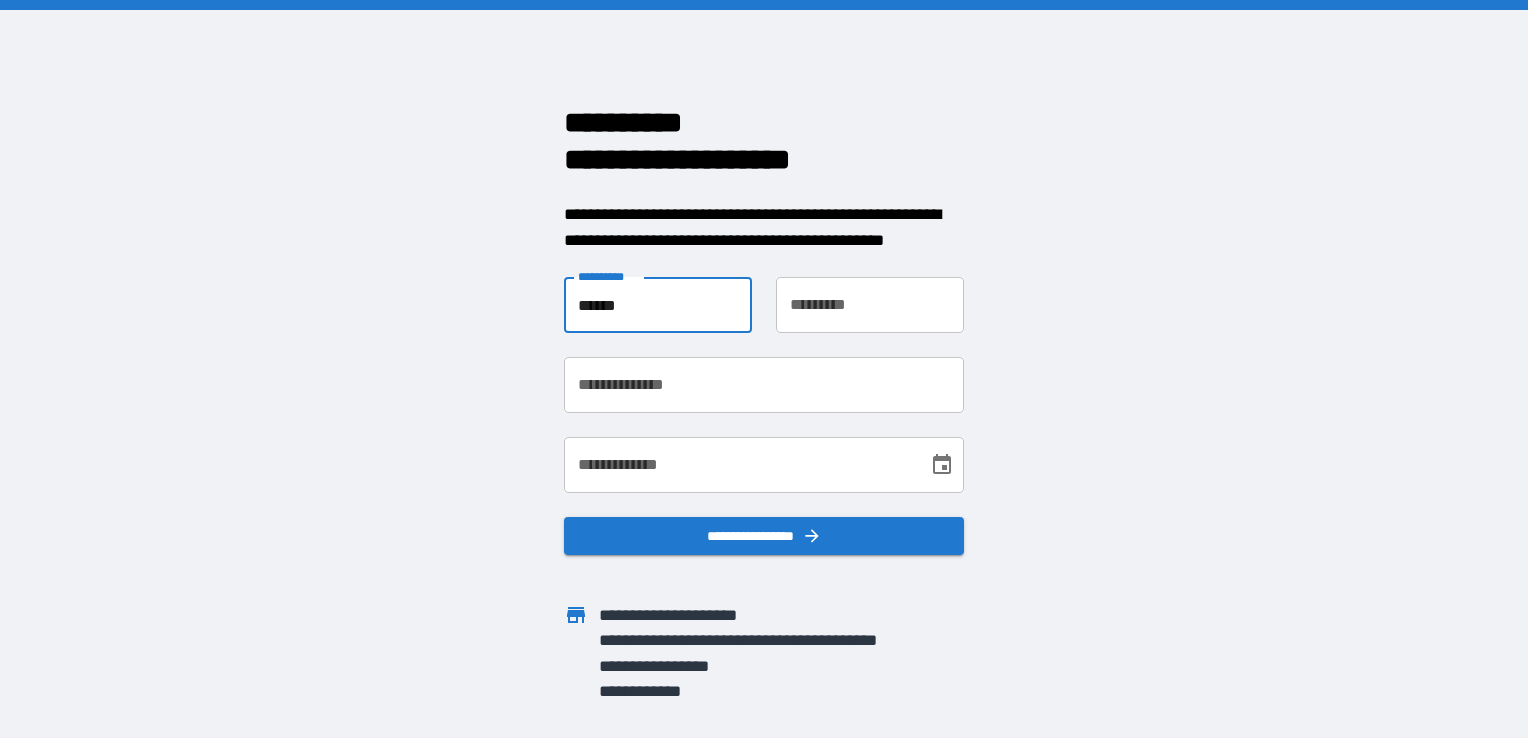 type on "**********" 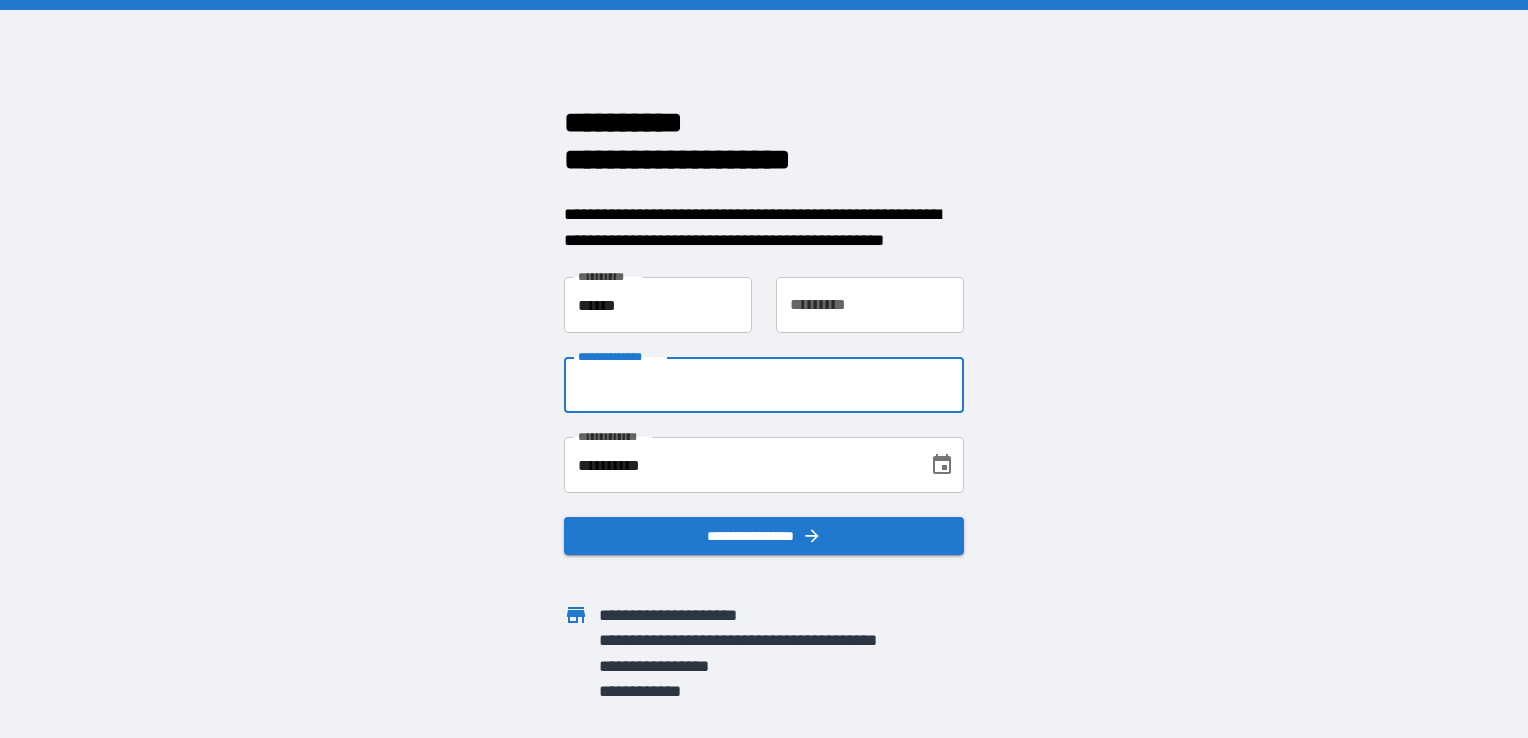 click on "**********" at bounding box center (764, 385) 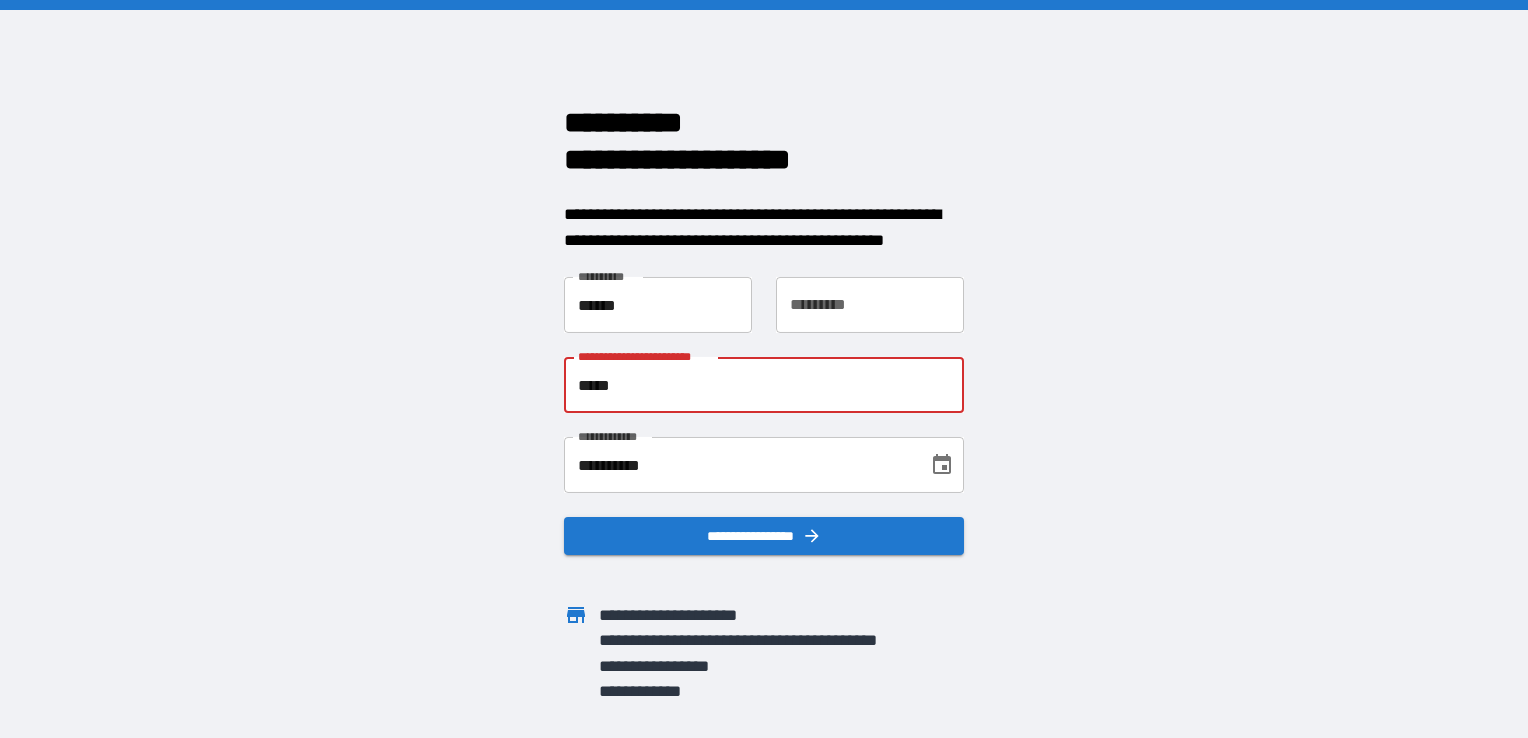 type on "**********" 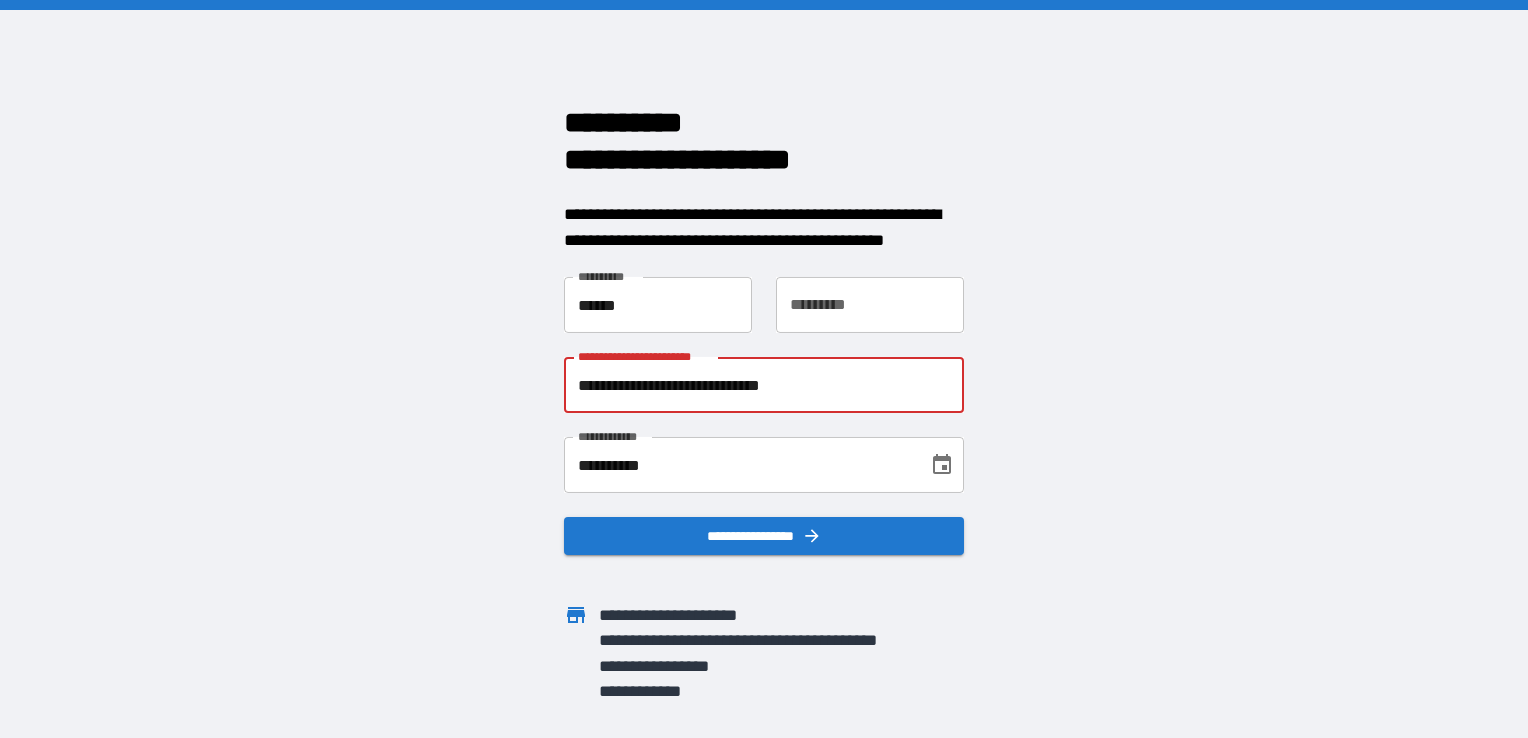 type on "********" 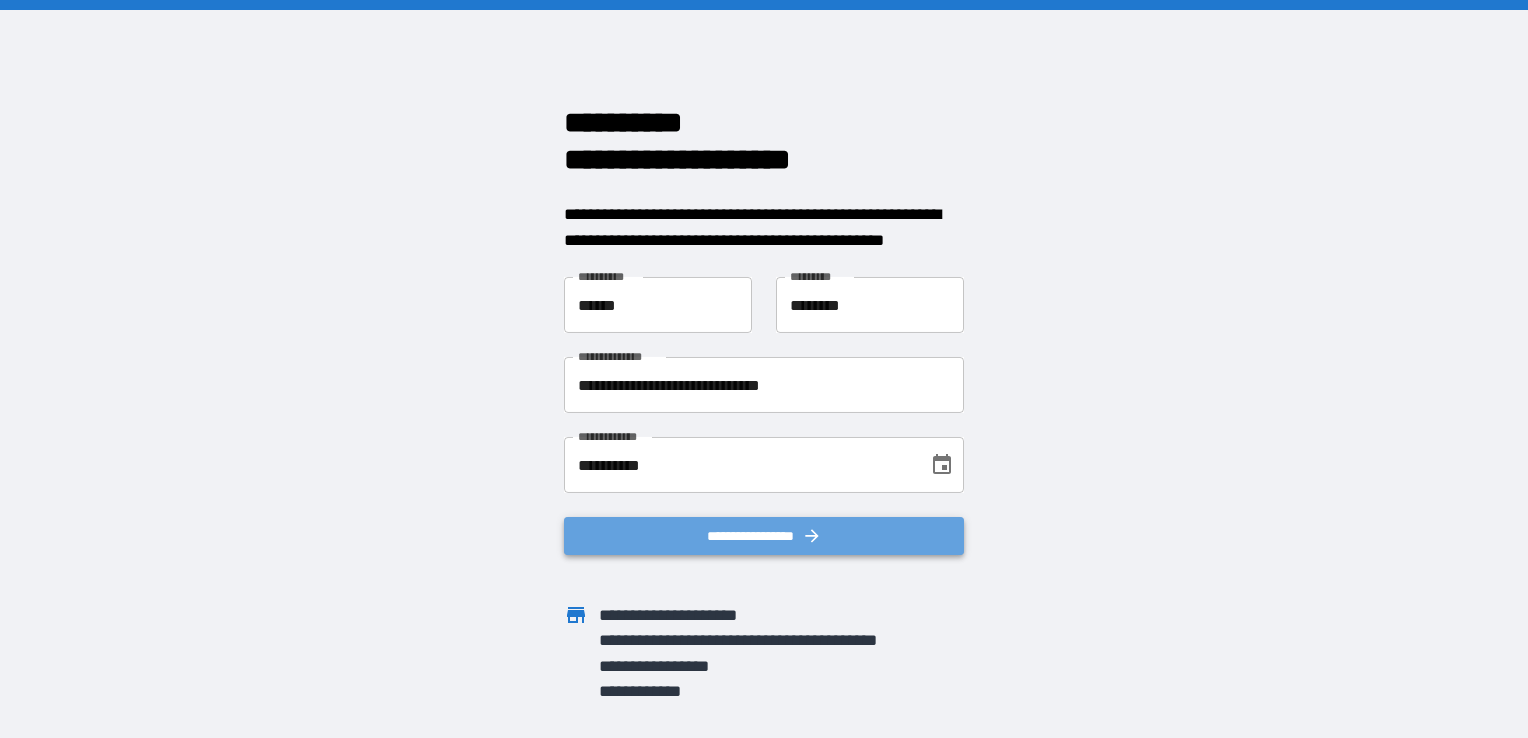 click on "**********" at bounding box center [764, 536] 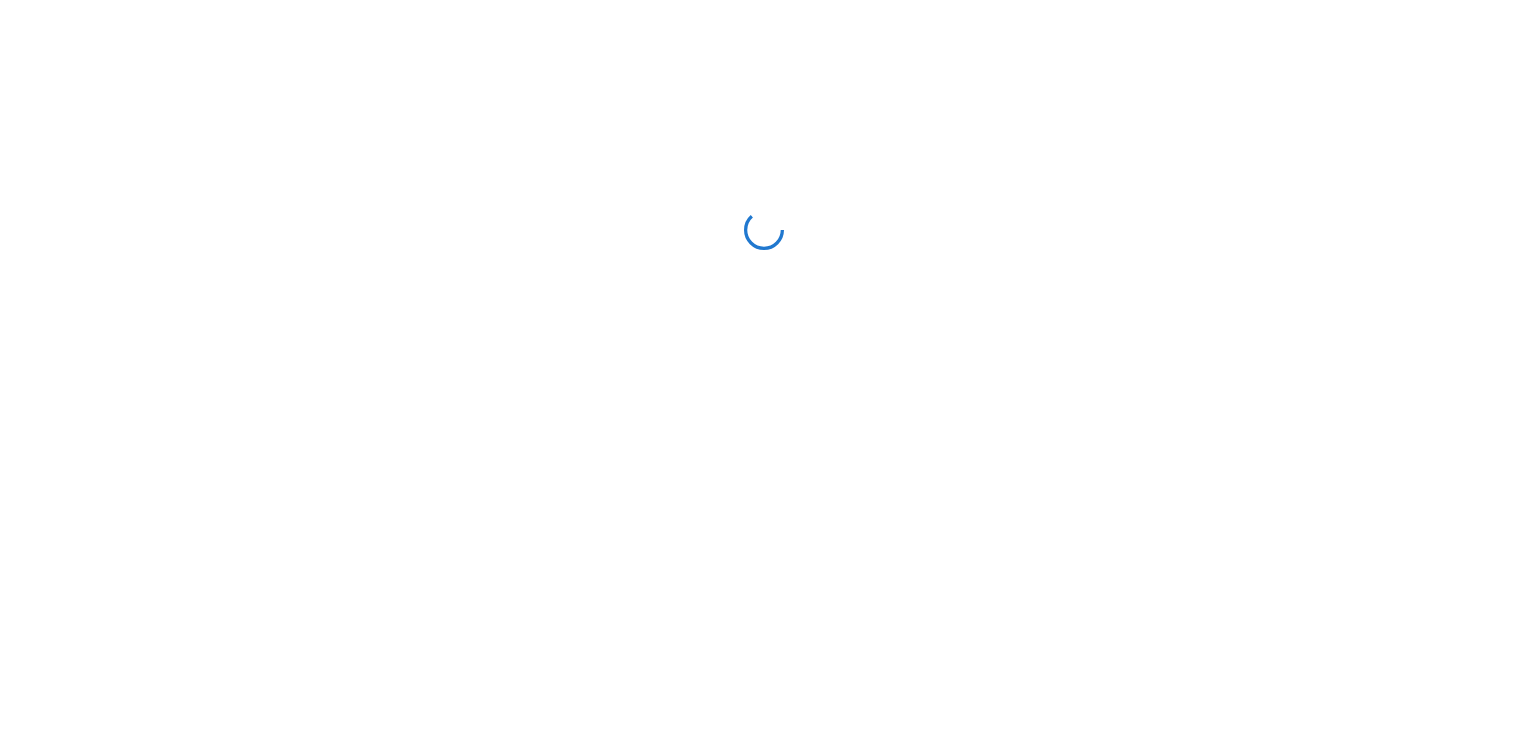 scroll, scrollTop: 0, scrollLeft: 0, axis: both 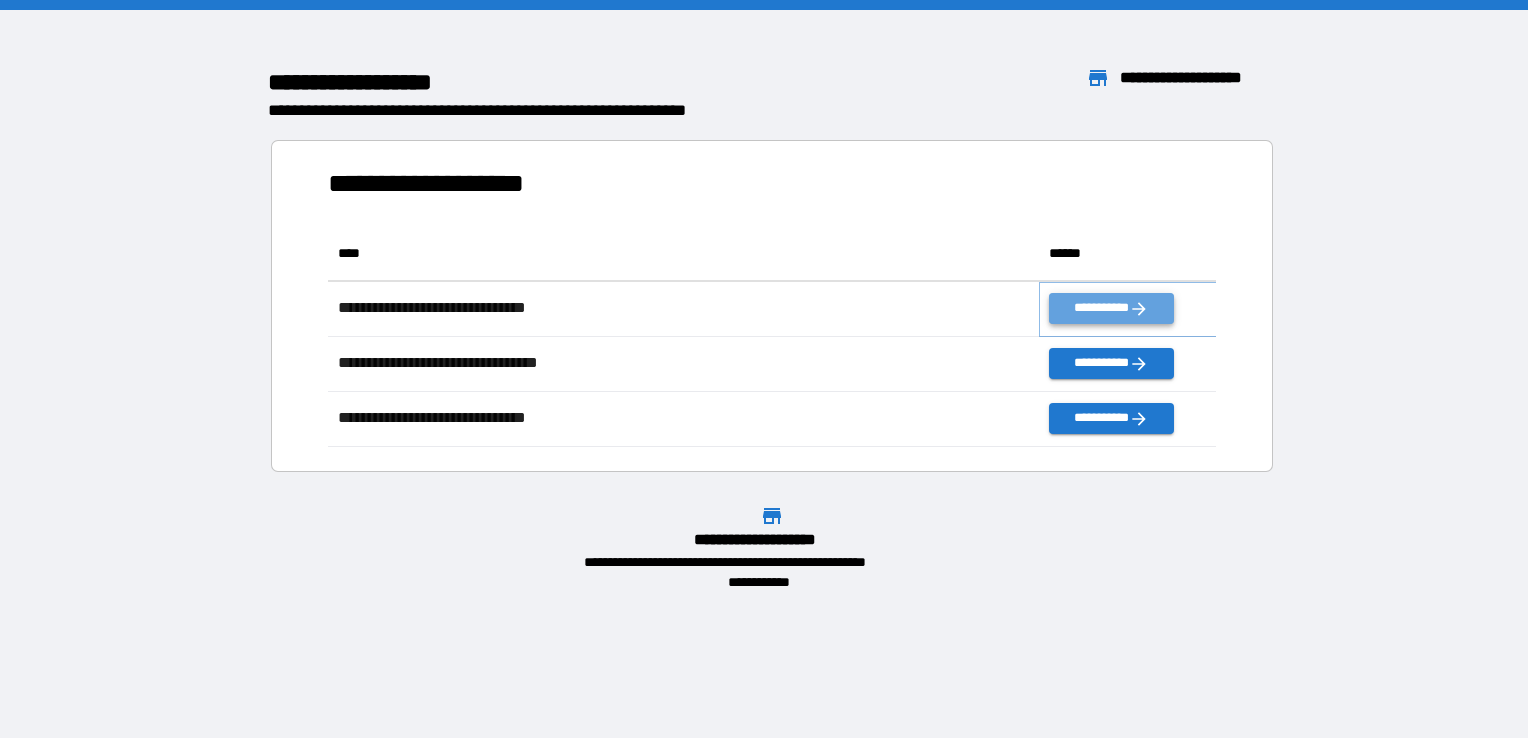 click on "**********" at bounding box center [1111, 308] 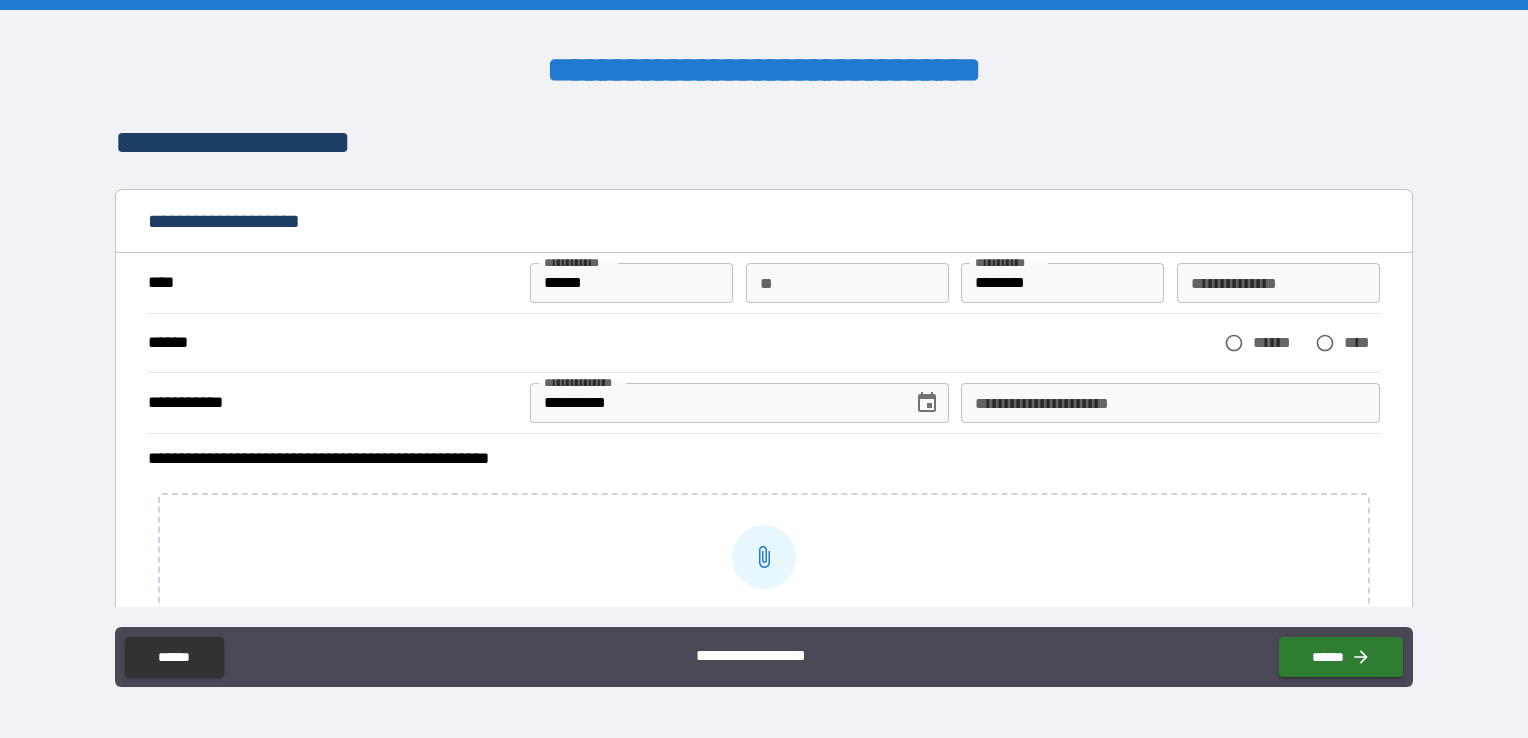 click on "**********" at bounding box center [764, 288] 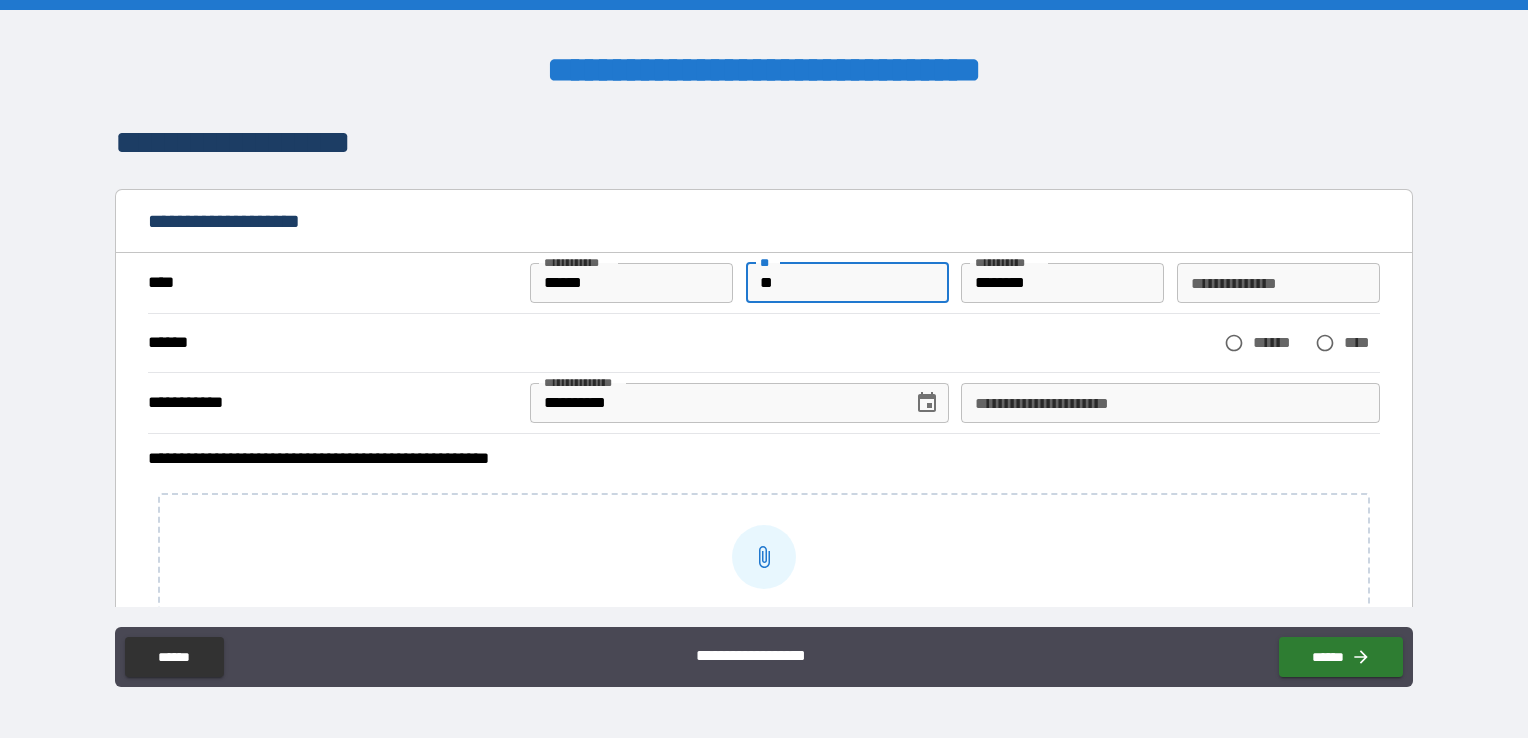 type on "*" 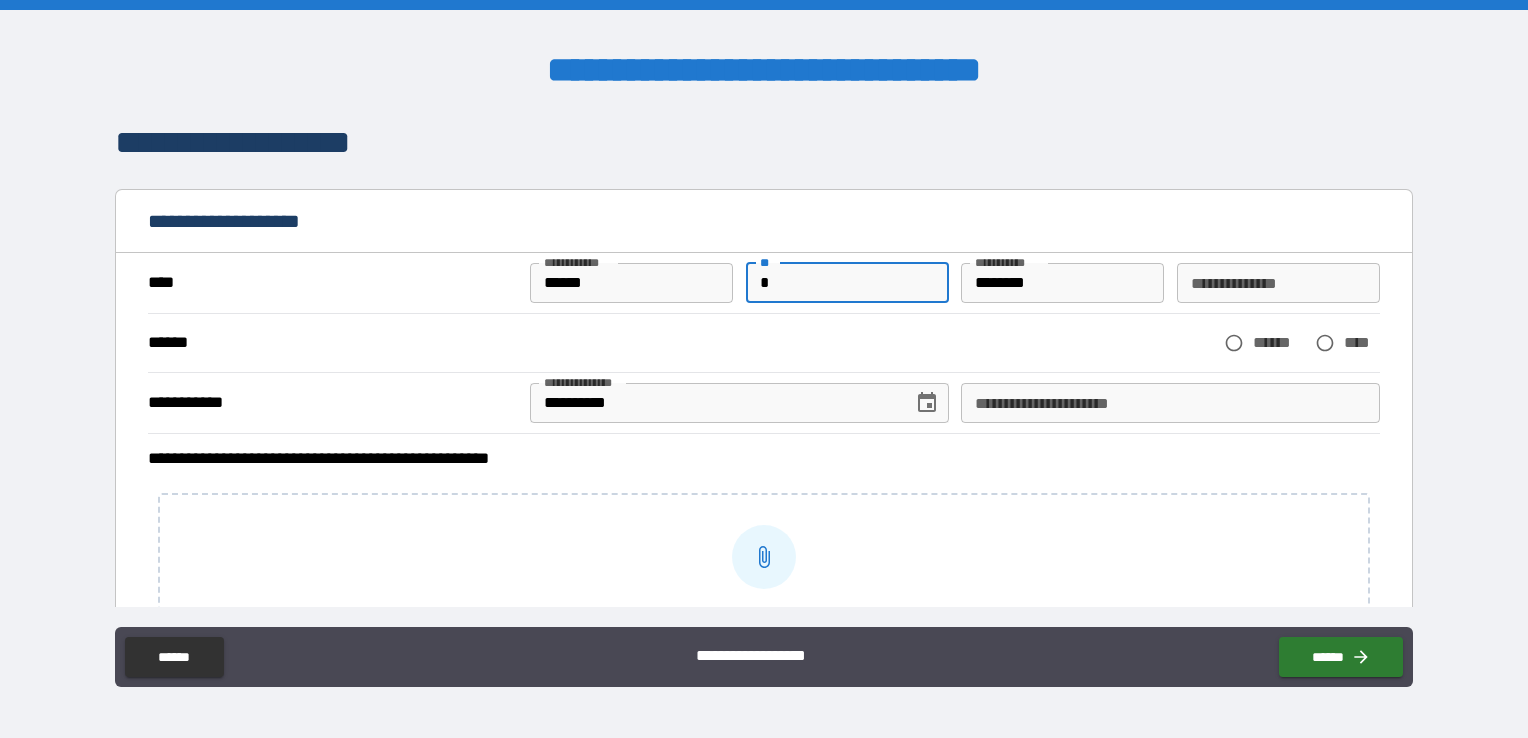 type on "*" 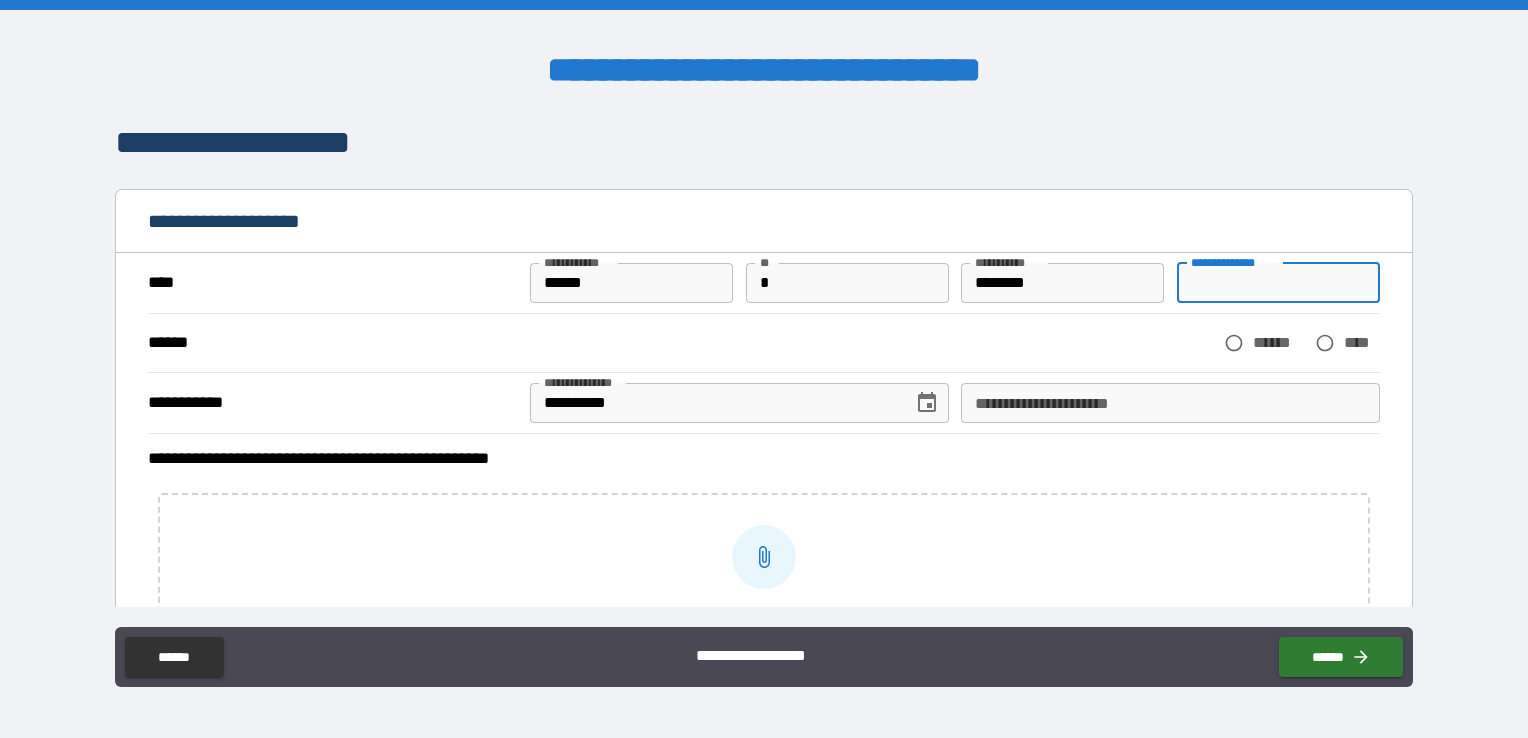 click on "**********" at bounding box center (1278, 283) 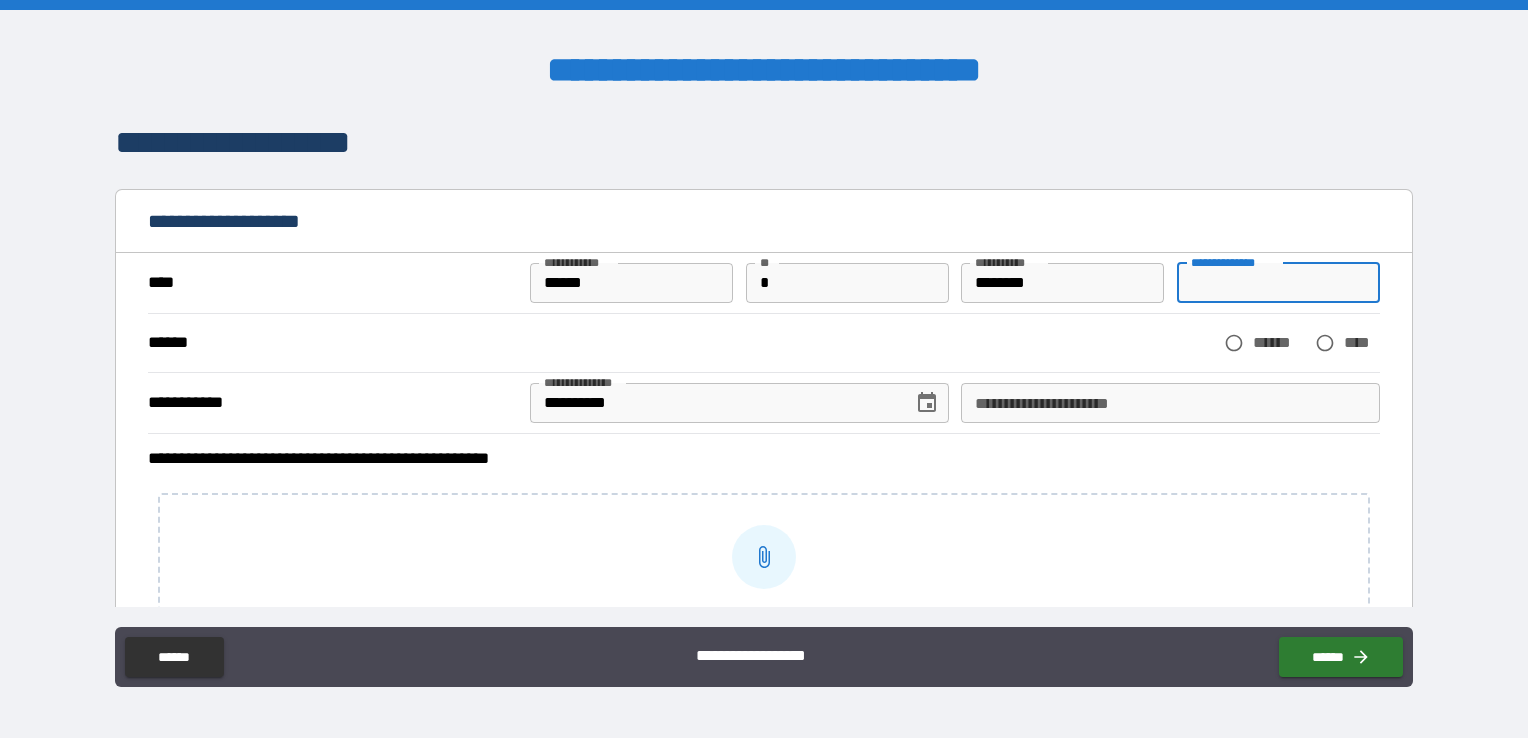 type on "*" 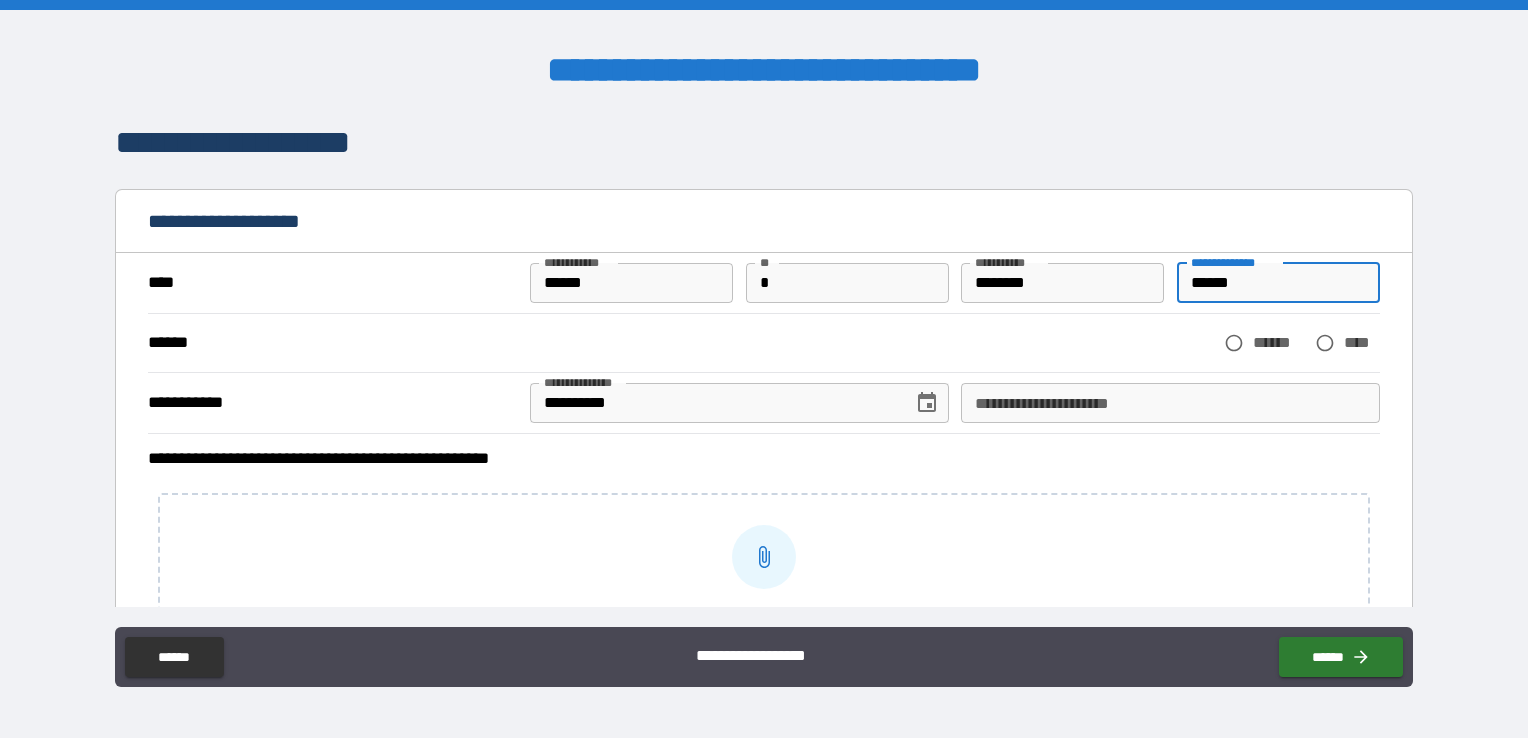type on "******" 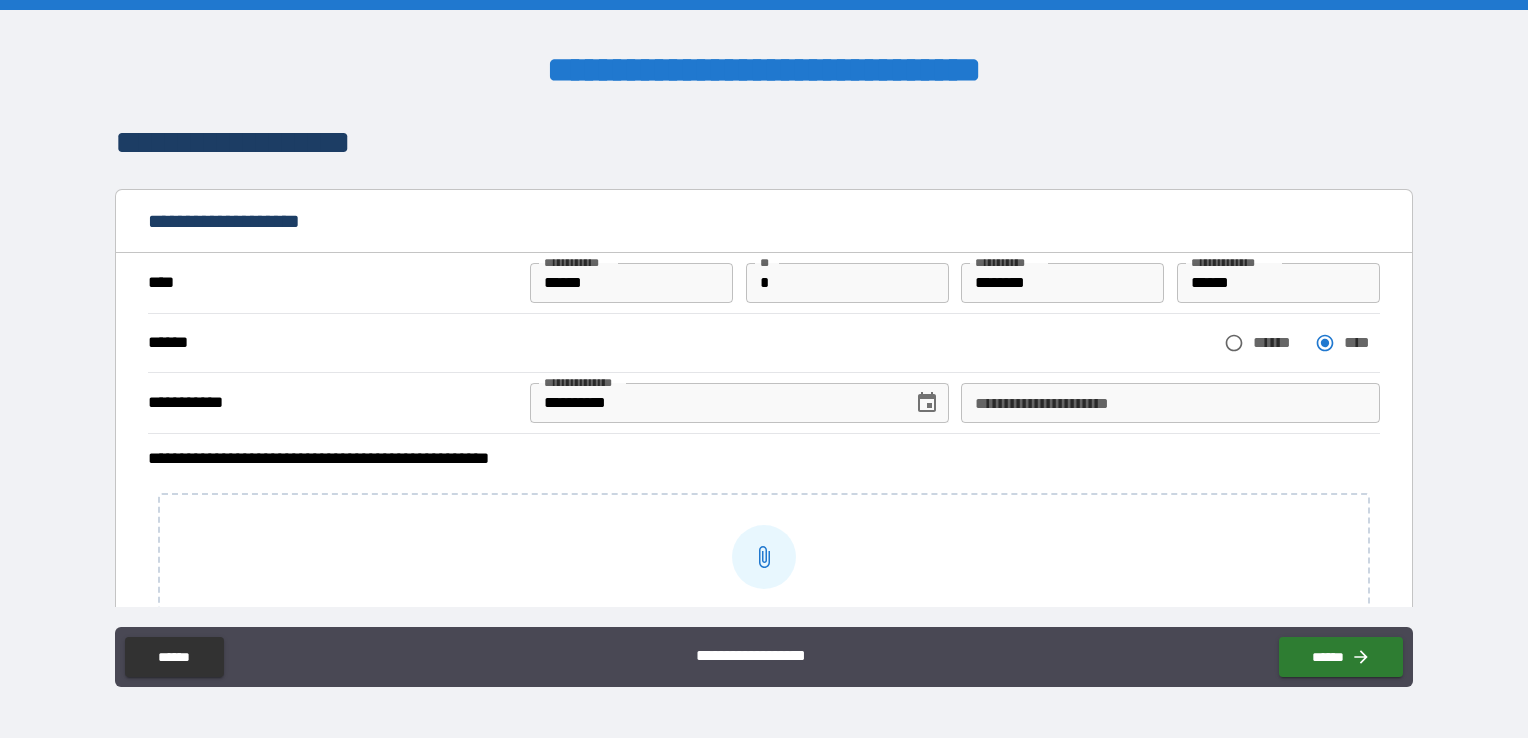 click on "**********" at bounding box center (764, 575) 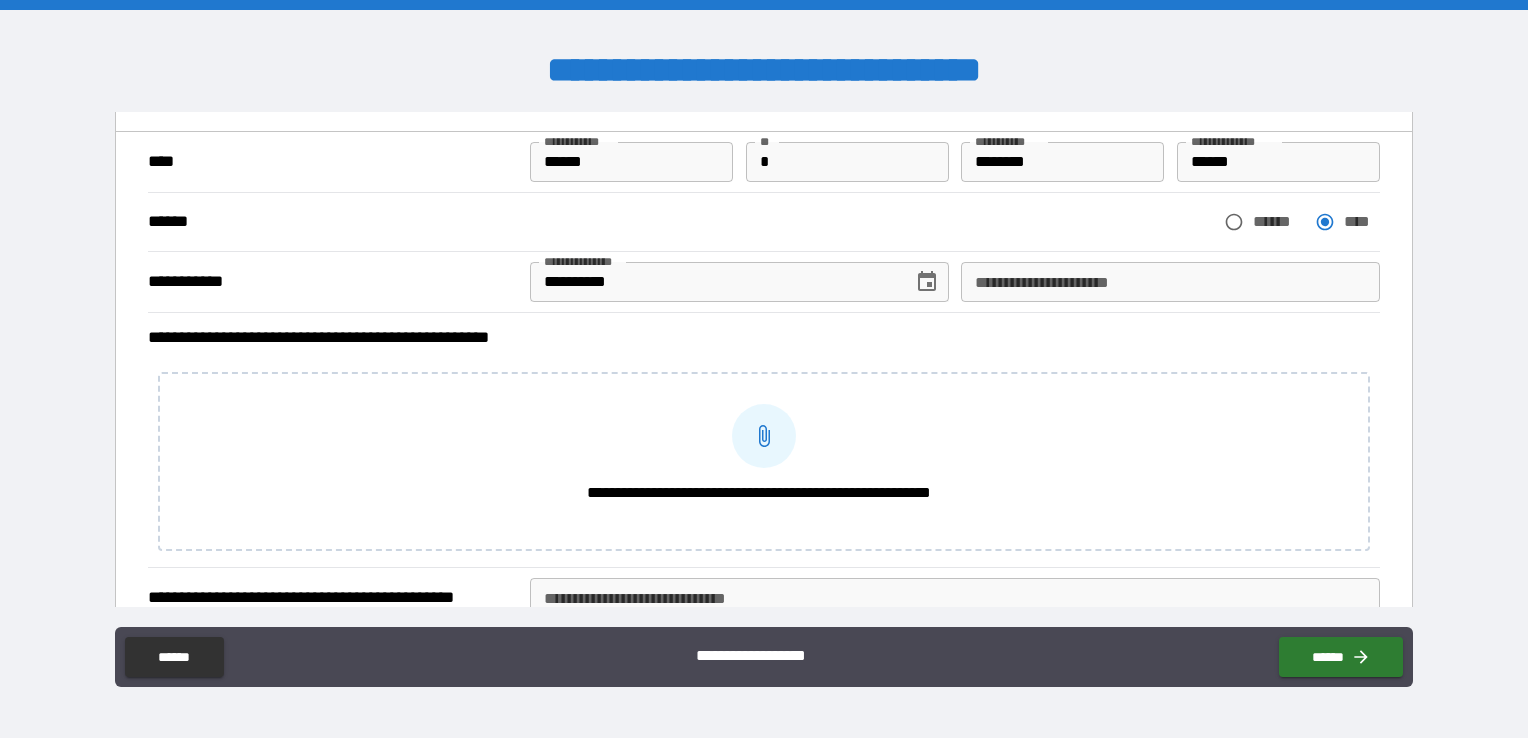 scroll, scrollTop: 160, scrollLeft: 0, axis: vertical 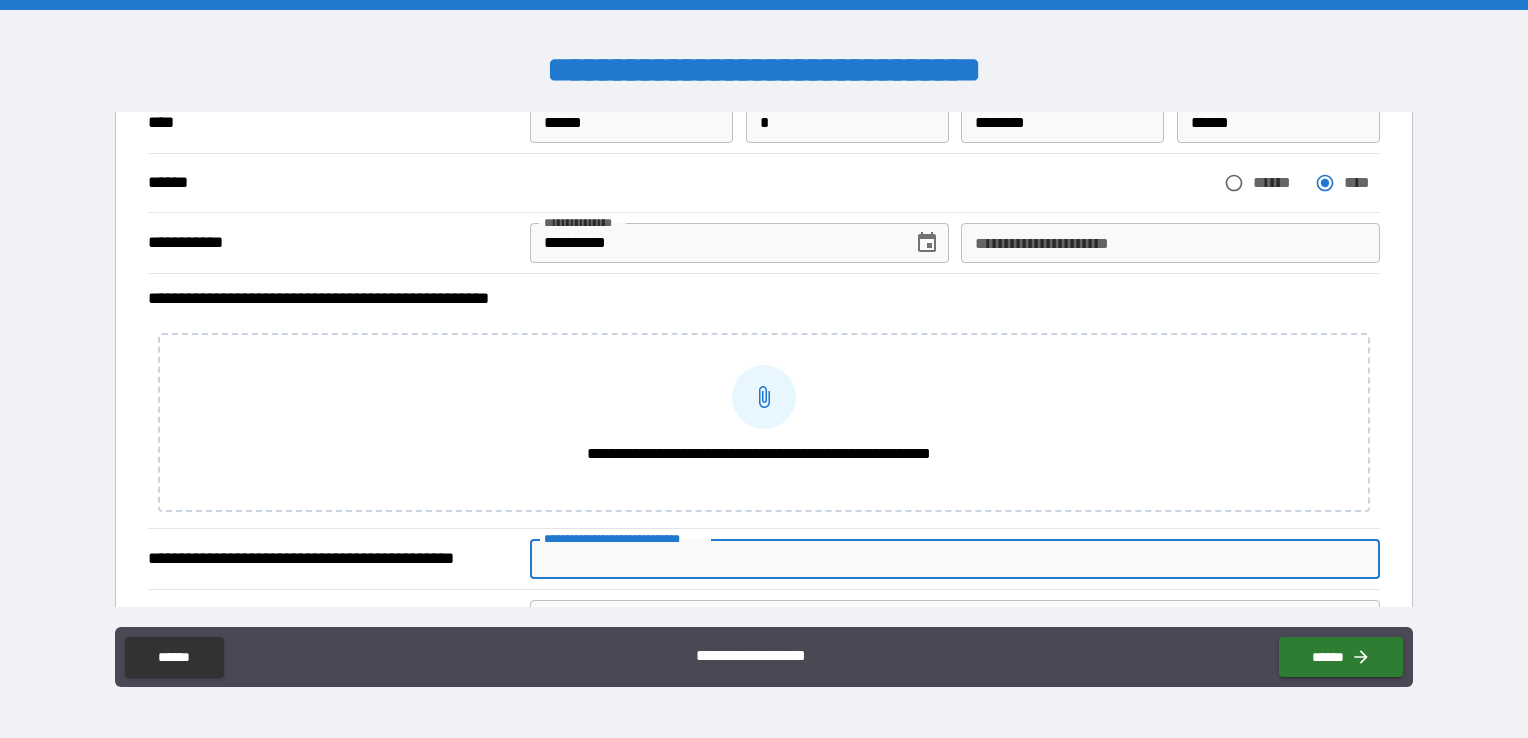 click on "**********" at bounding box center [955, 559] 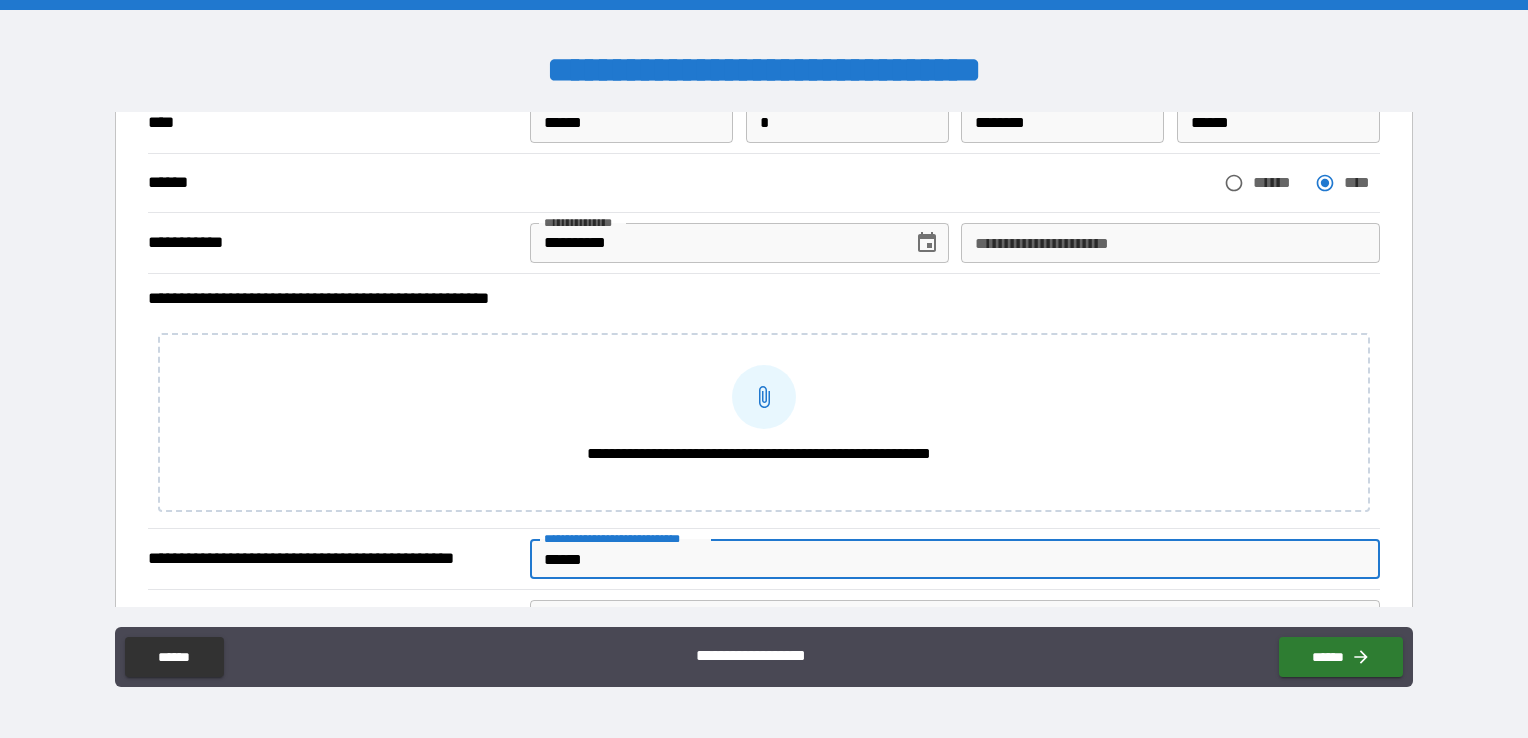 type on "******" 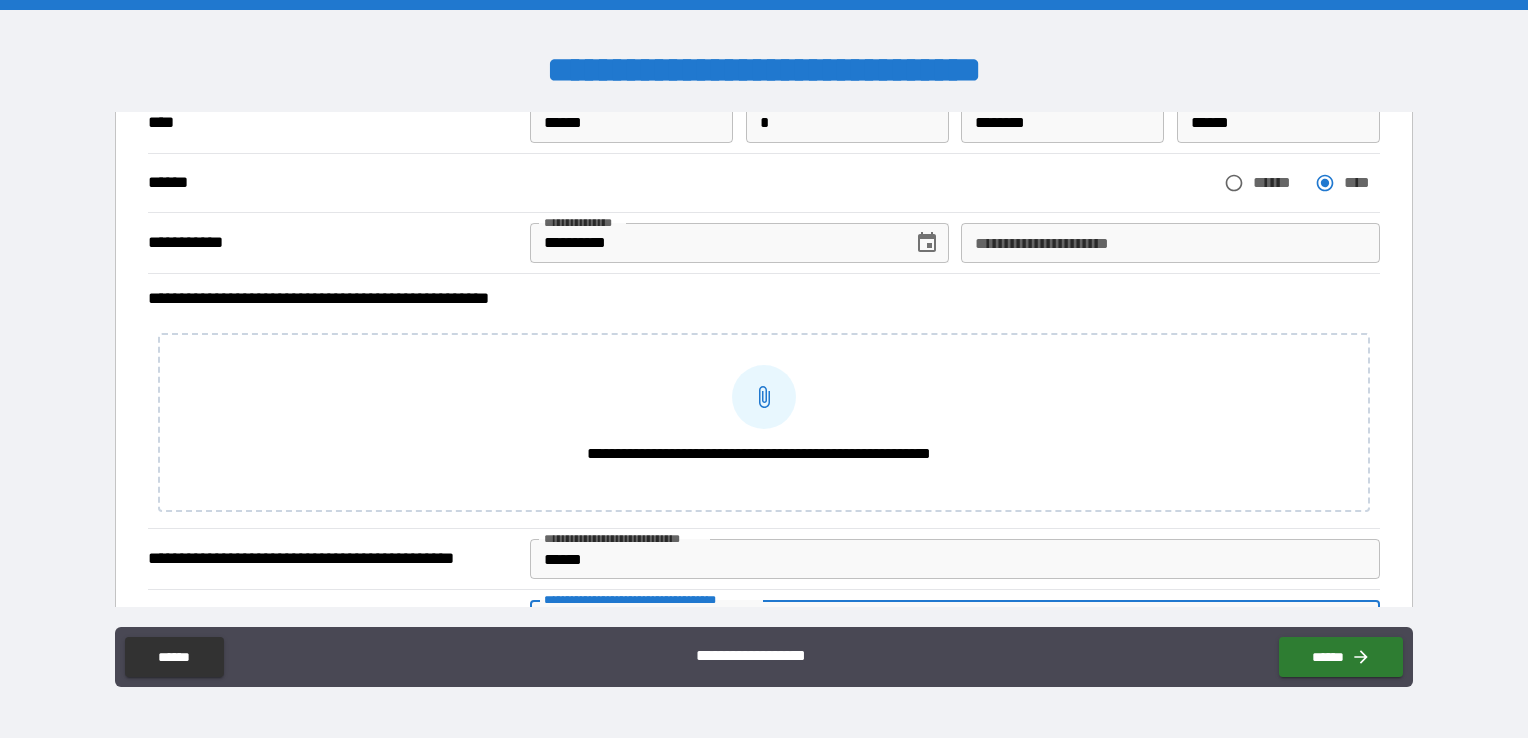 scroll, scrollTop: 192, scrollLeft: 0, axis: vertical 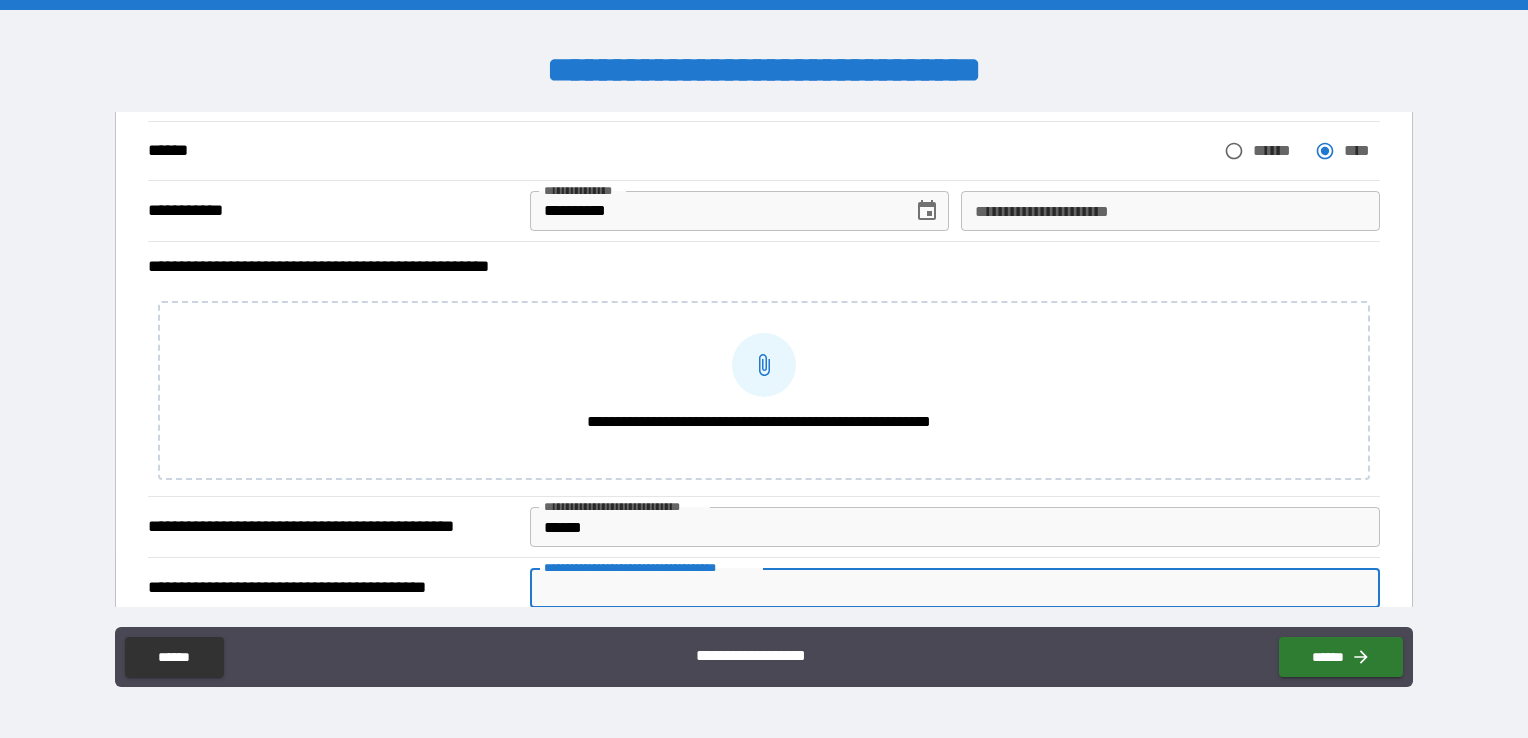 click on "**********" at bounding box center (764, 369) 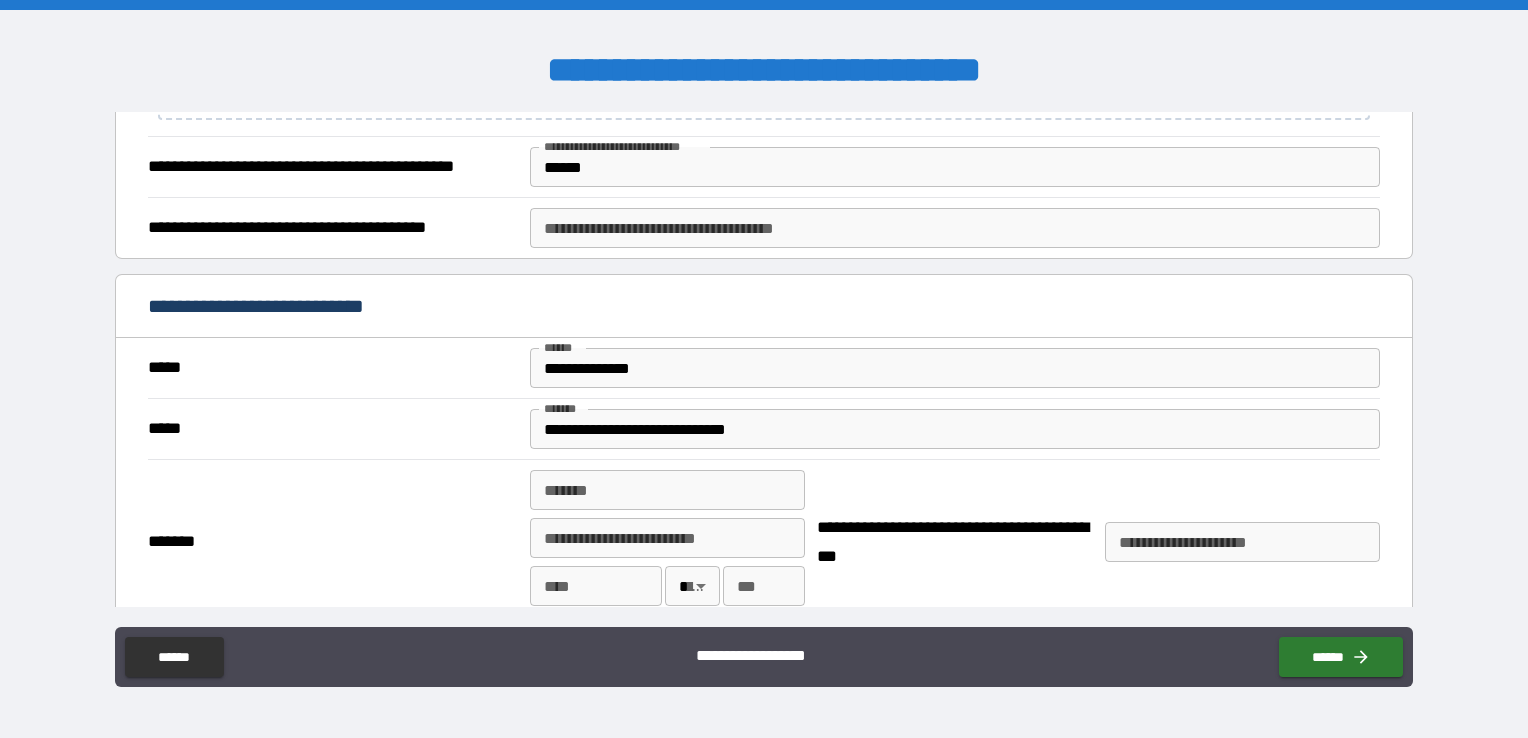 scroll, scrollTop: 592, scrollLeft: 0, axis: vertical 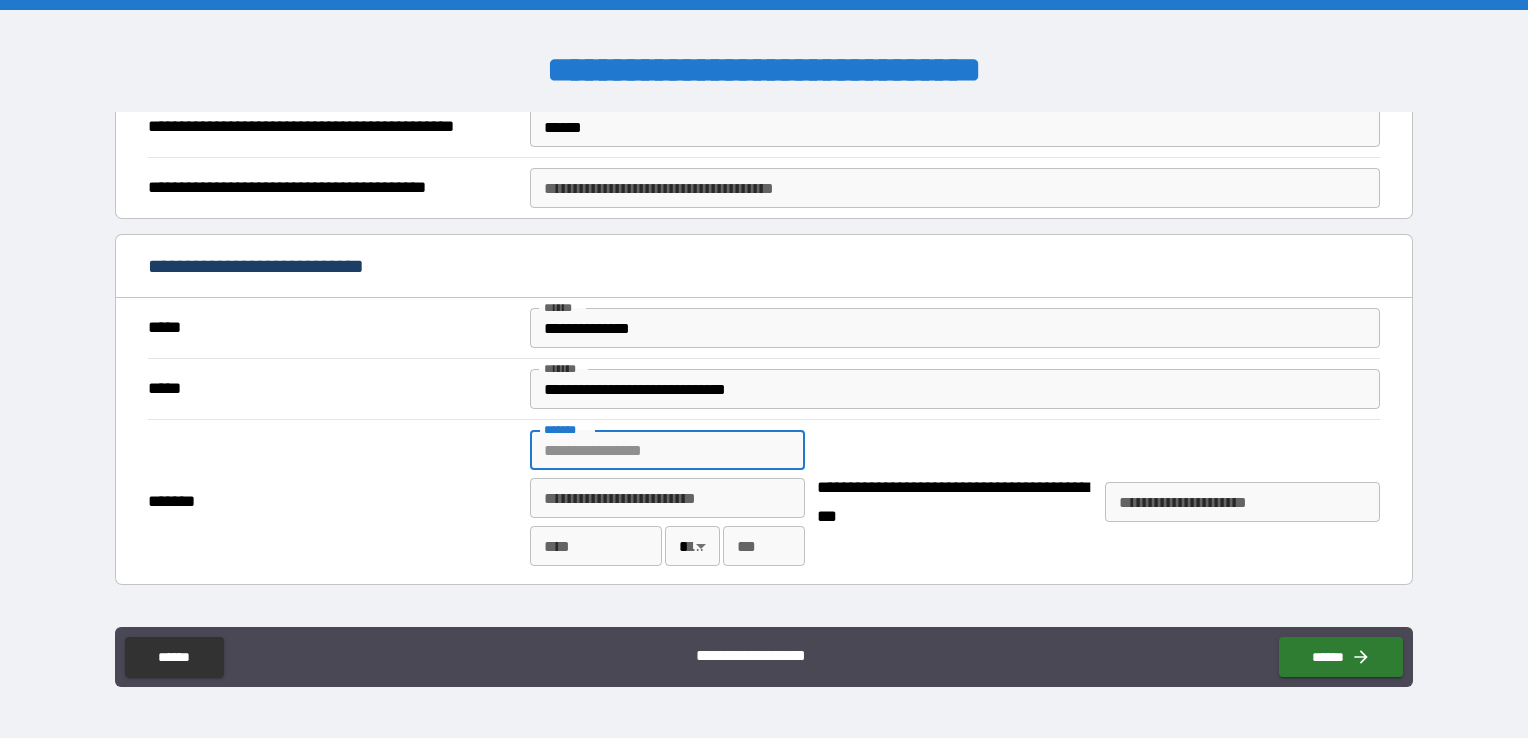 click on "******* *******" at bounding box center (667, 450) 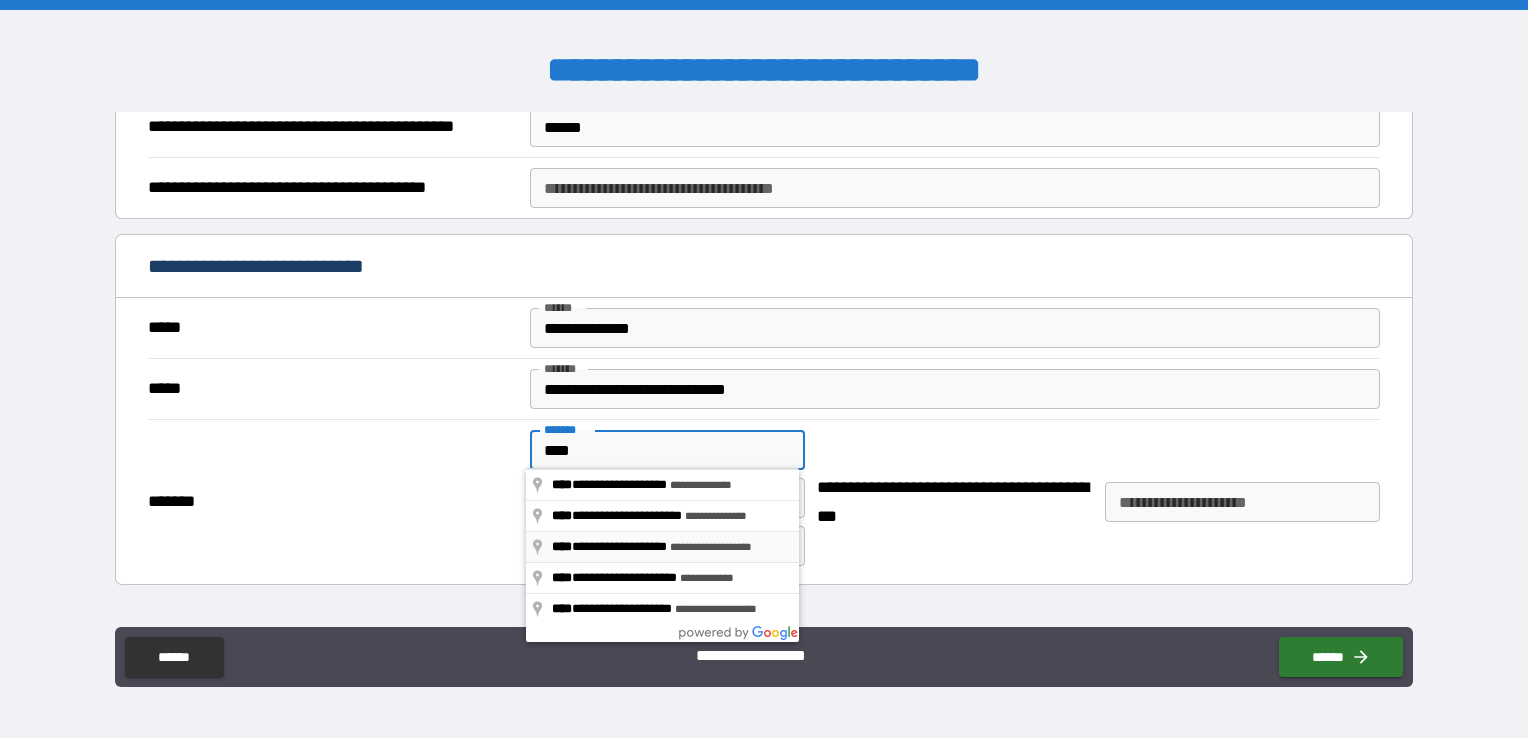type on "**********" 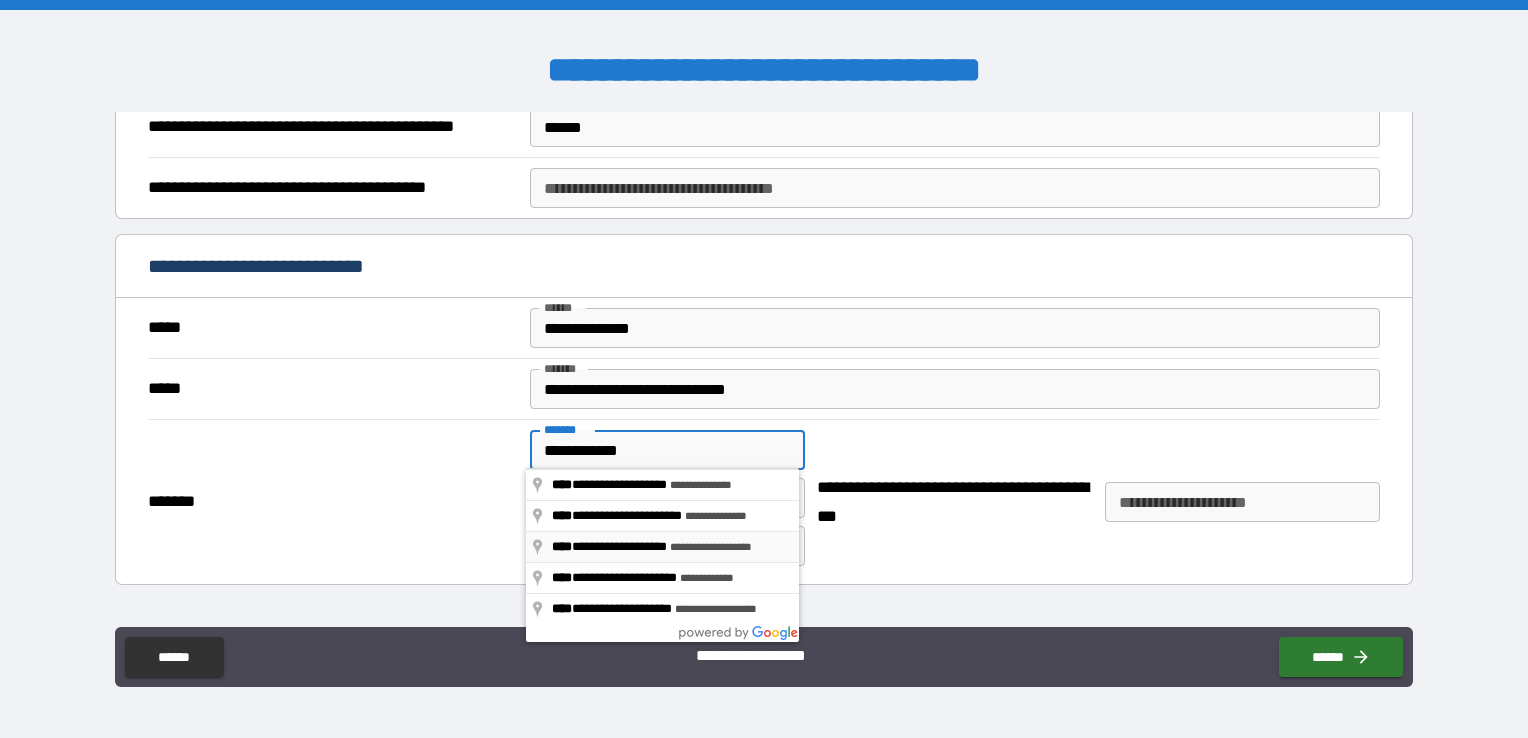 type on "*****" 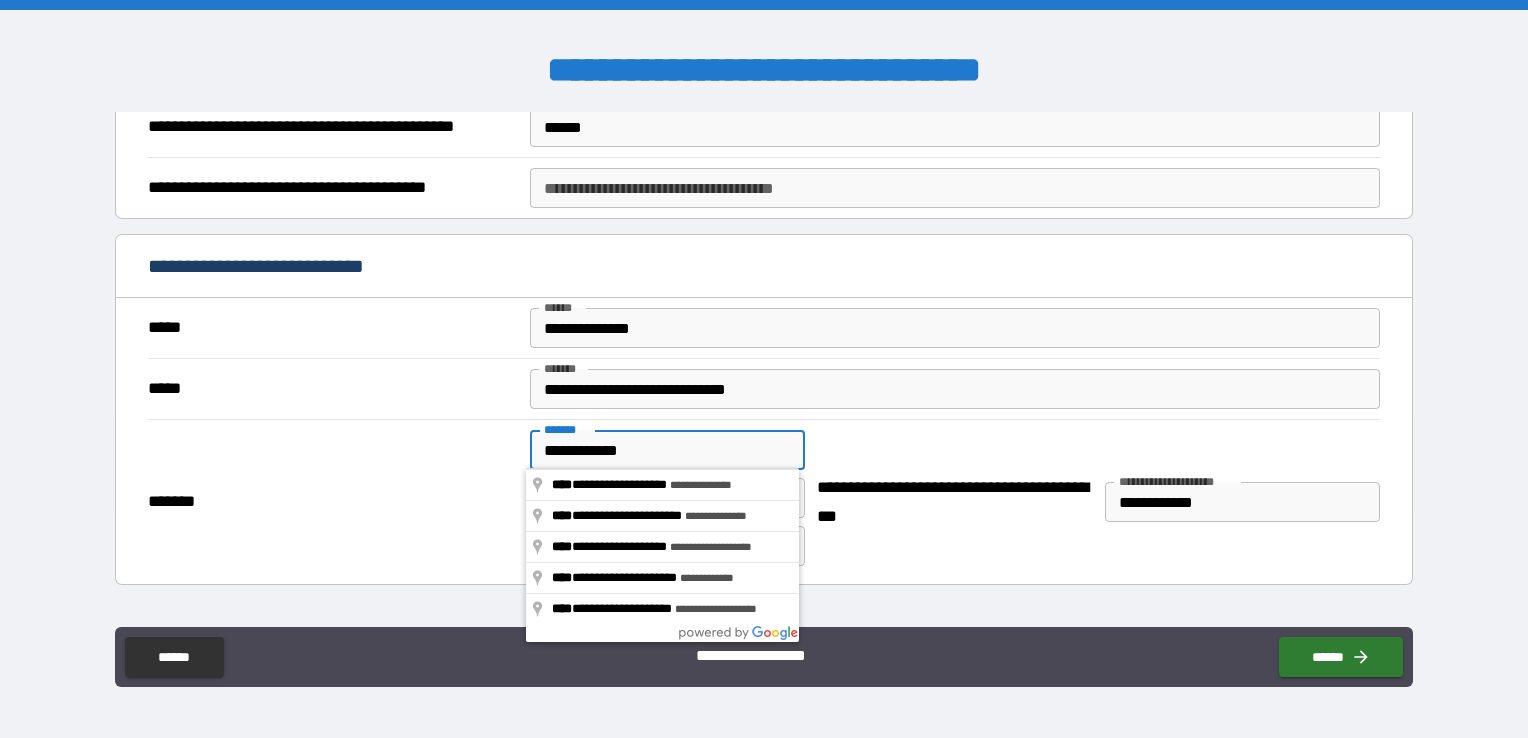 click on "**********" at bounding box center (954, 502) 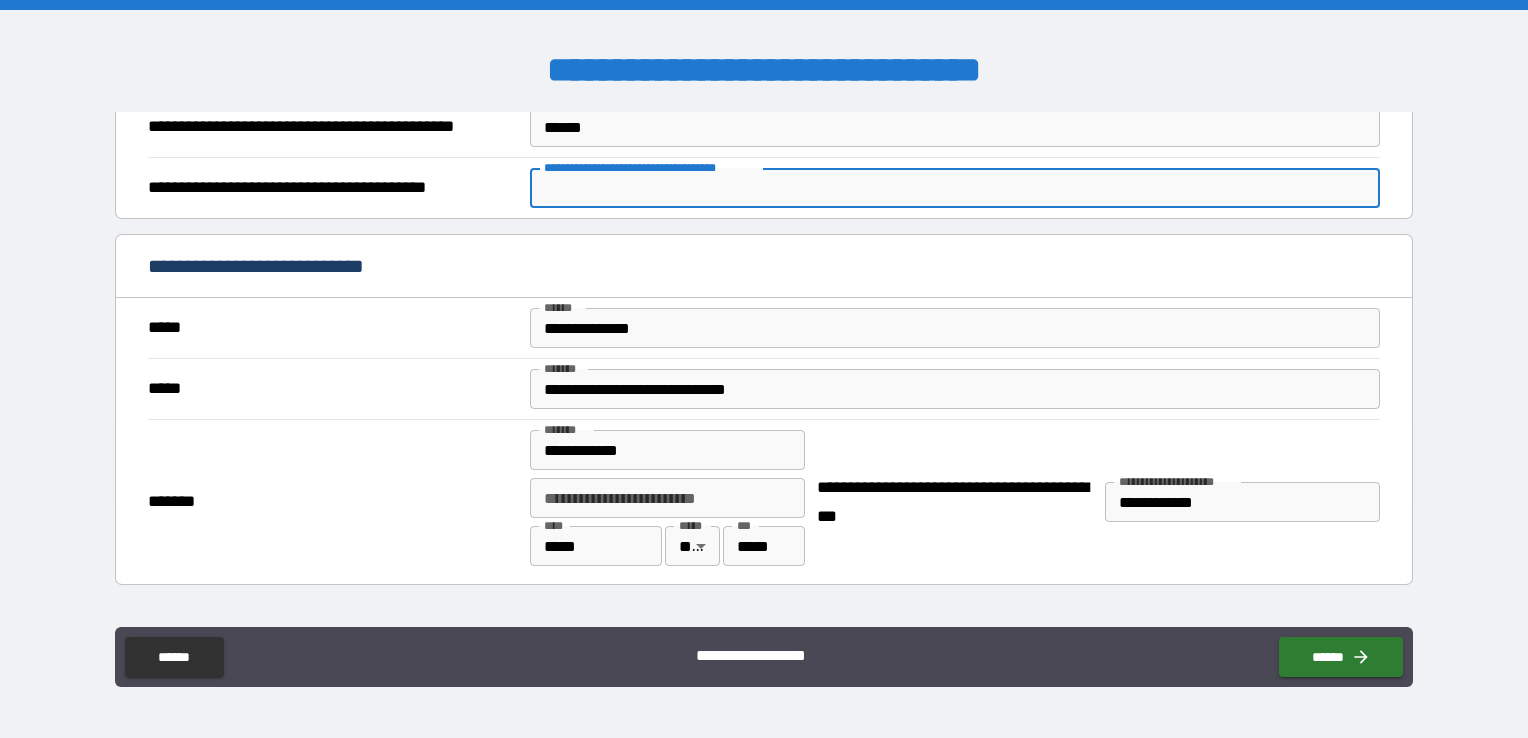 click on "**********" at bounding box center [955, 188] 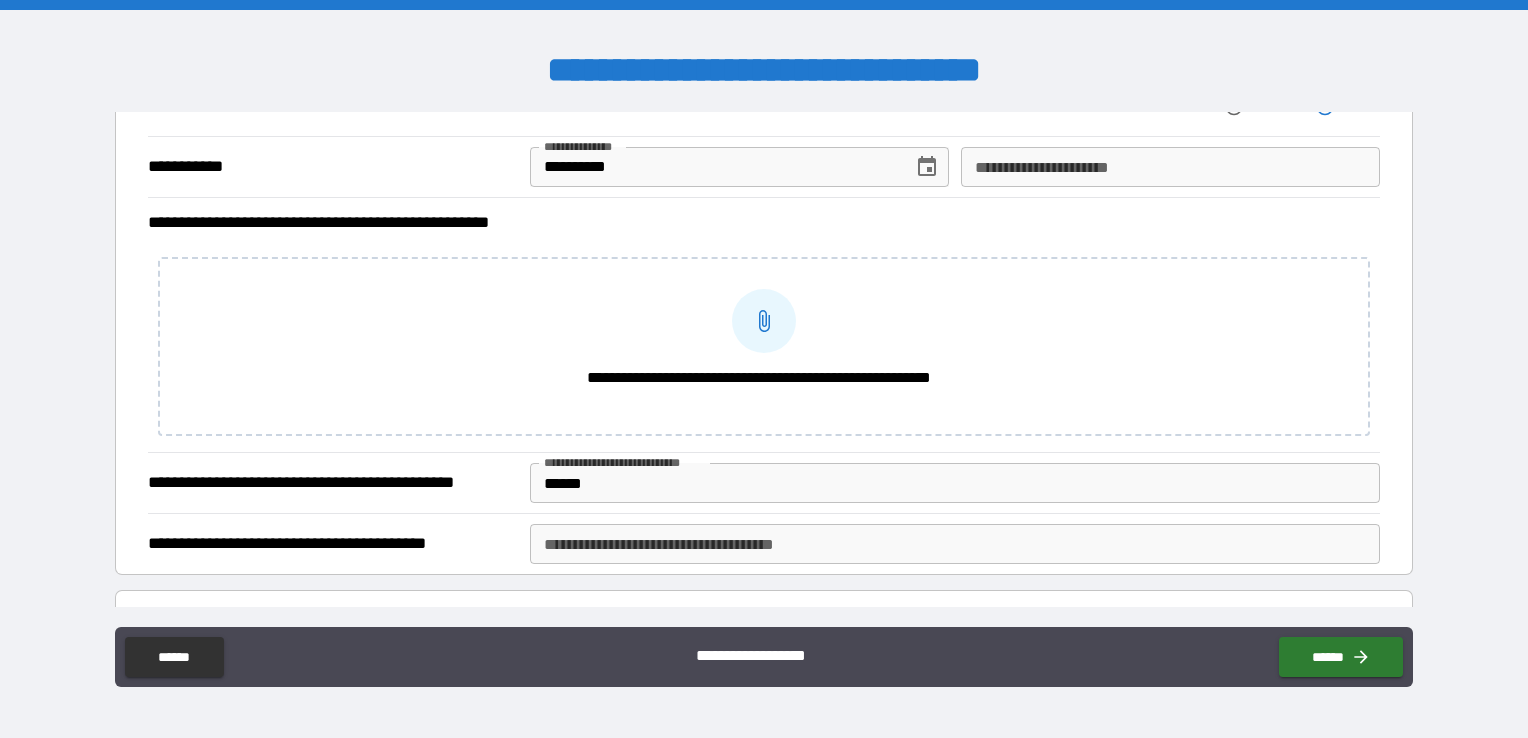 scroll, scrollTop: 232, scrollLeft: 0, axis: vertical 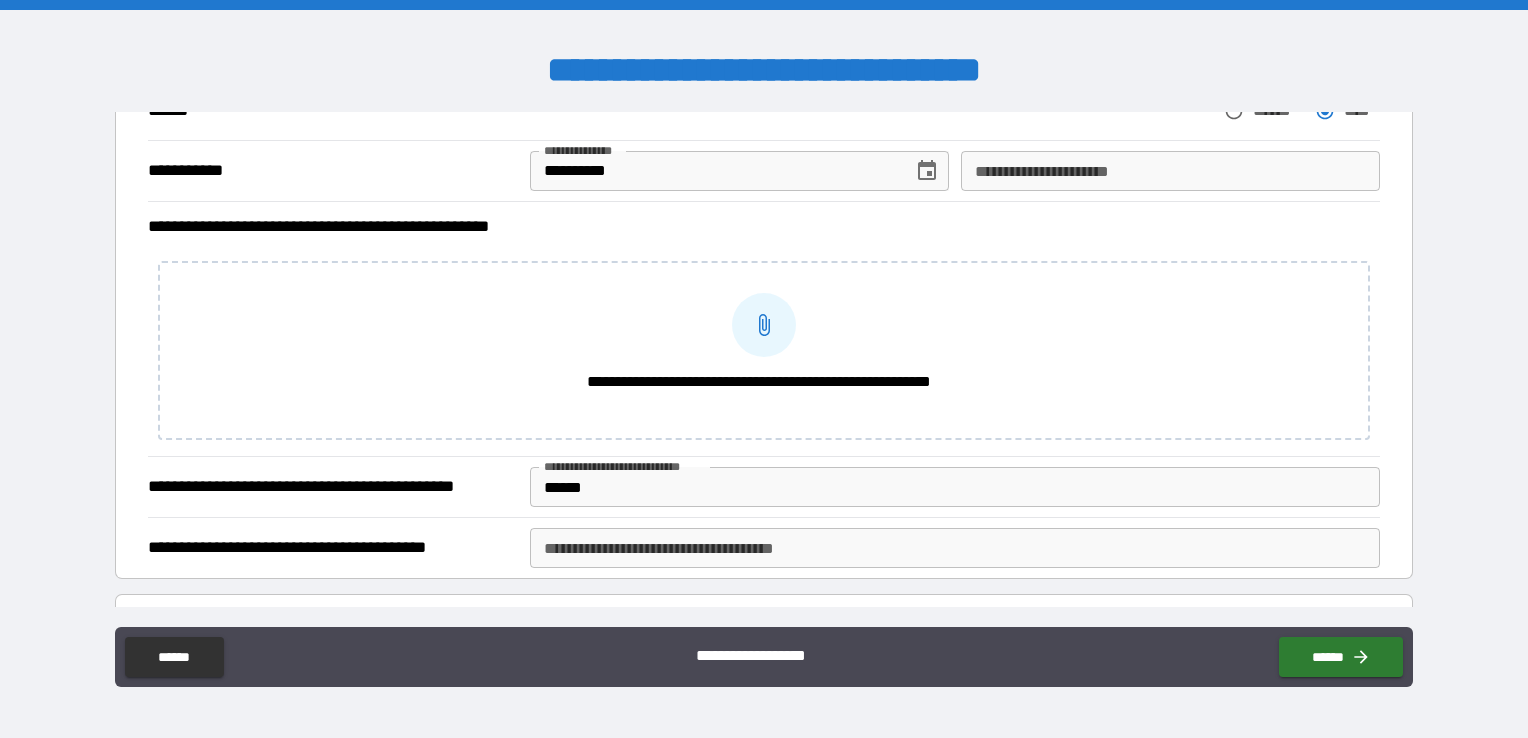 click on "**********" at bounding box center [955, 548] 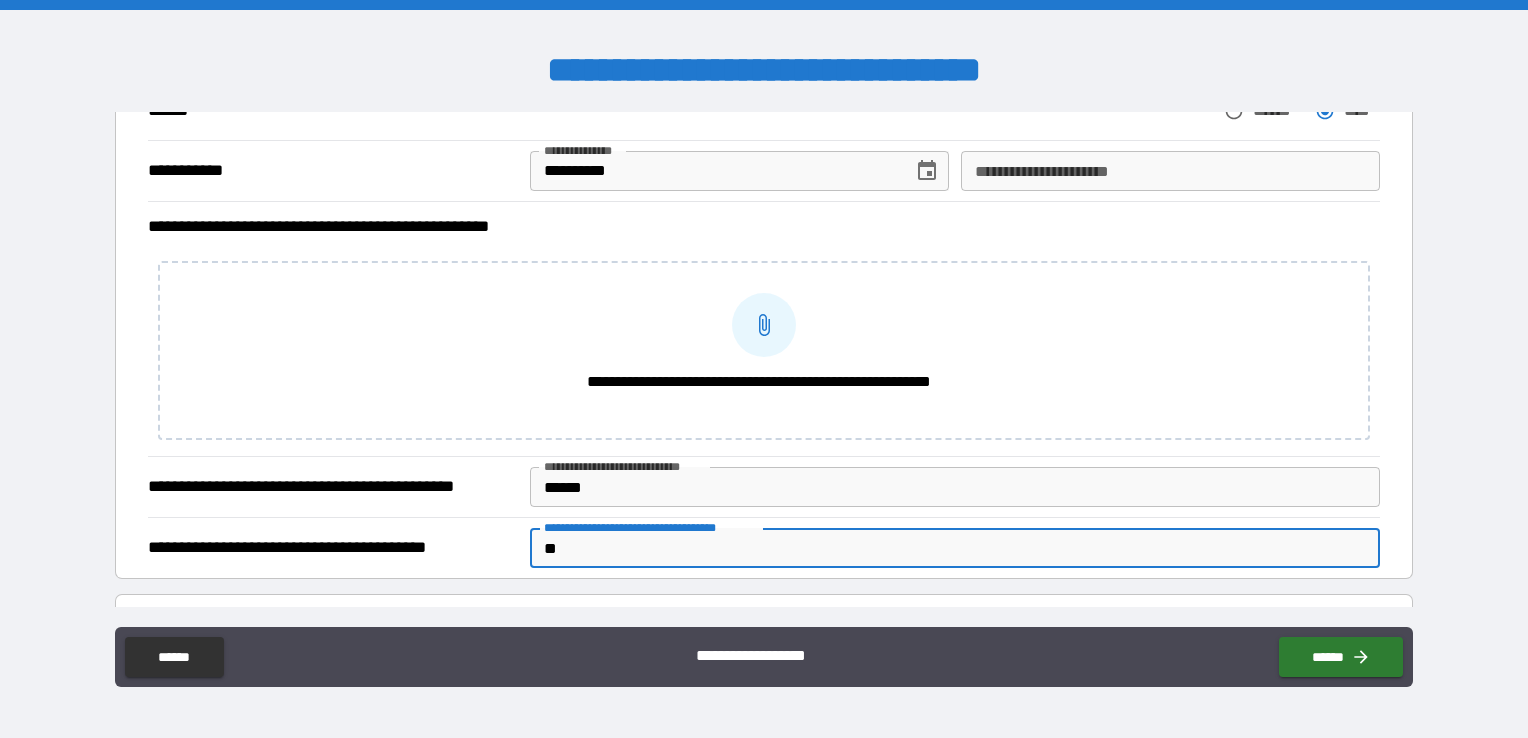 type on "*" 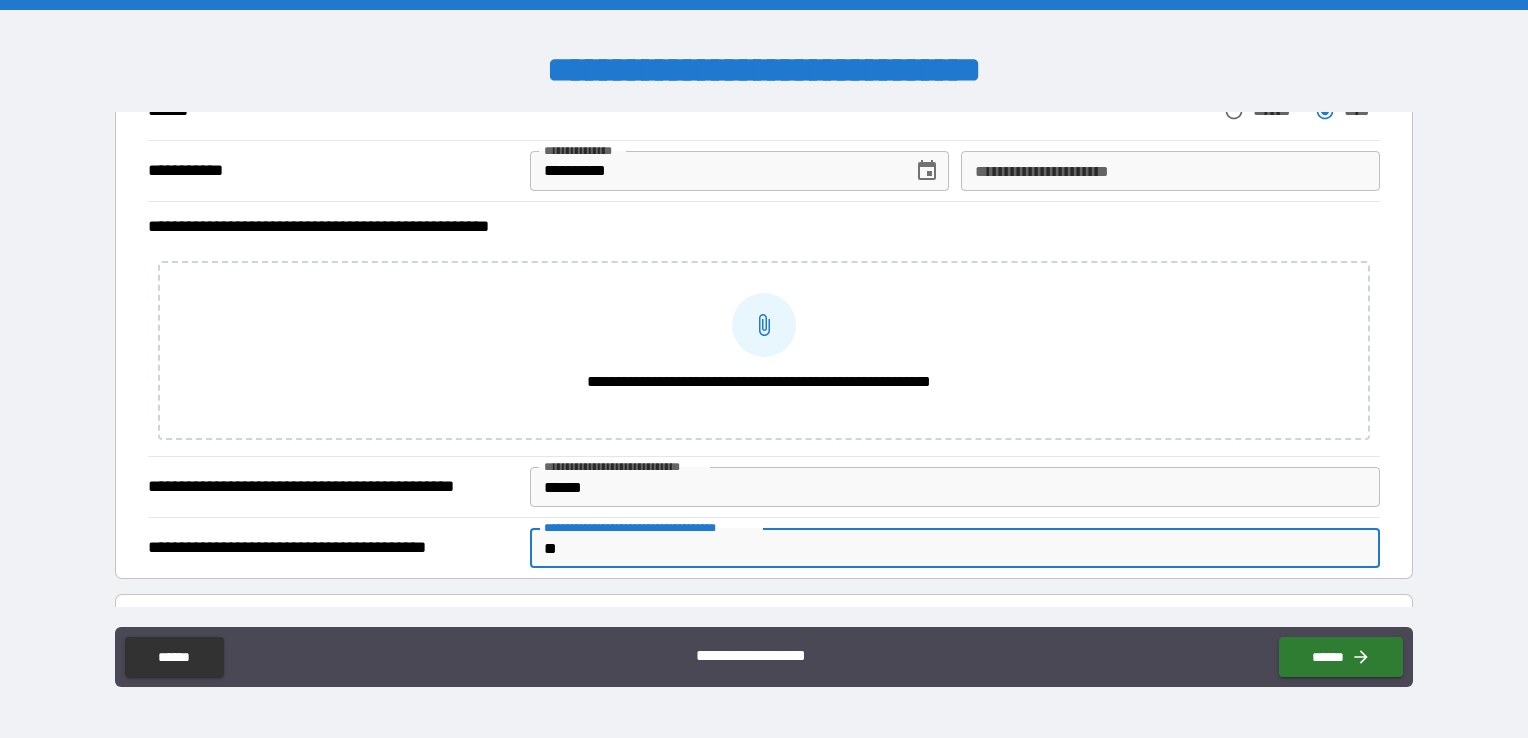type on "*" 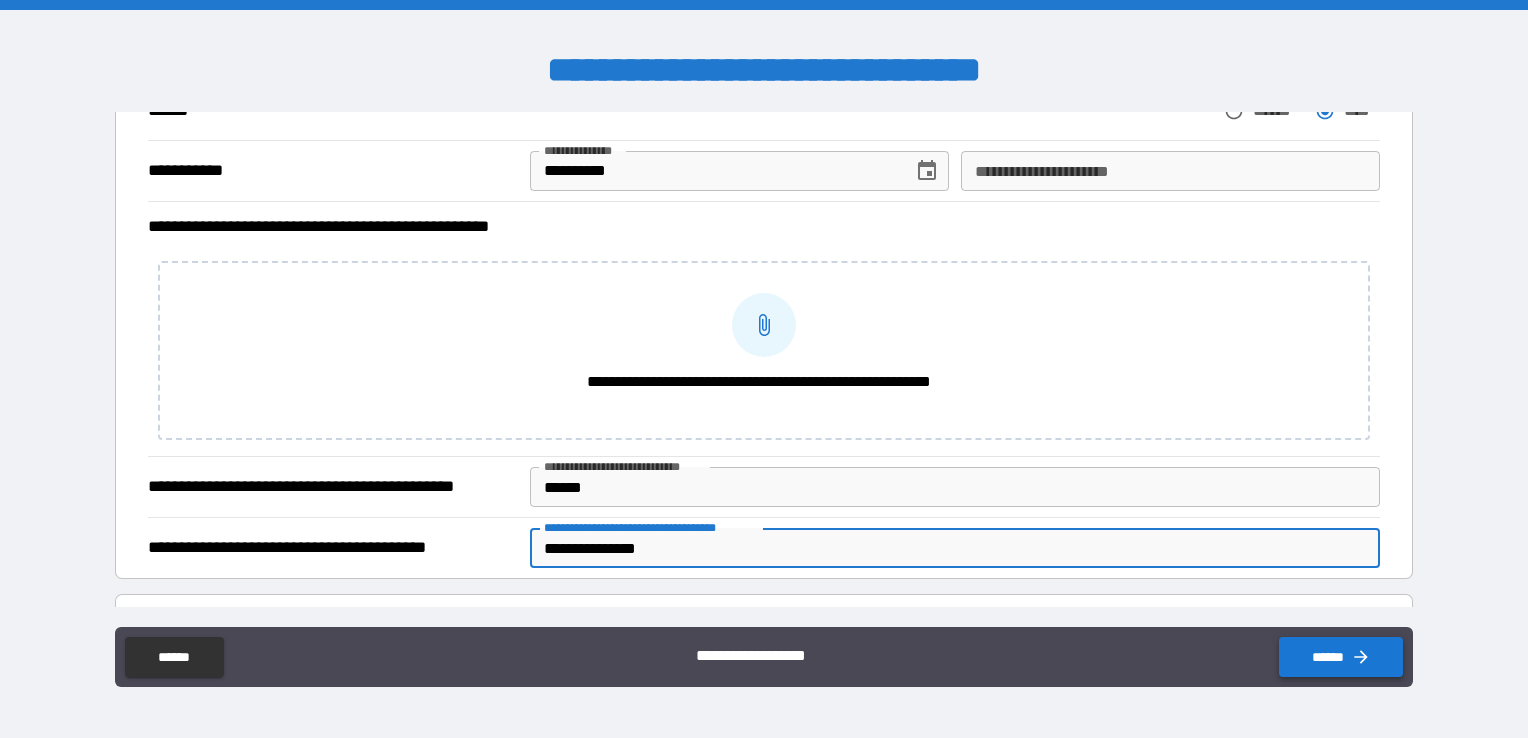 type on "**********" 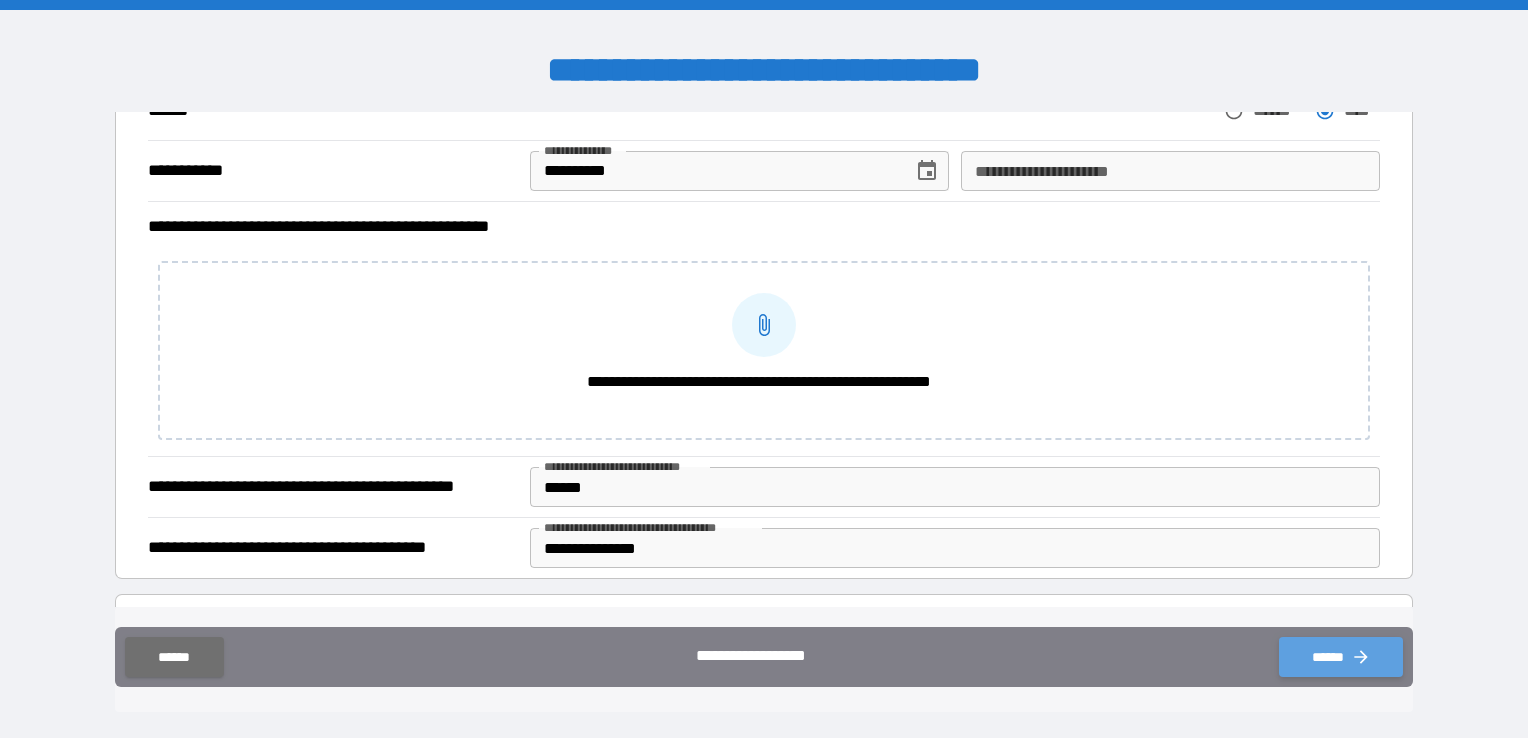 click on "******" at bounding box center [1341, 657] 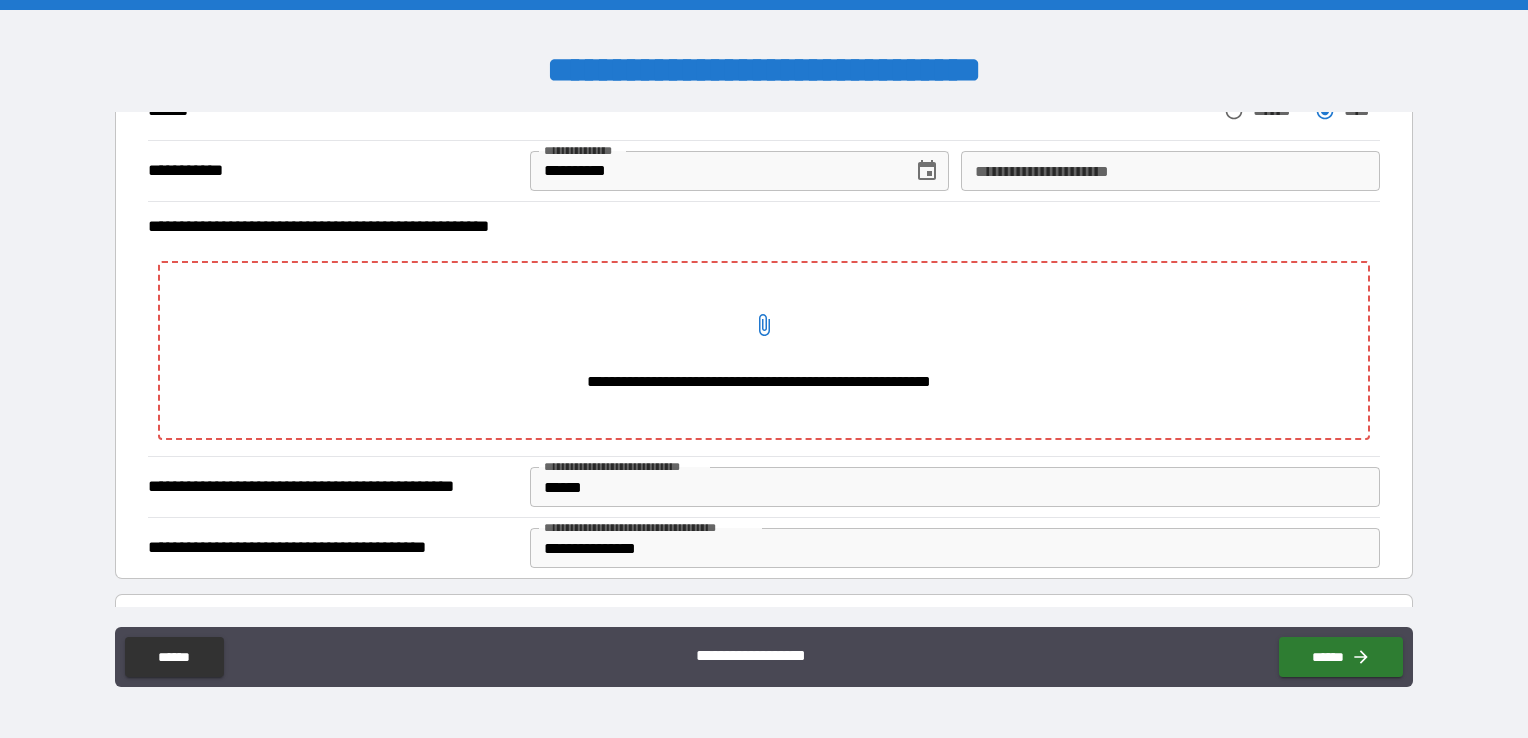 click on "**********" at bounding box center [764, 325] 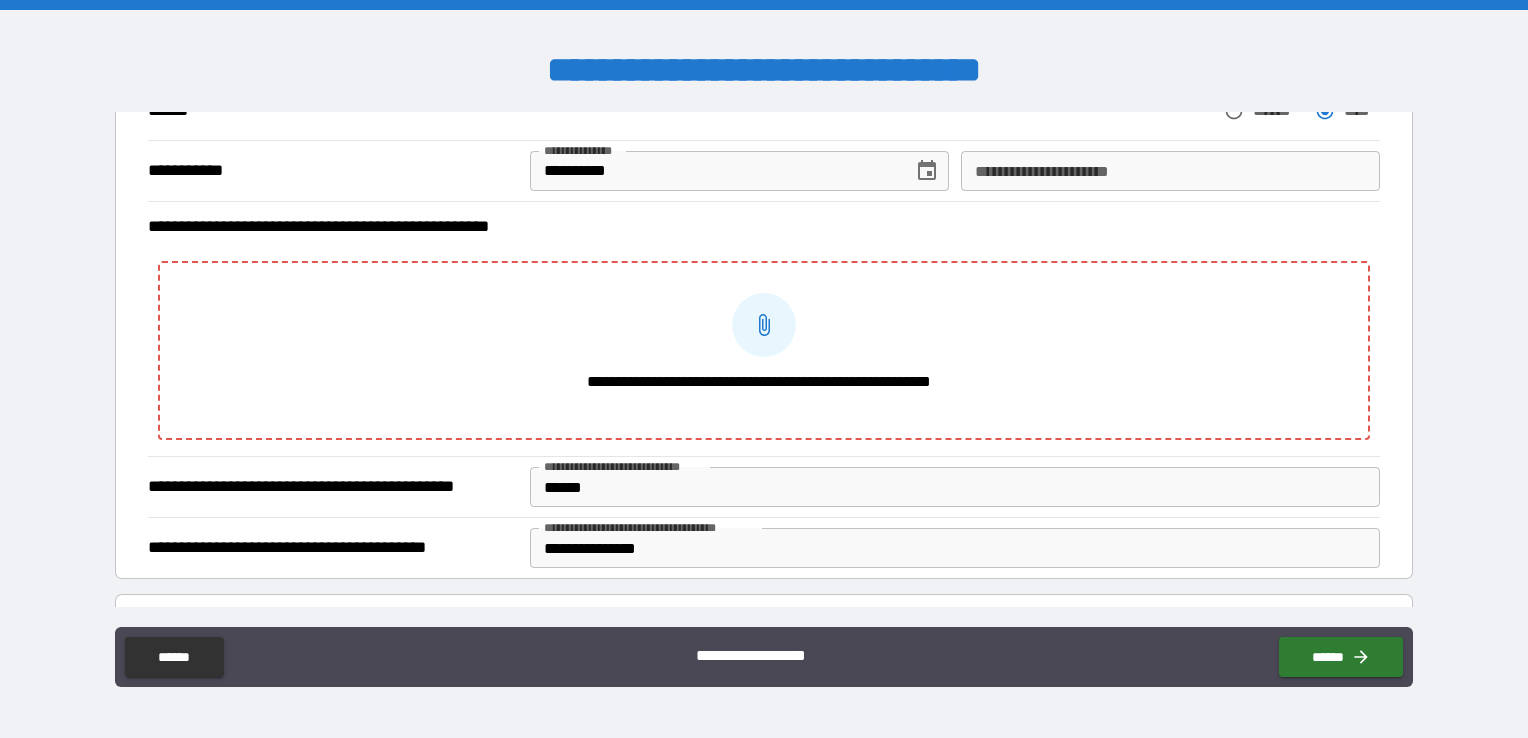 click on "**********" at bounding box center (764, 382) 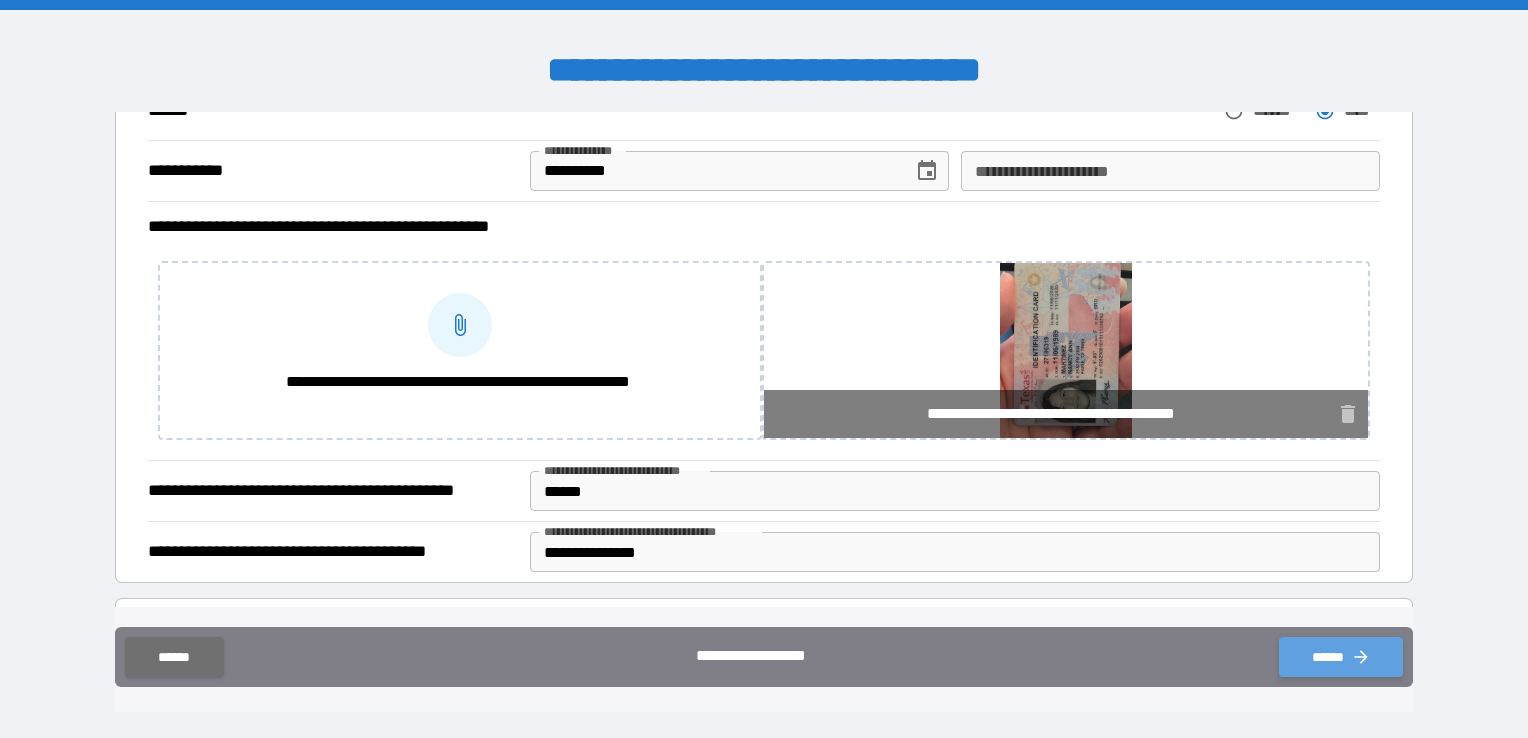 click on "******" at bounding box center [1341, 657] 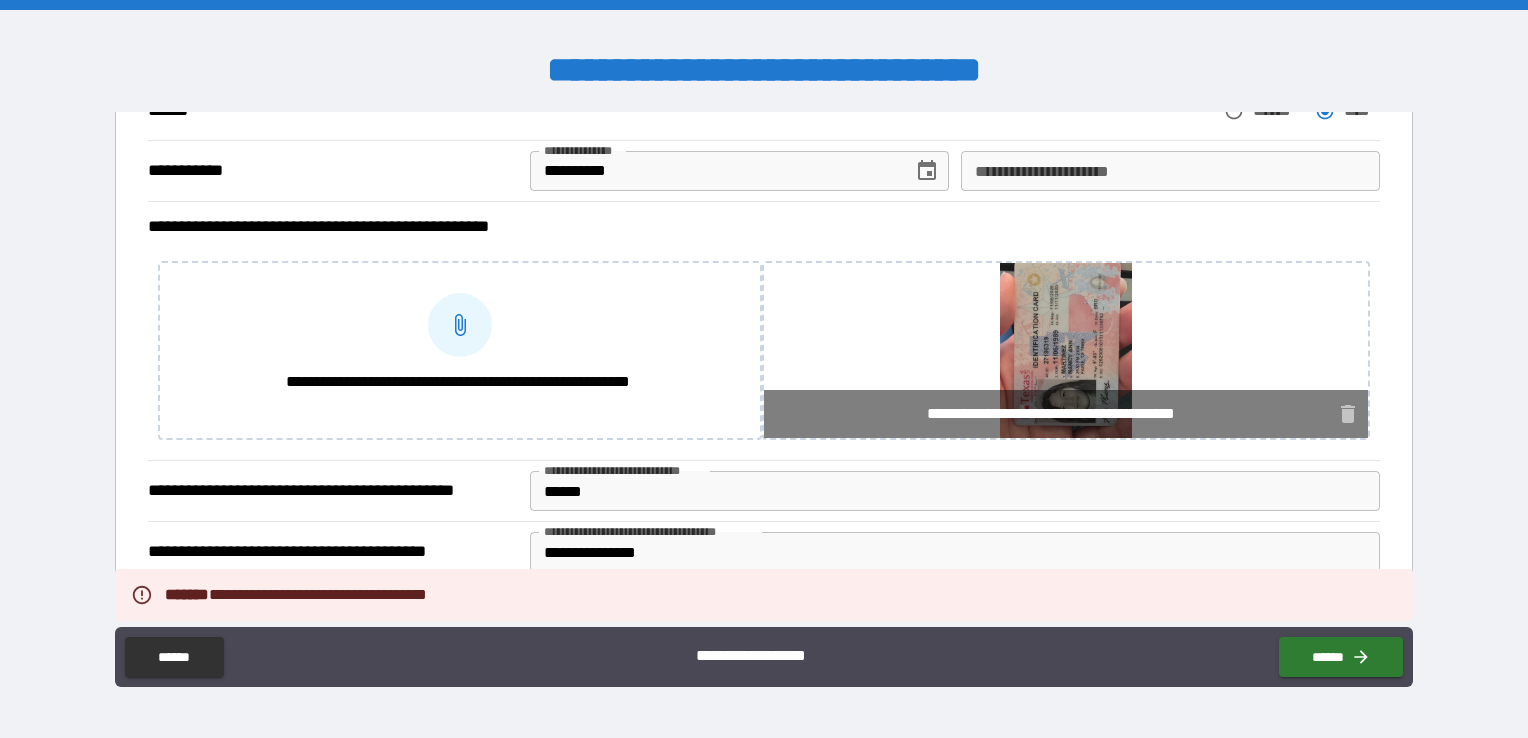 scroll, scrollTop: 0, scrollLeft: 0, axis: both 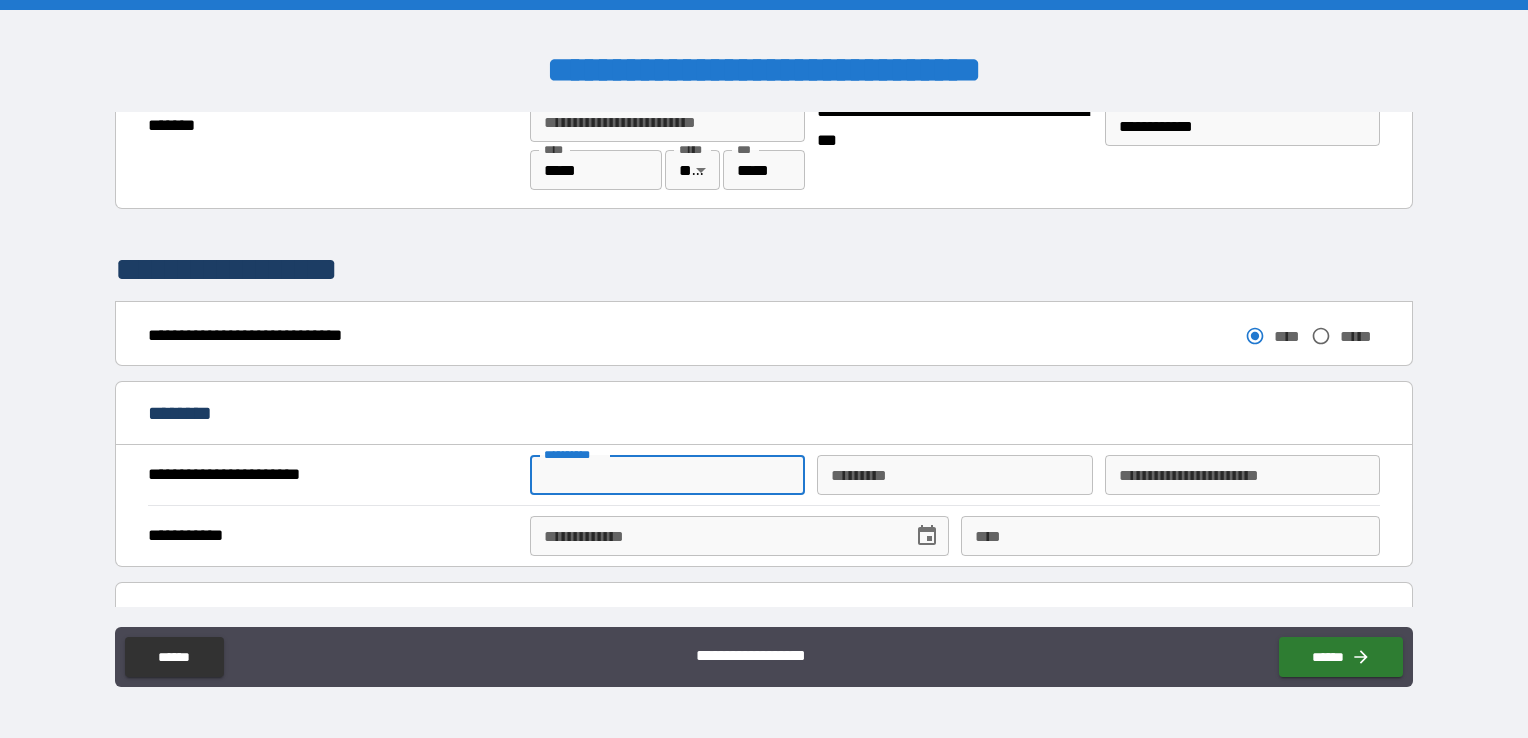 click on "**********" at bounding box center [667, 475] 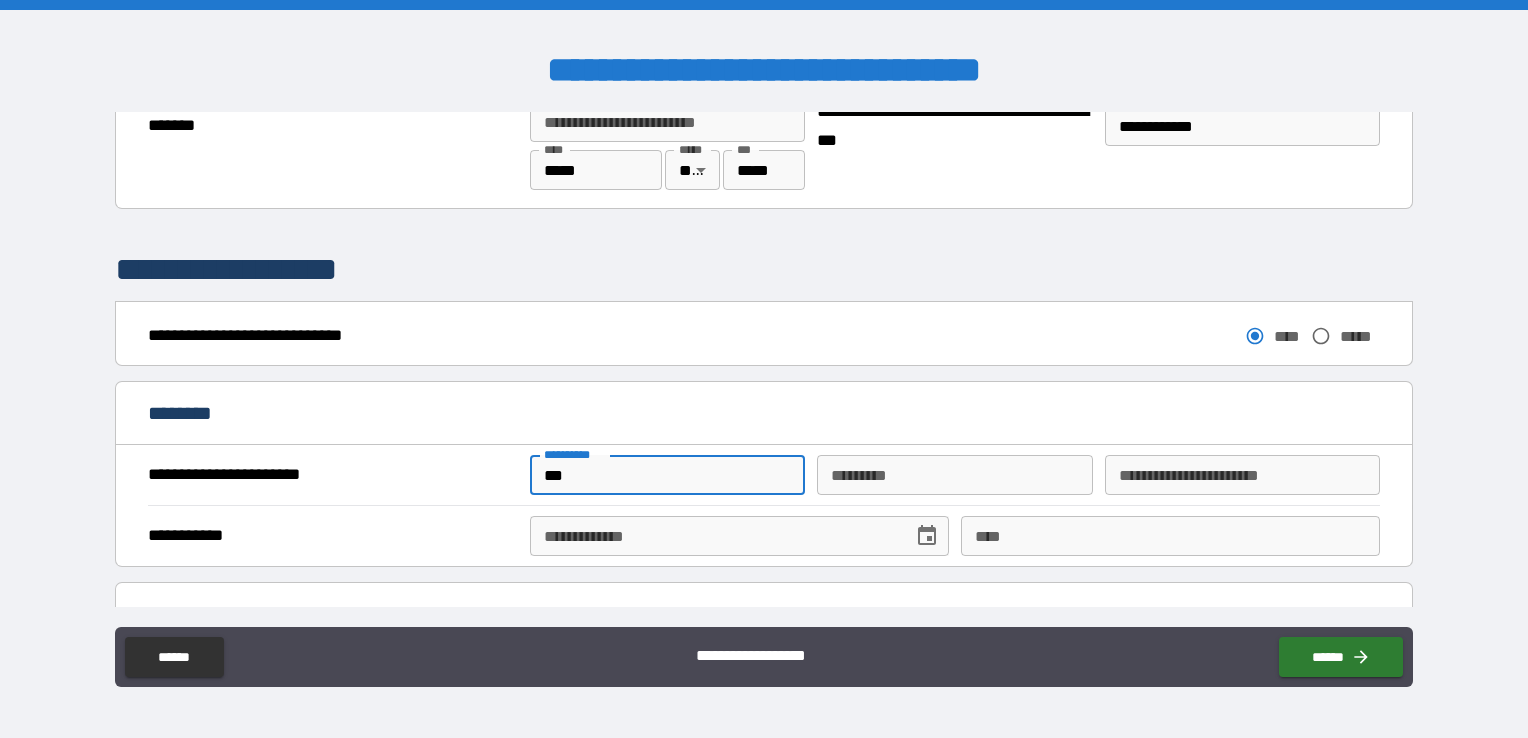 type on "*****" 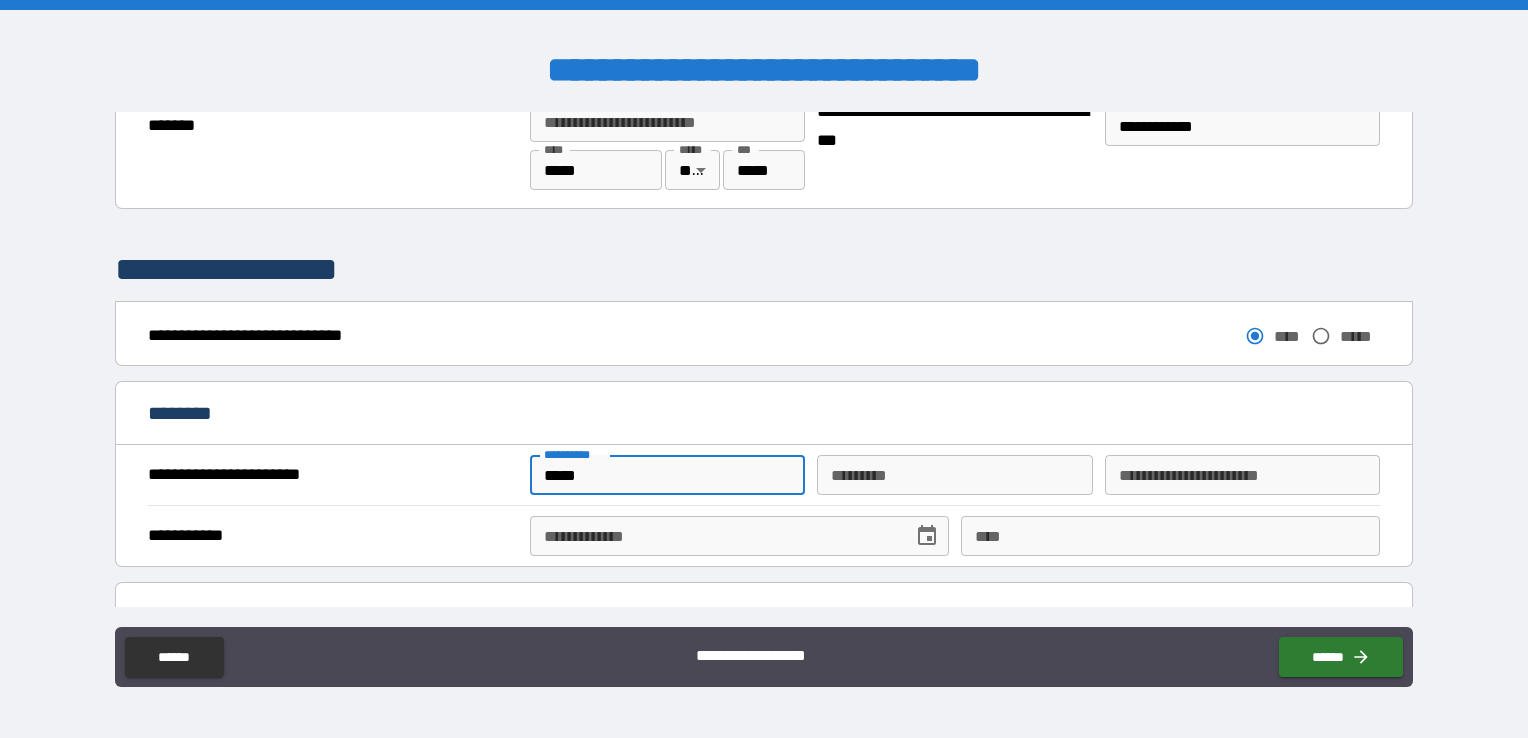 type on "********" 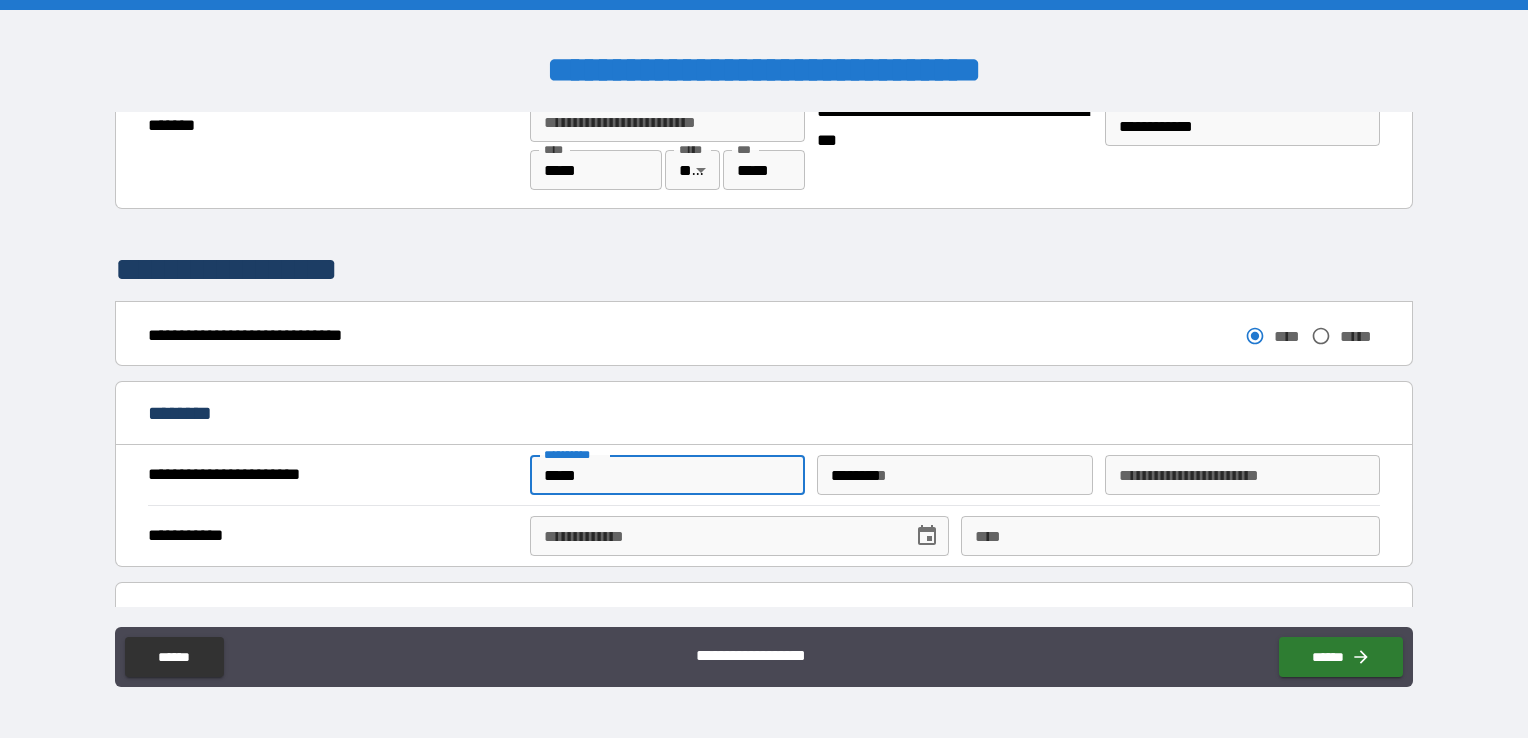 type on "**********" 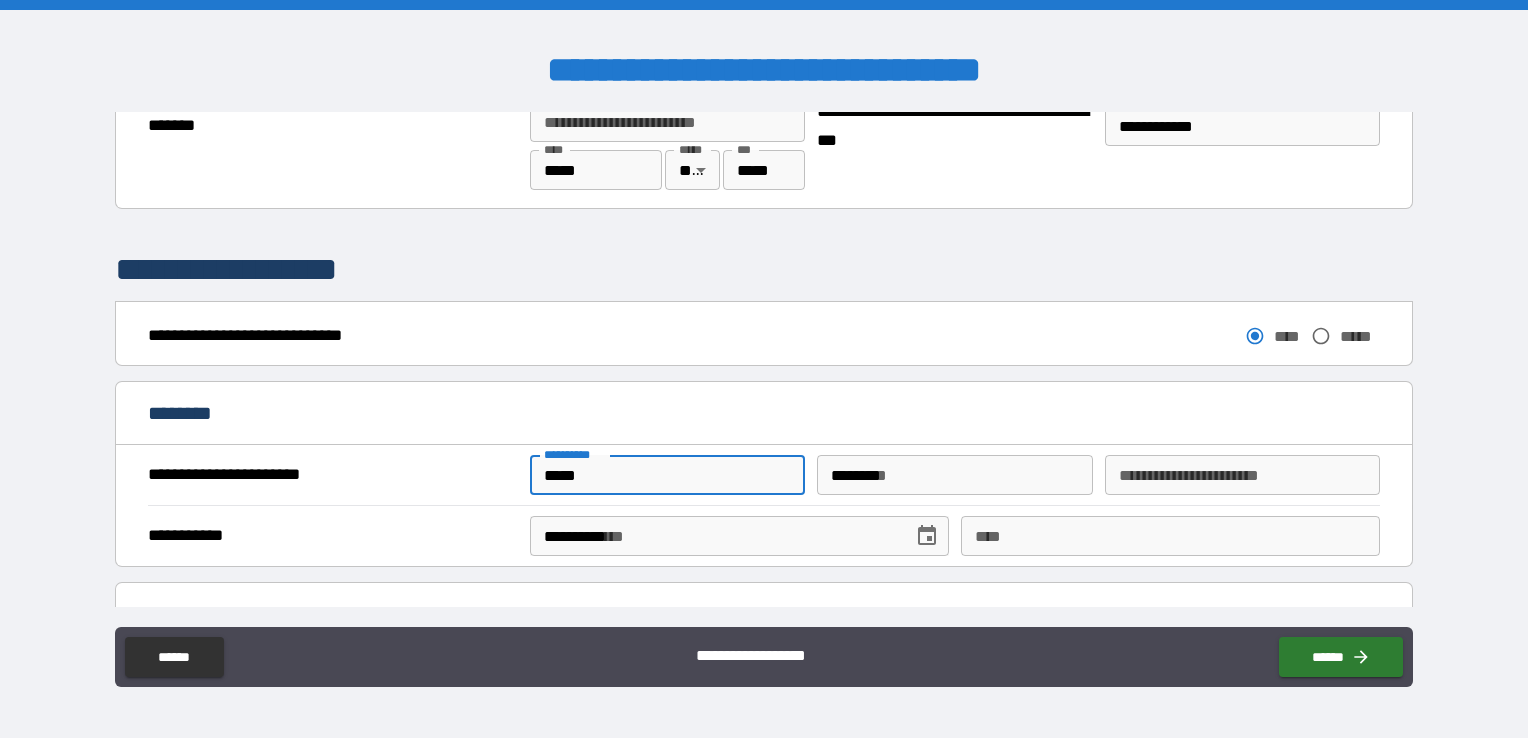 type on "**********" 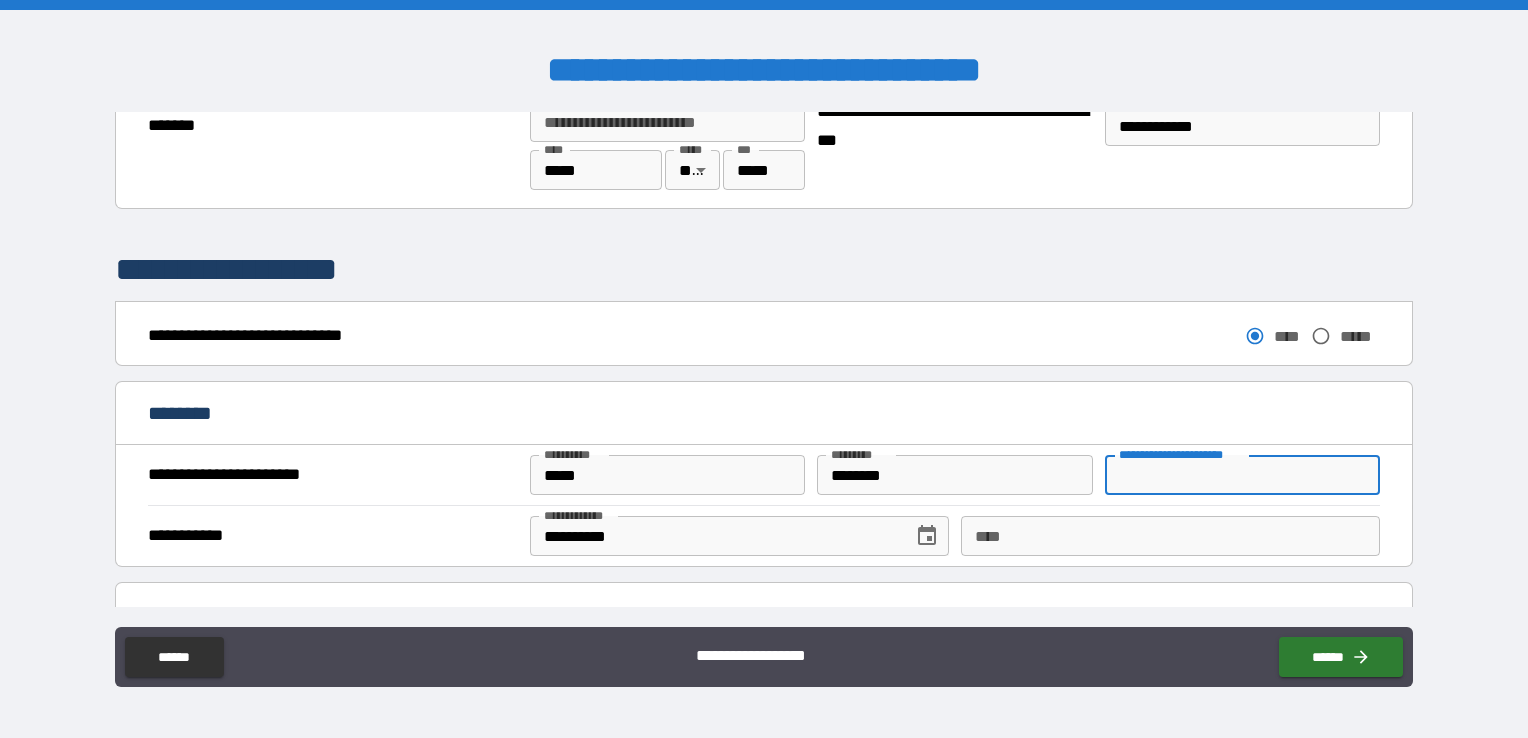 click on "**********" at bounding box center (1242, 475) 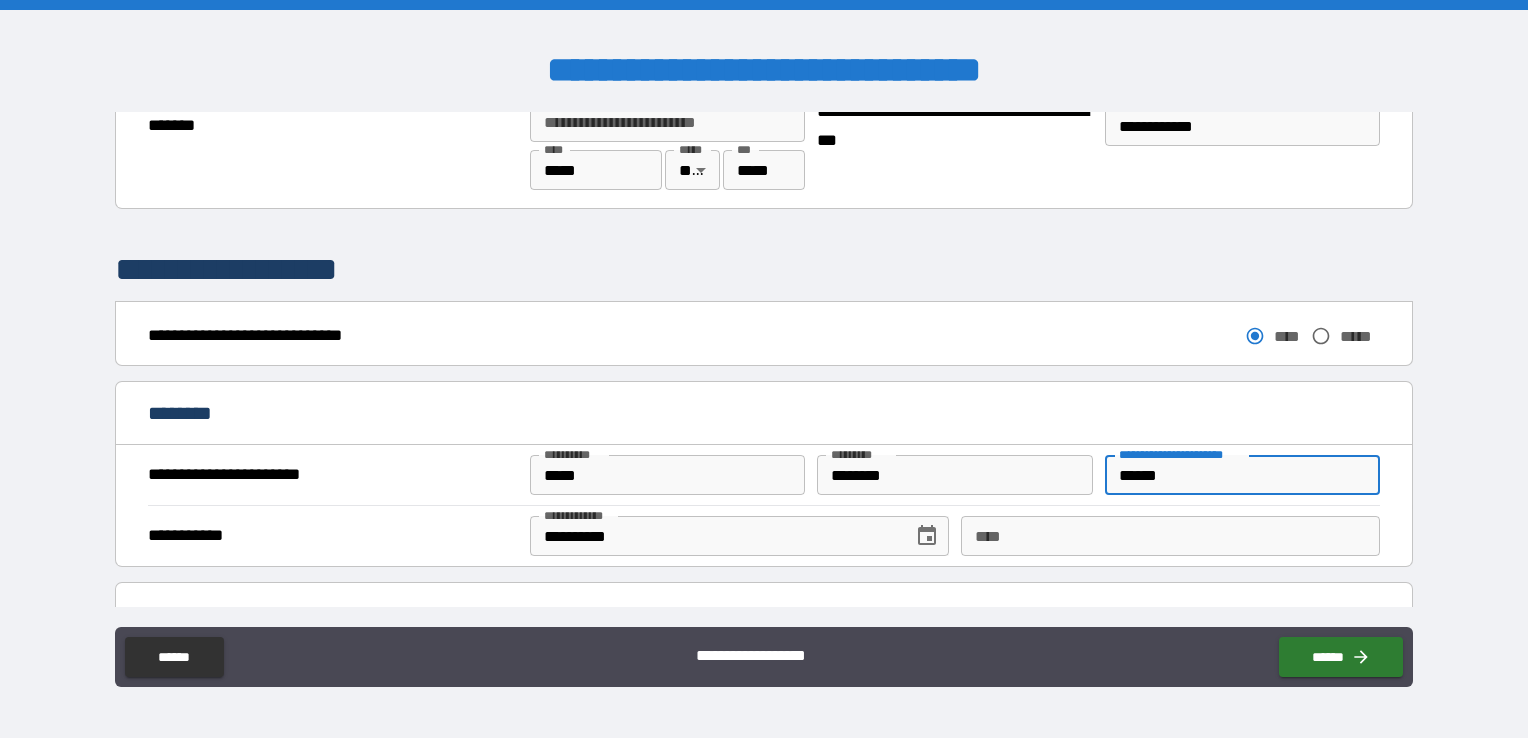 type on "******" 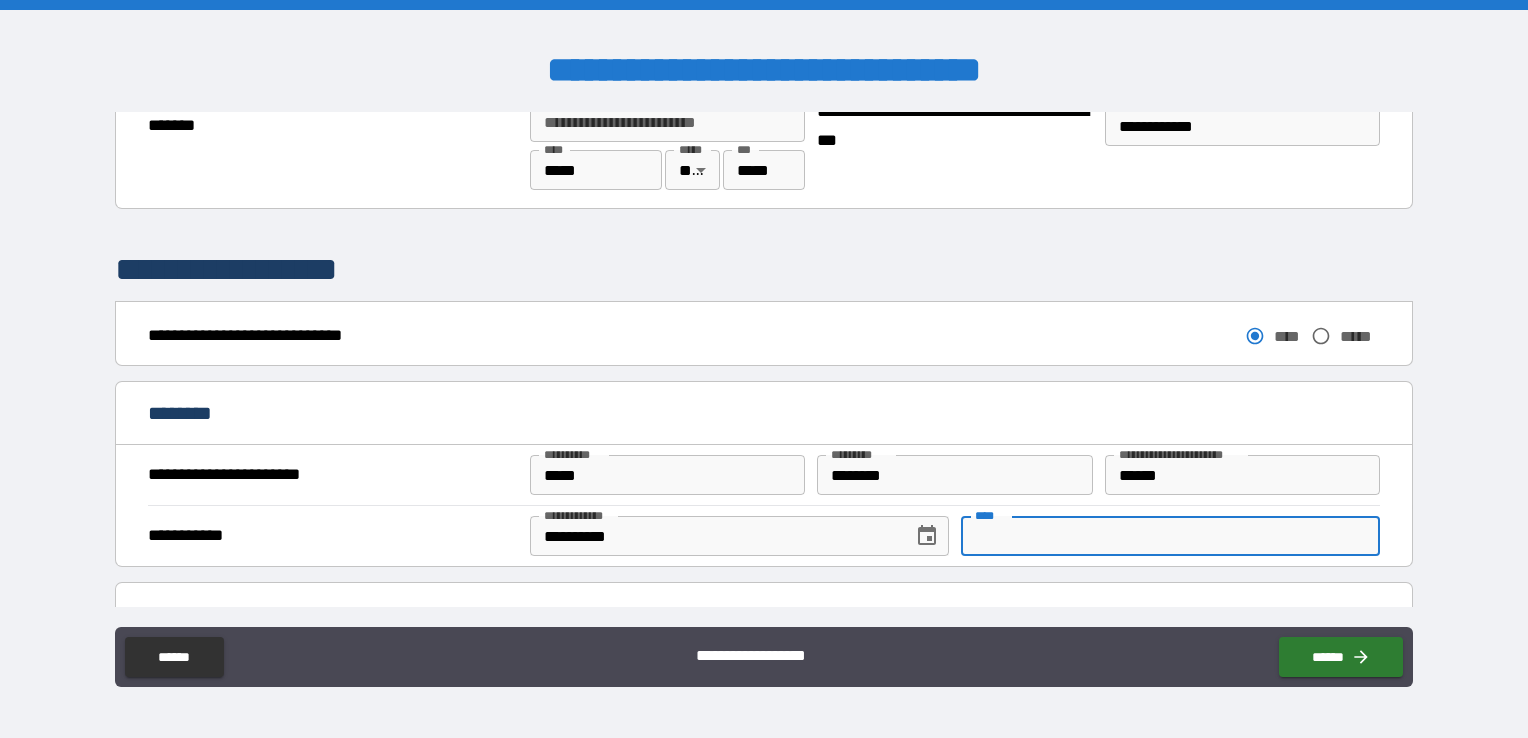 click on "****" at bounding box center (1170, 536) 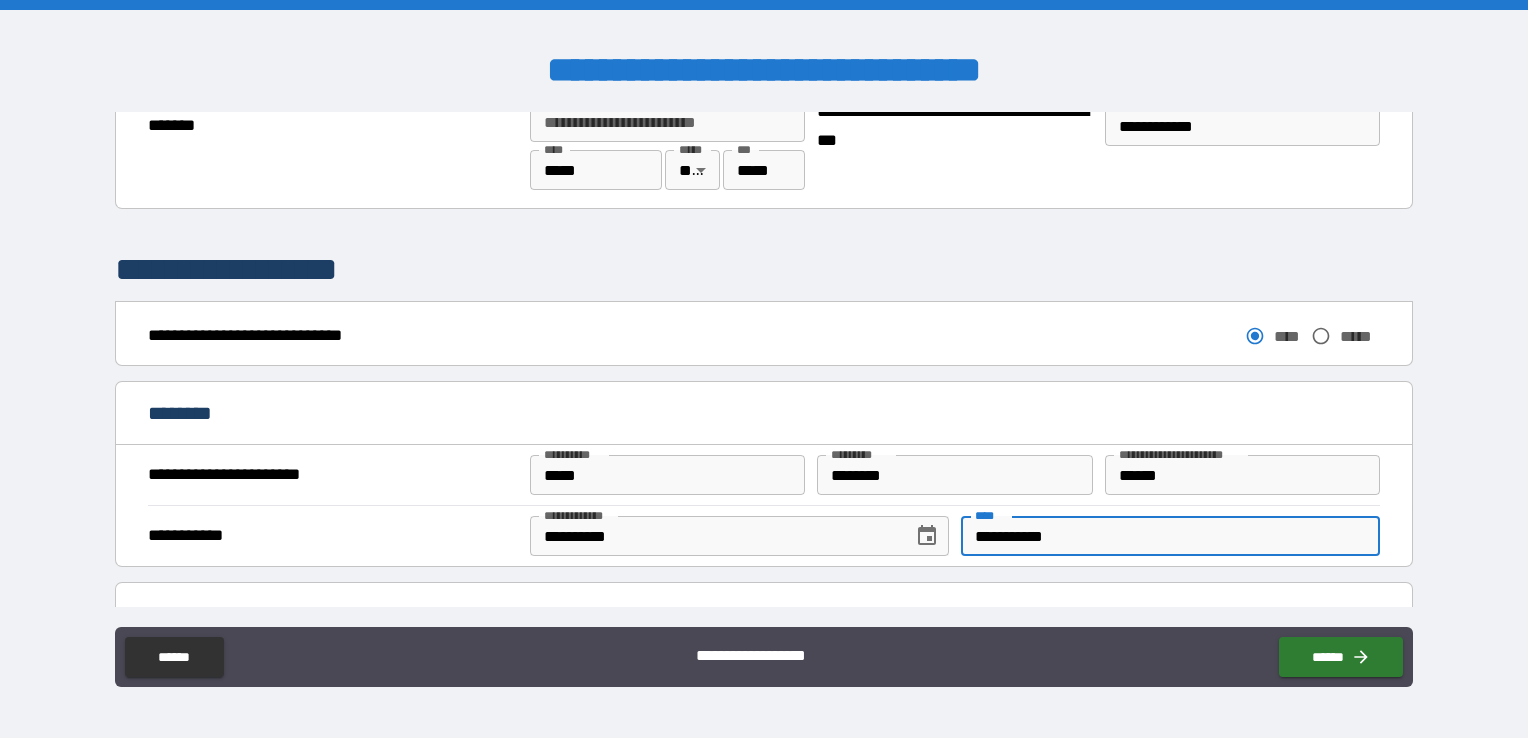 scroll, scrollTop: 1405, scrollLeft: 0, axis: vertical 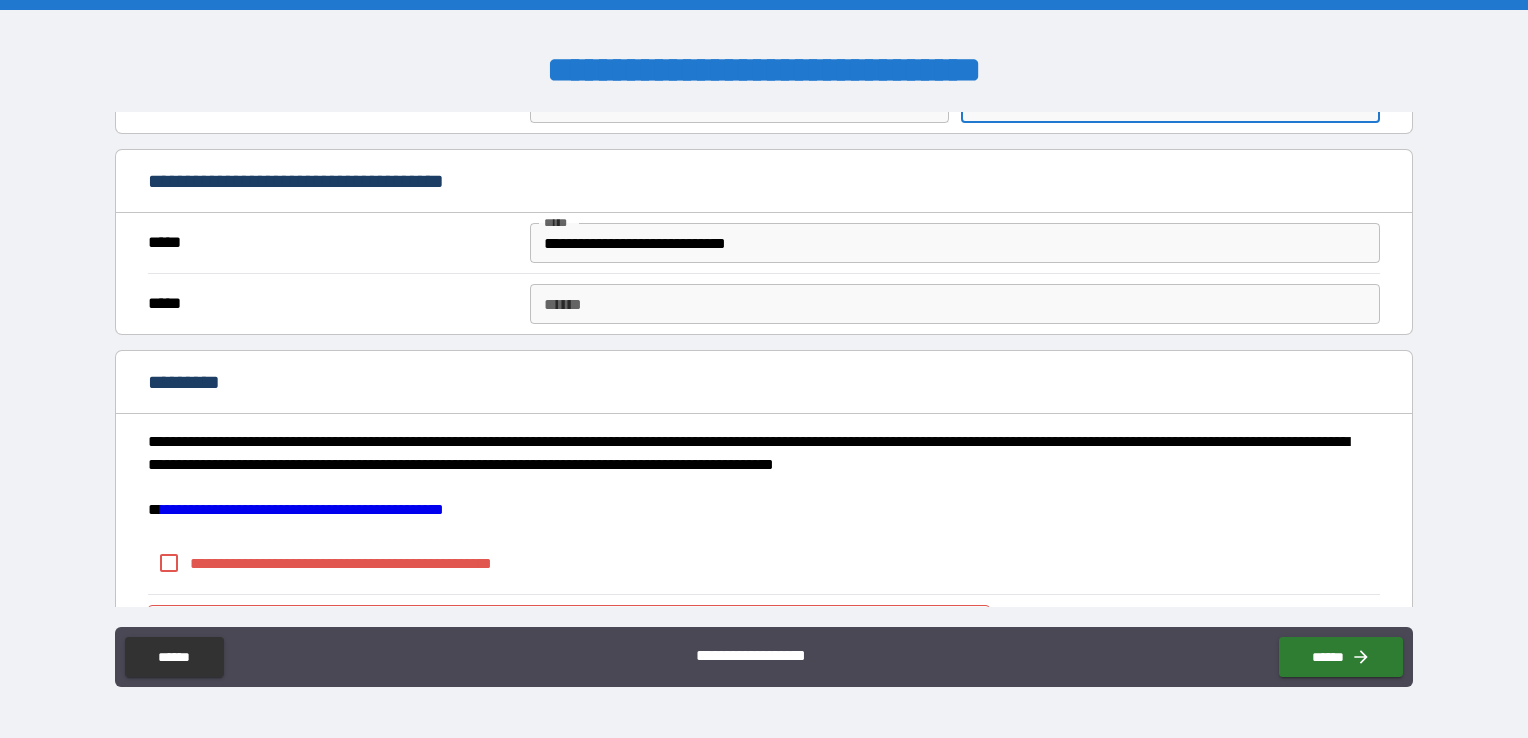 type on "**********" 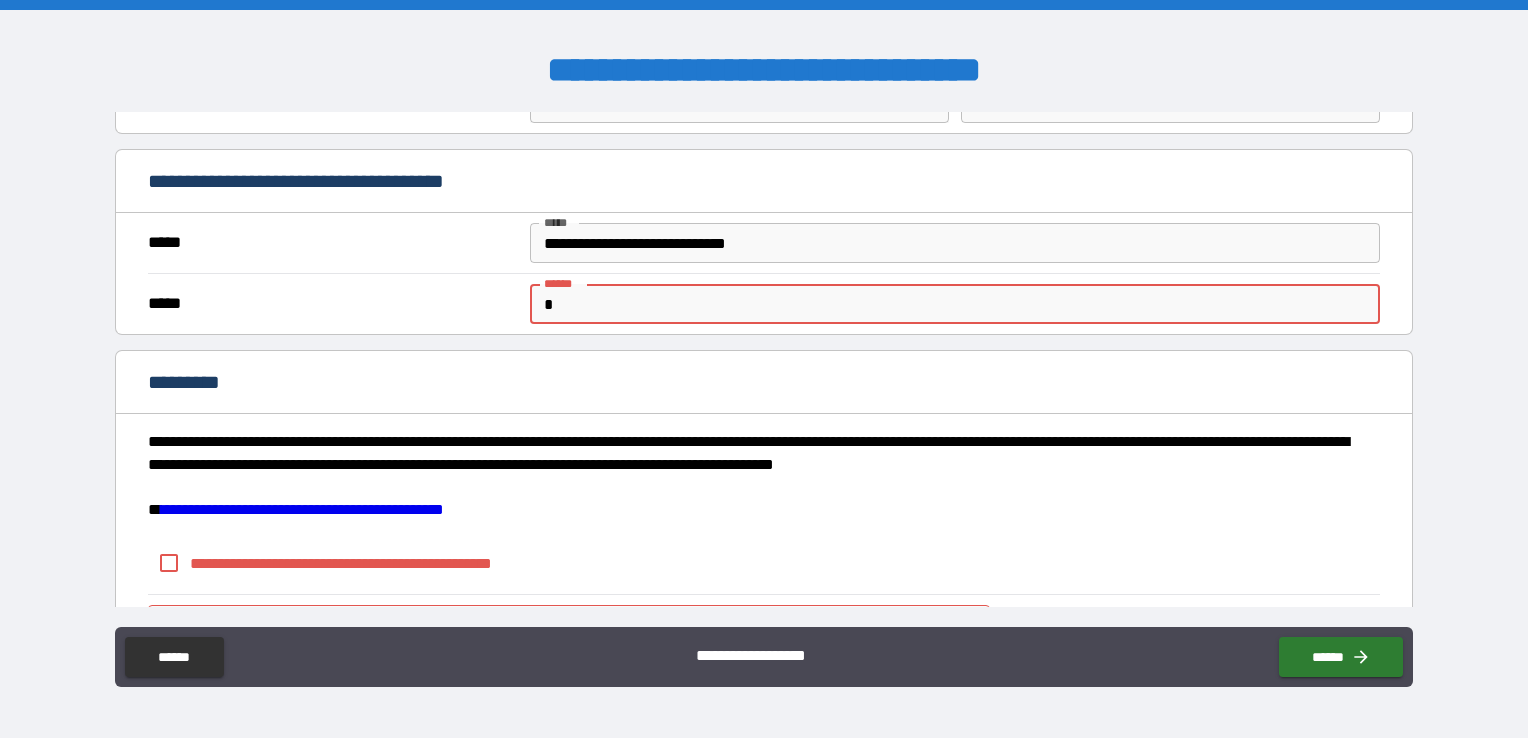 click on "*" at bounding box center (955, 304) 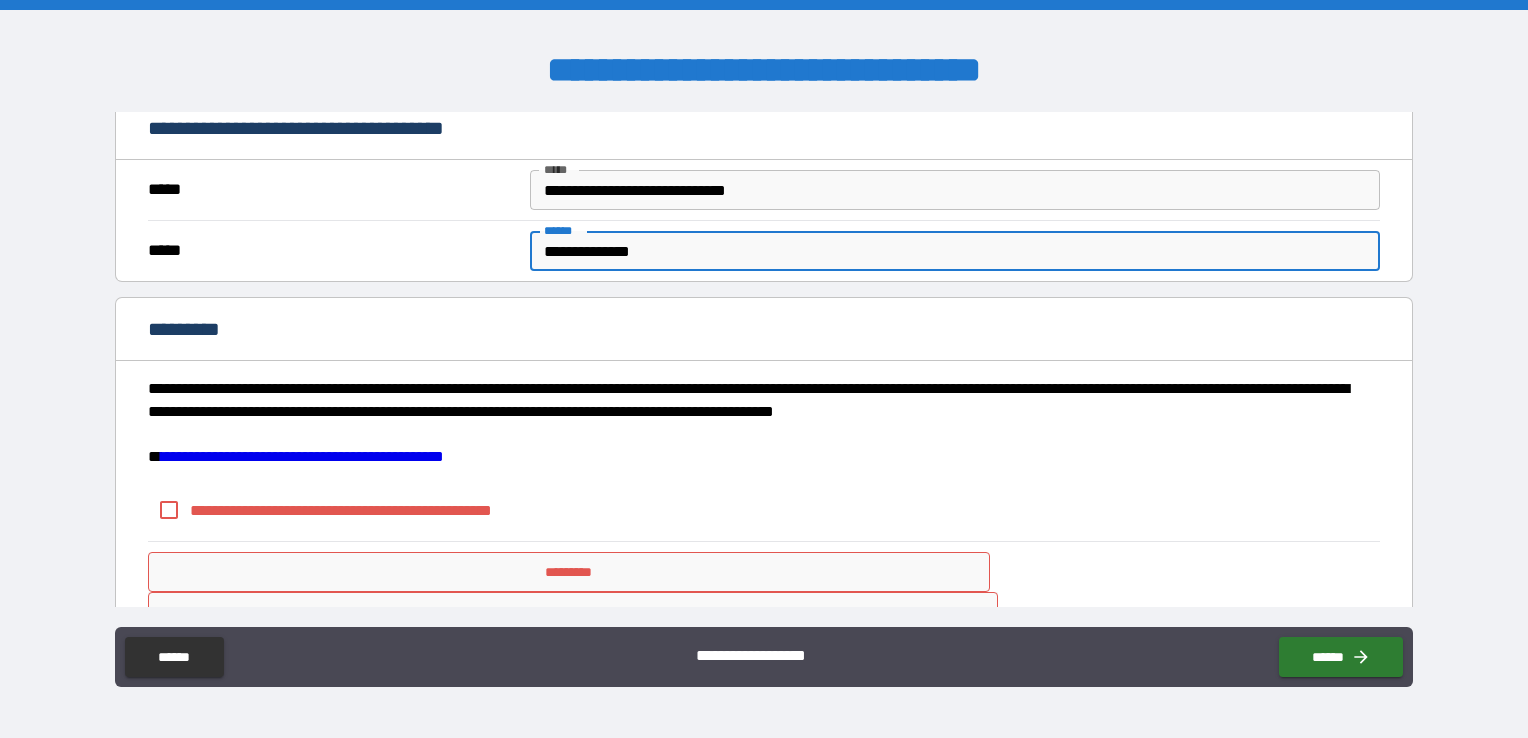 scroll, scrollTop: 1508, scrollLeft: 0, axis: vertical 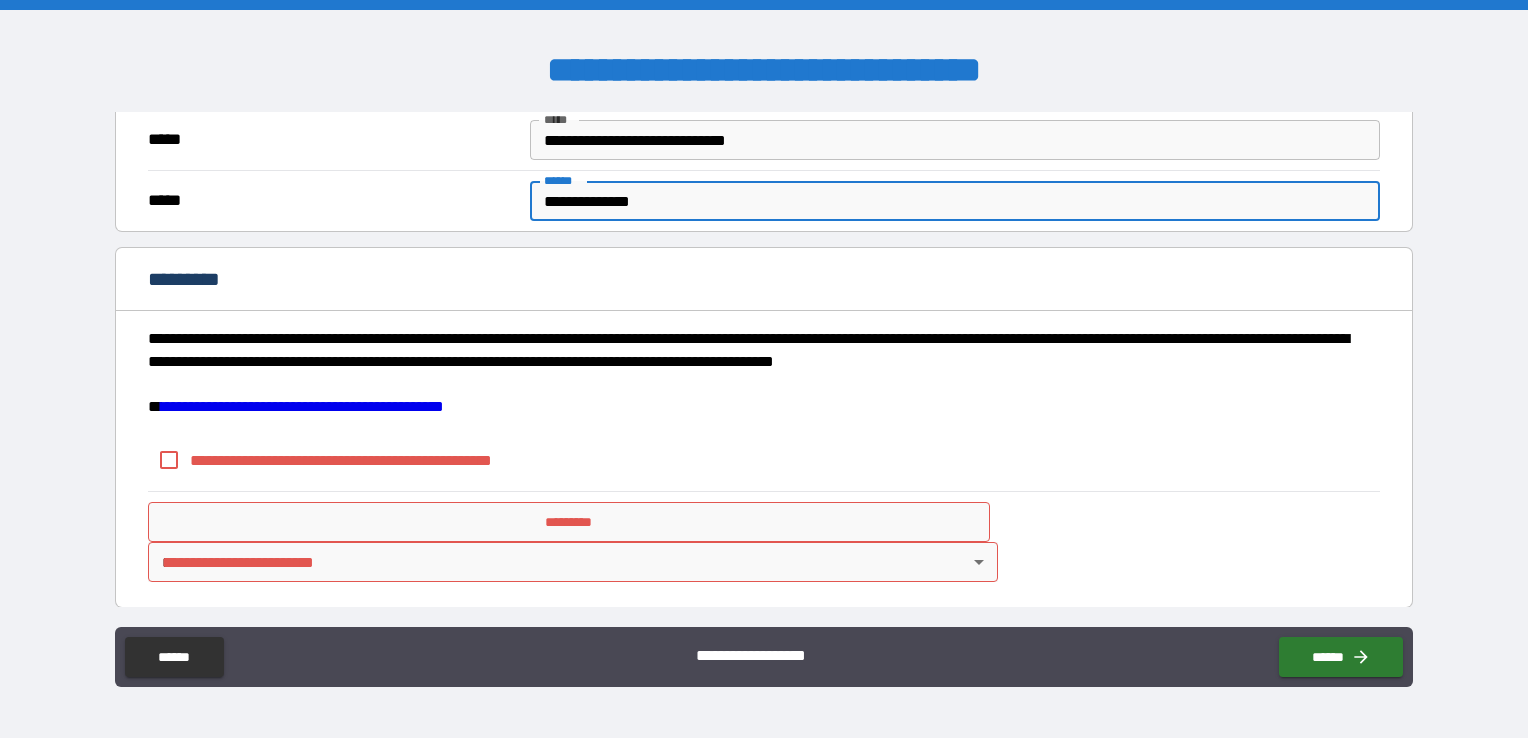 type on "**********" 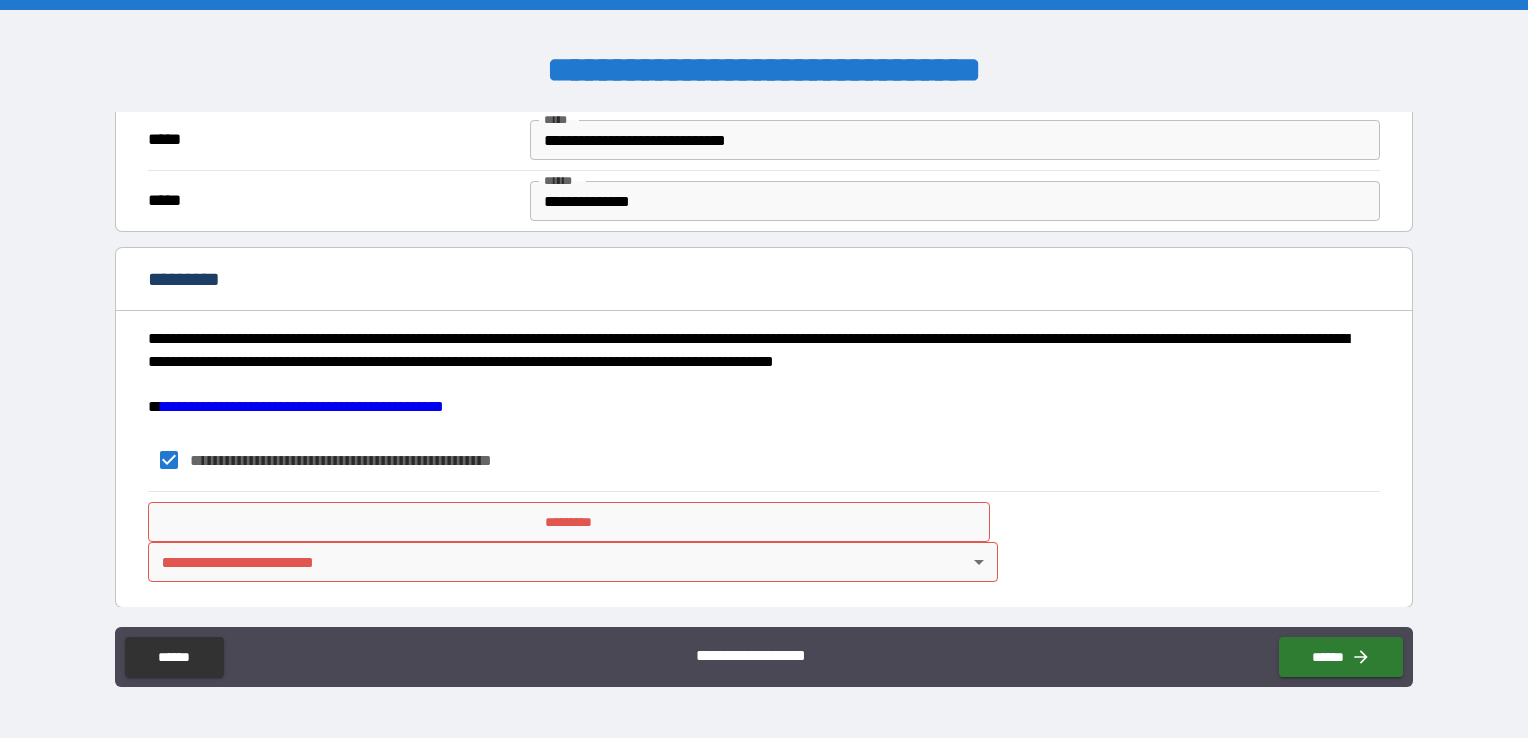 click on "**********" at bounding box center [764, 369] 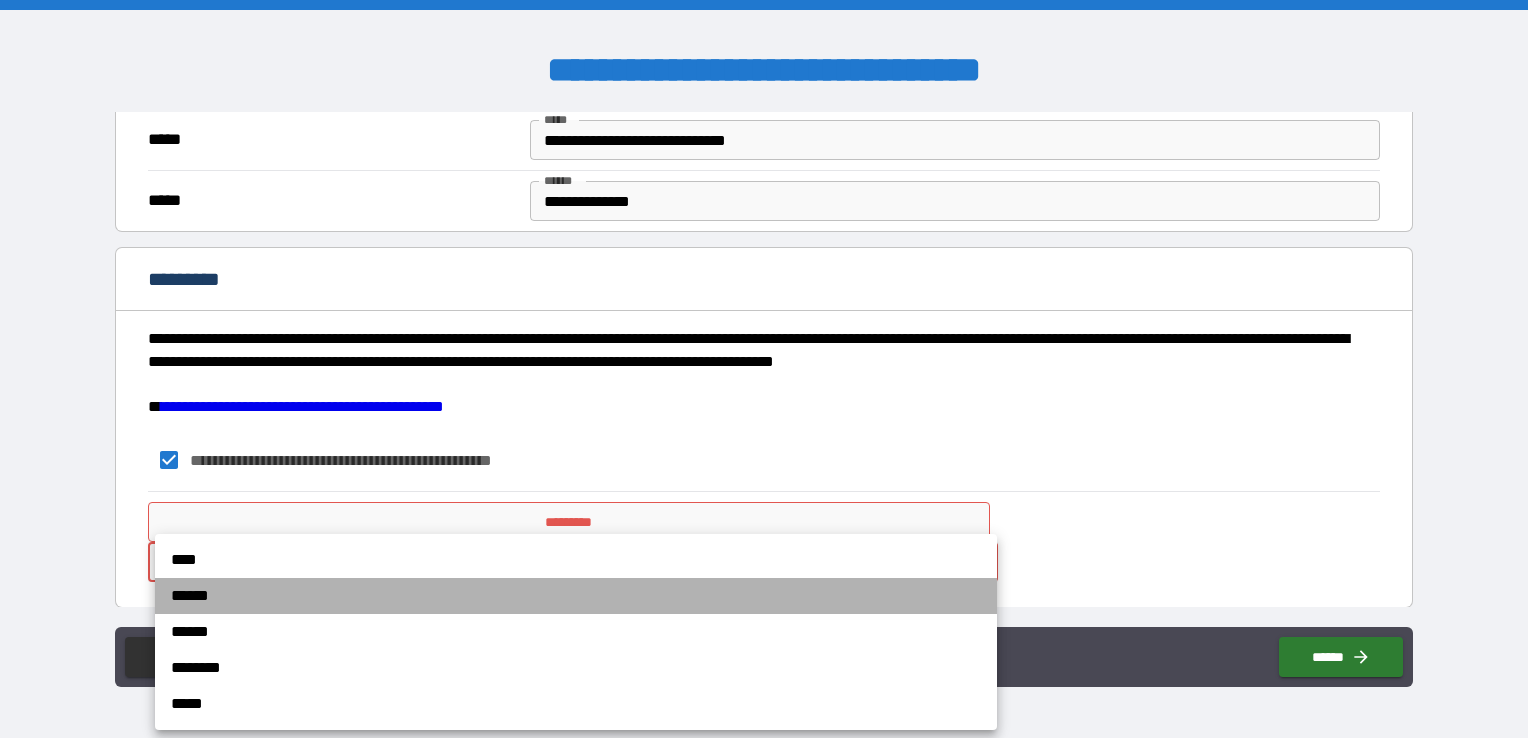 click on "******" at bounding box center (576, 596) 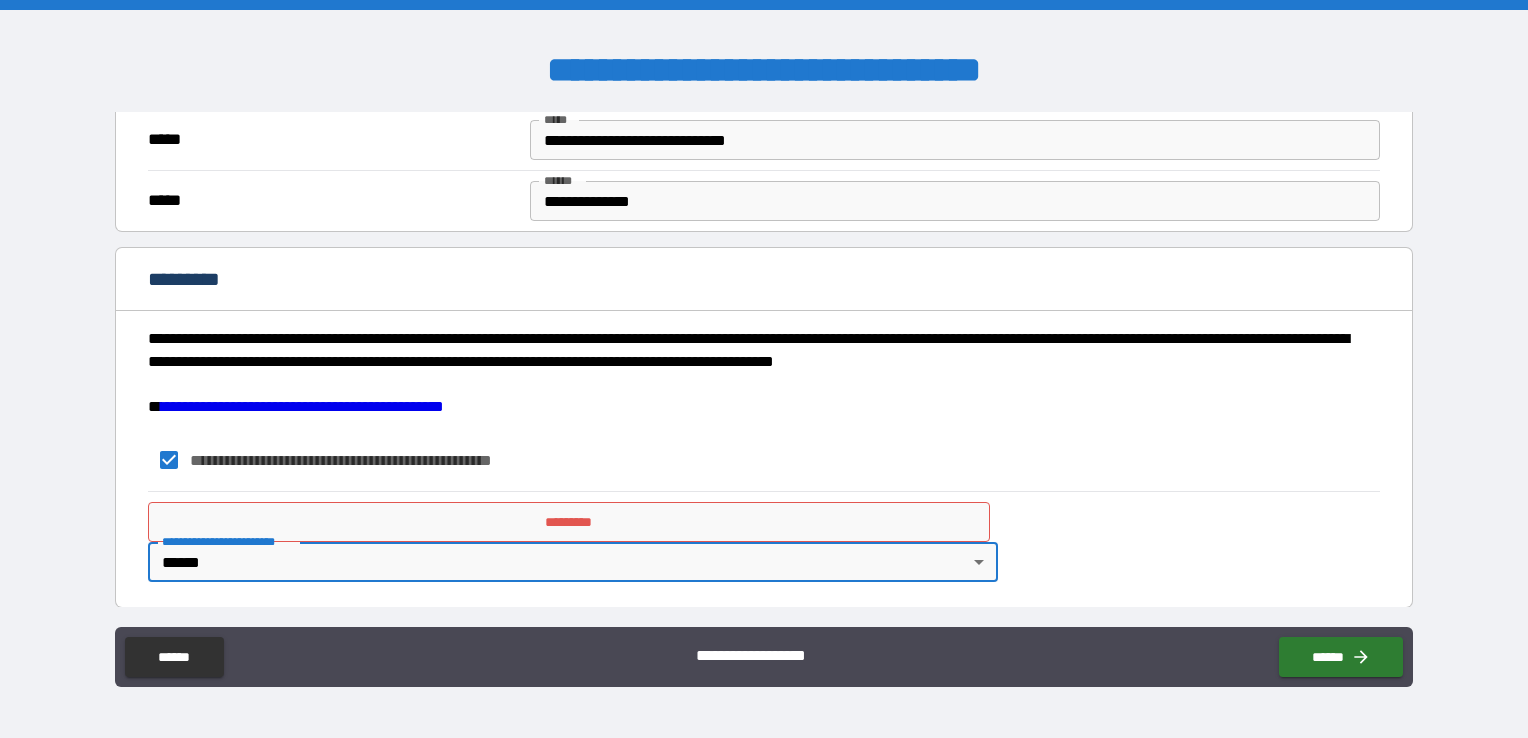 click on "*********" at bounding box center (569, 522) 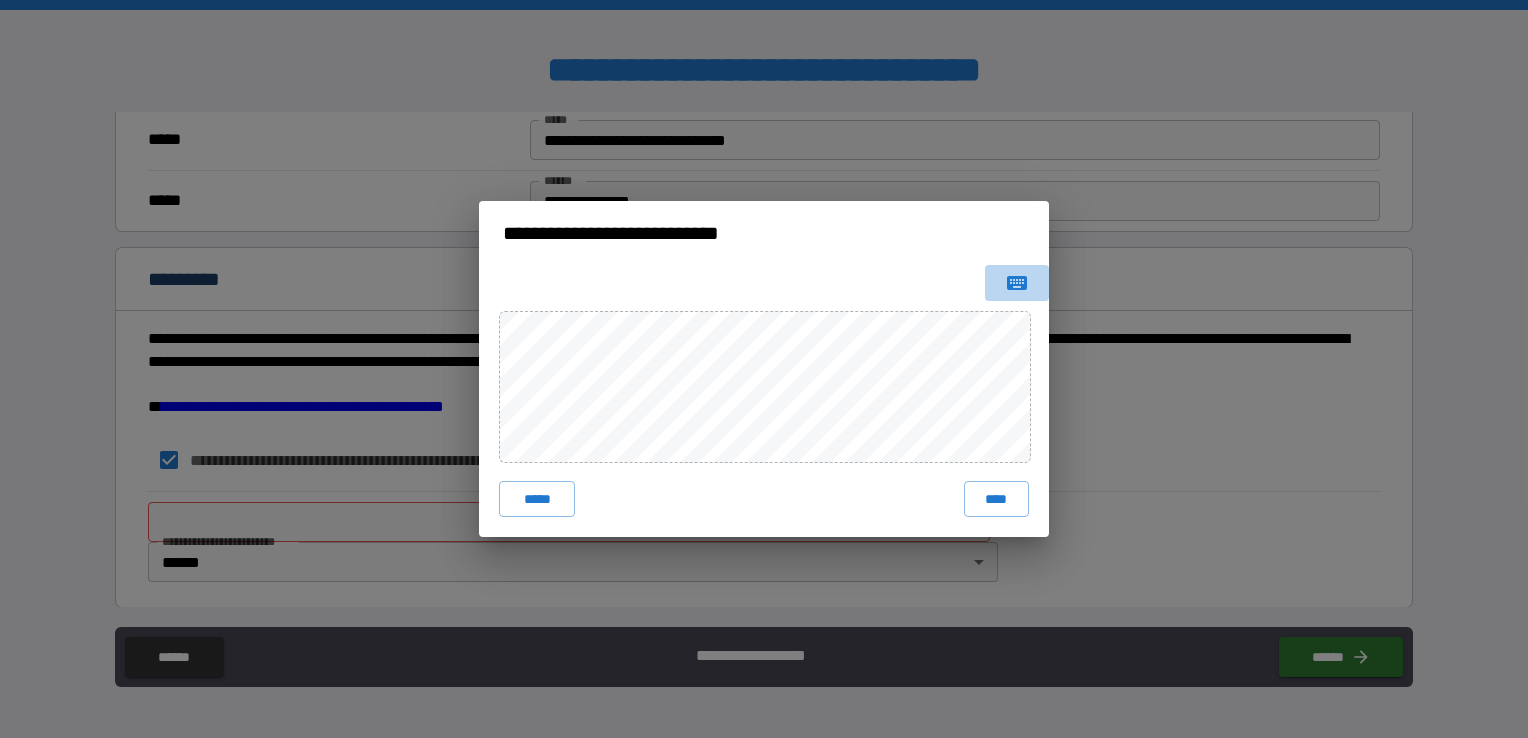 click at bounding box center [1017, 283] 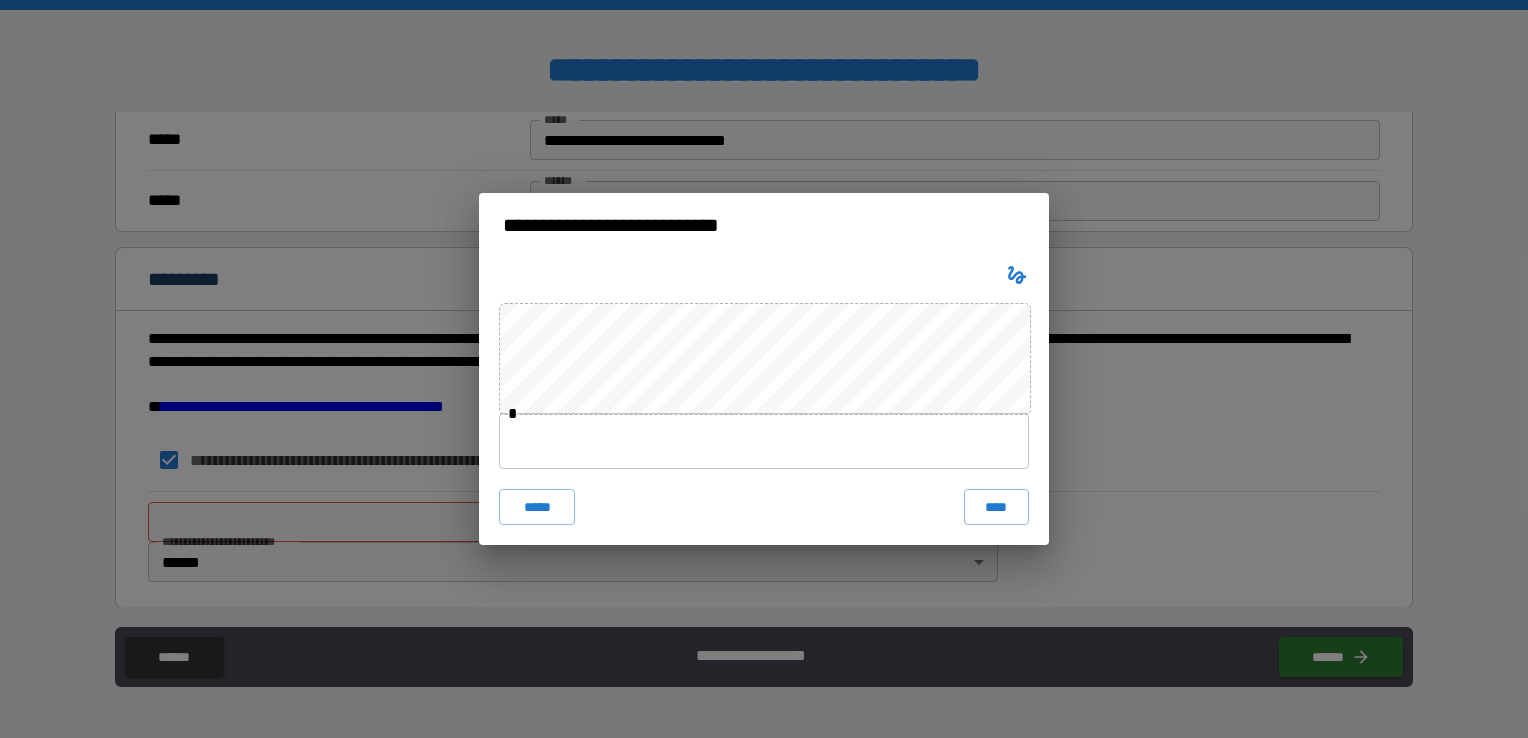 type 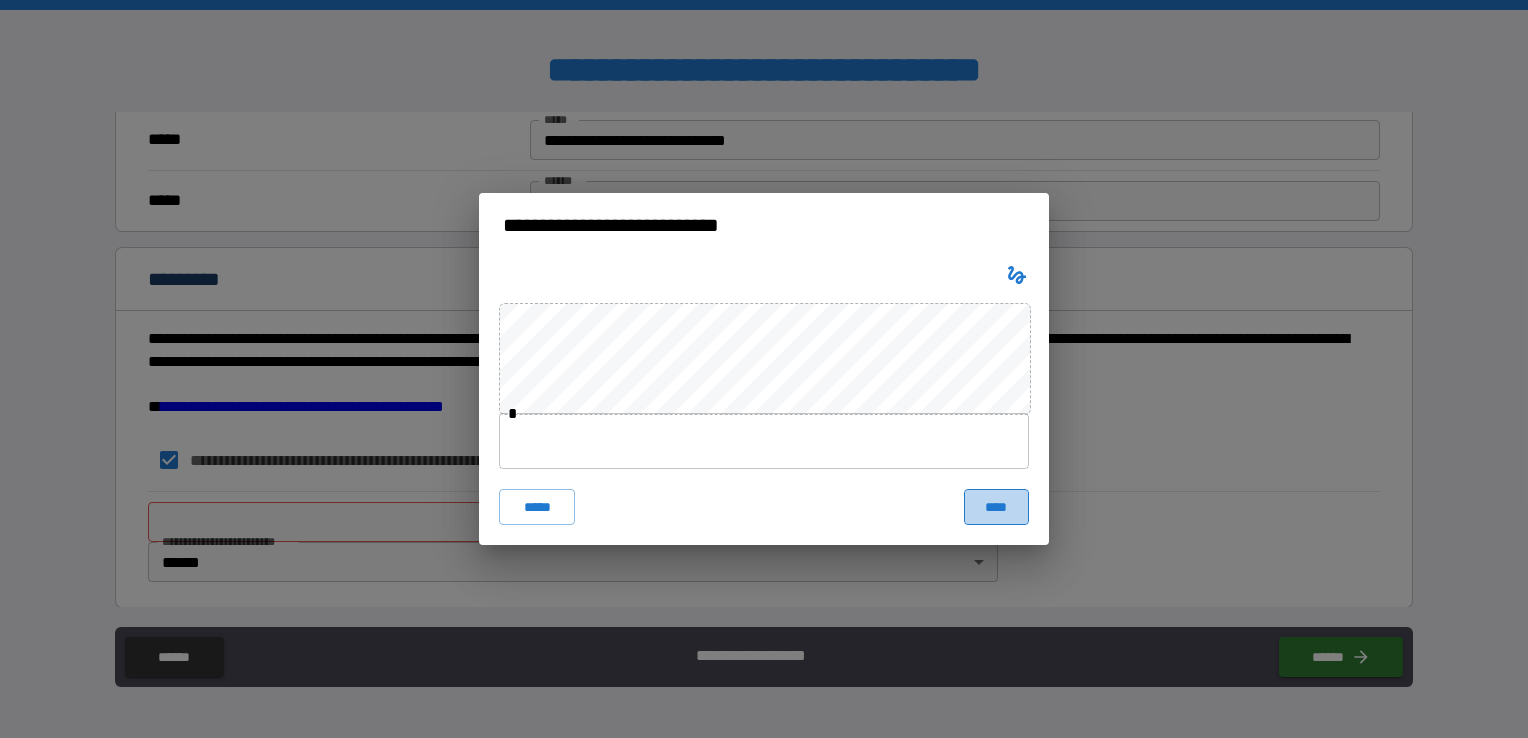 click on "****" at bounding box center [996, 507] 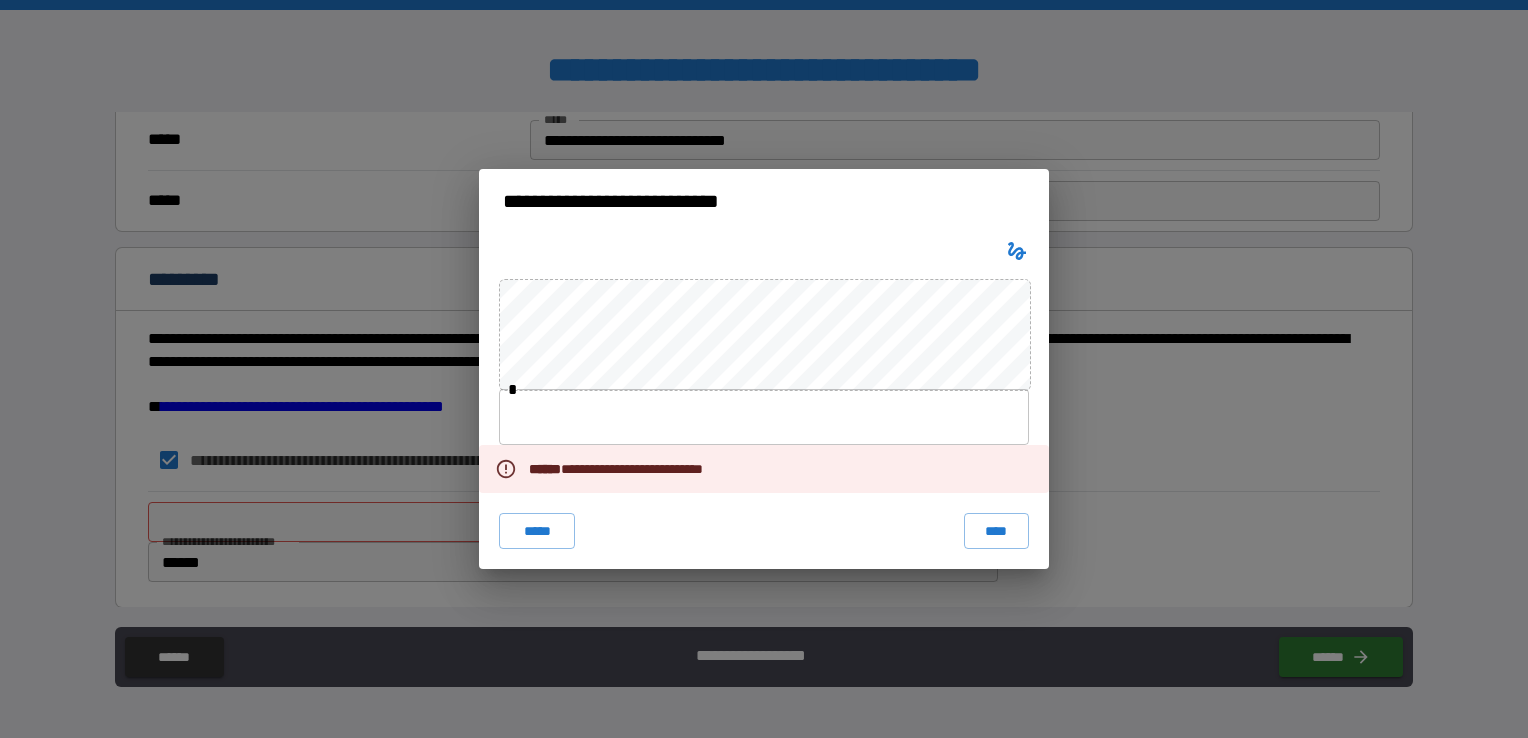 click at bounding box center [764, 417] 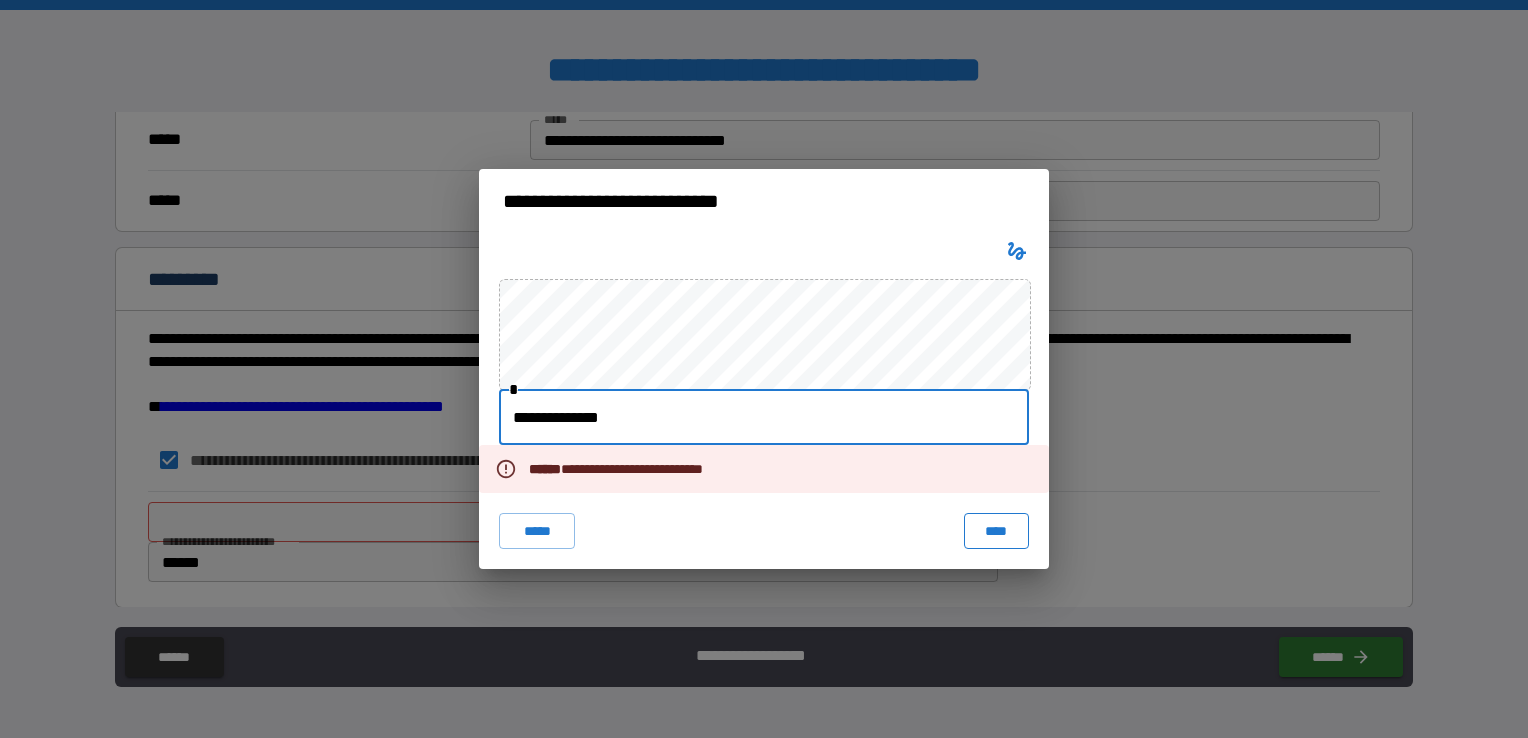 type on "**********" 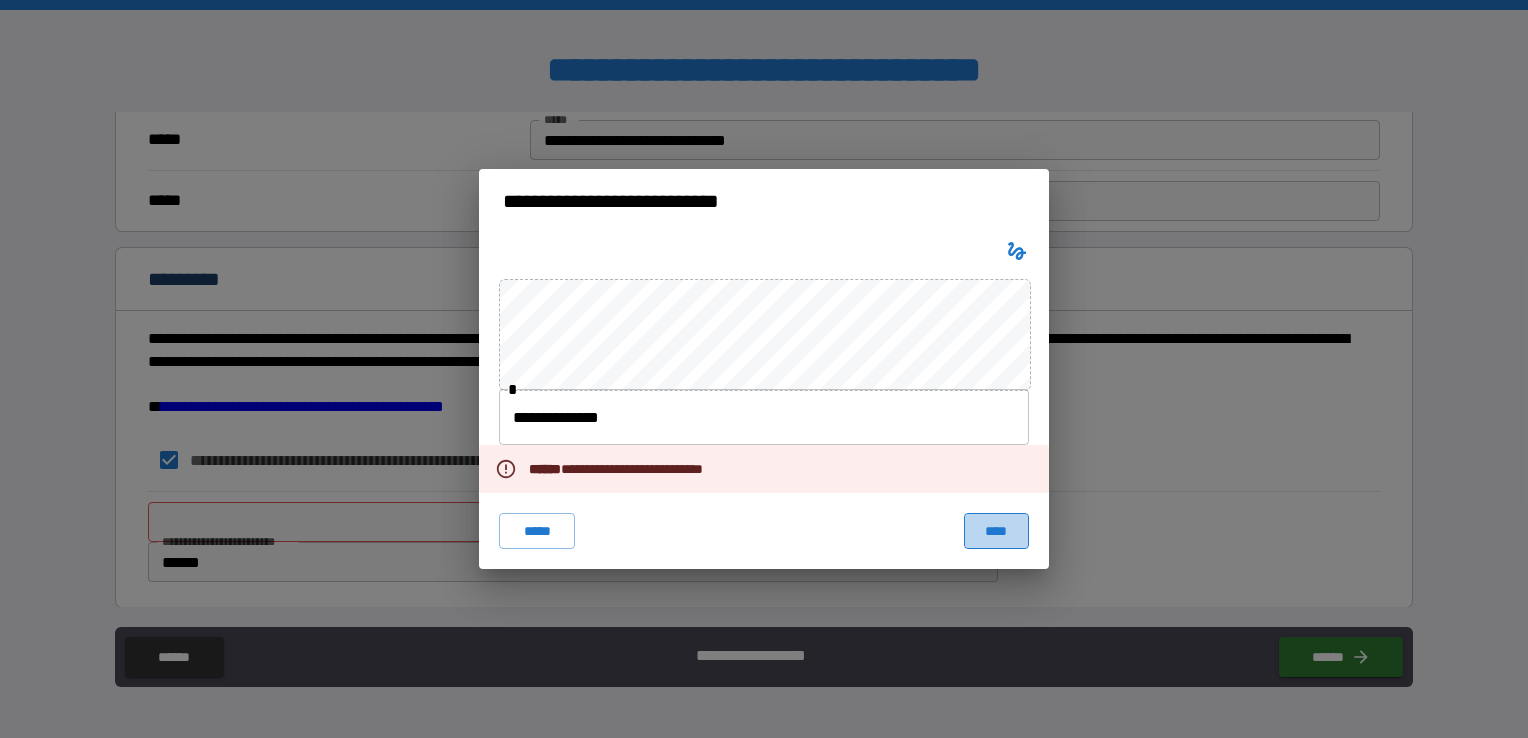 click on "****" at bounding box center [996, 531] 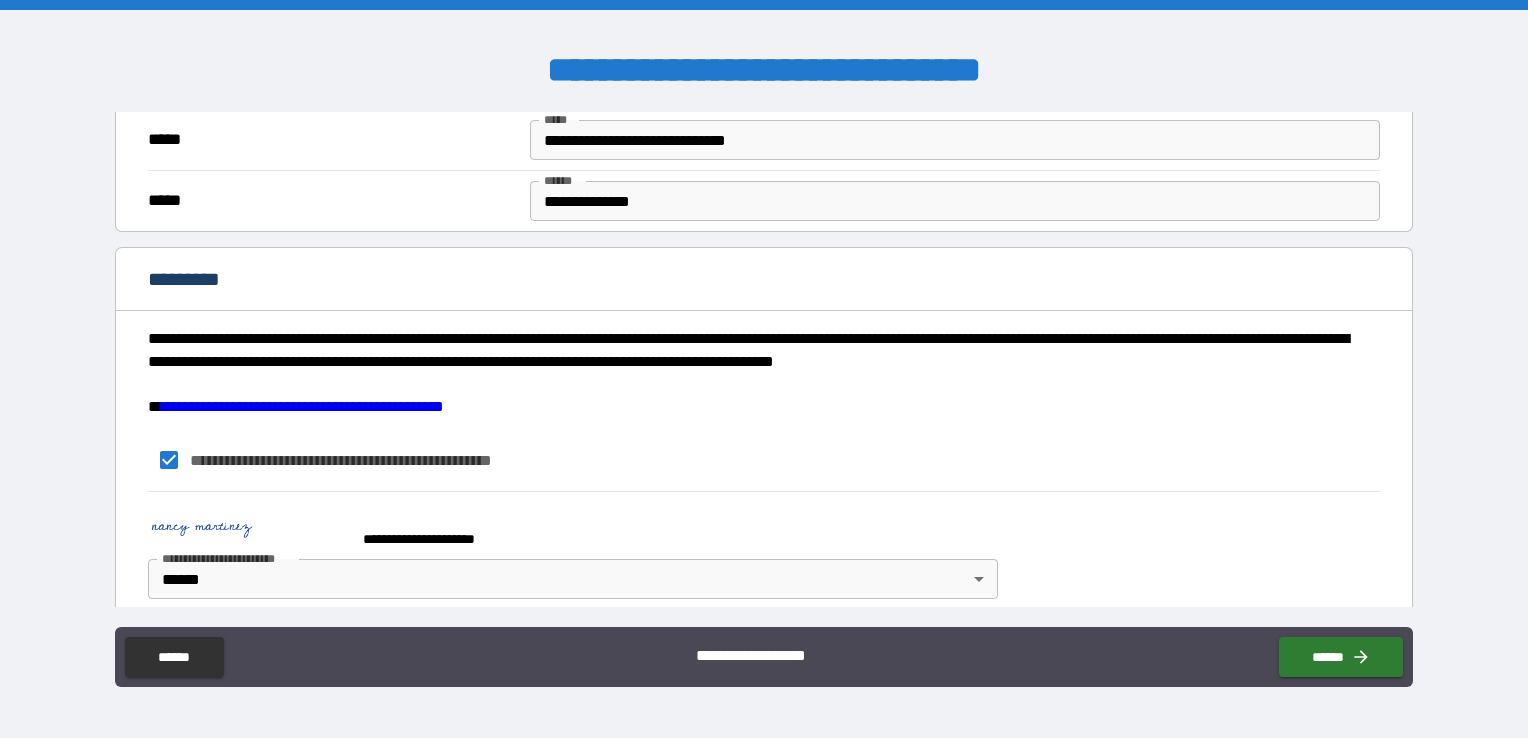 click on "**********" at bounding box center [764, 460] 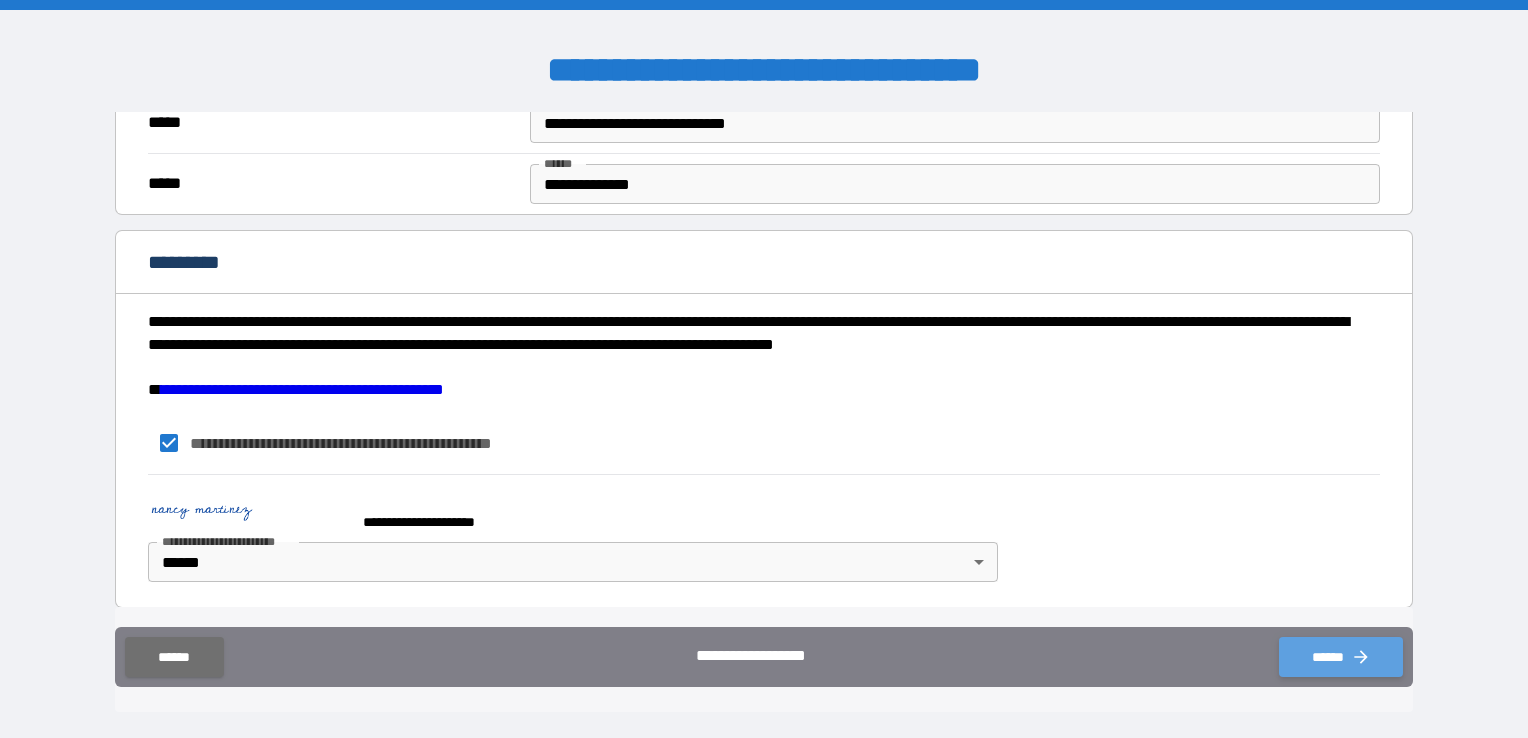 click on "******" at bounding box center [1341, 657] 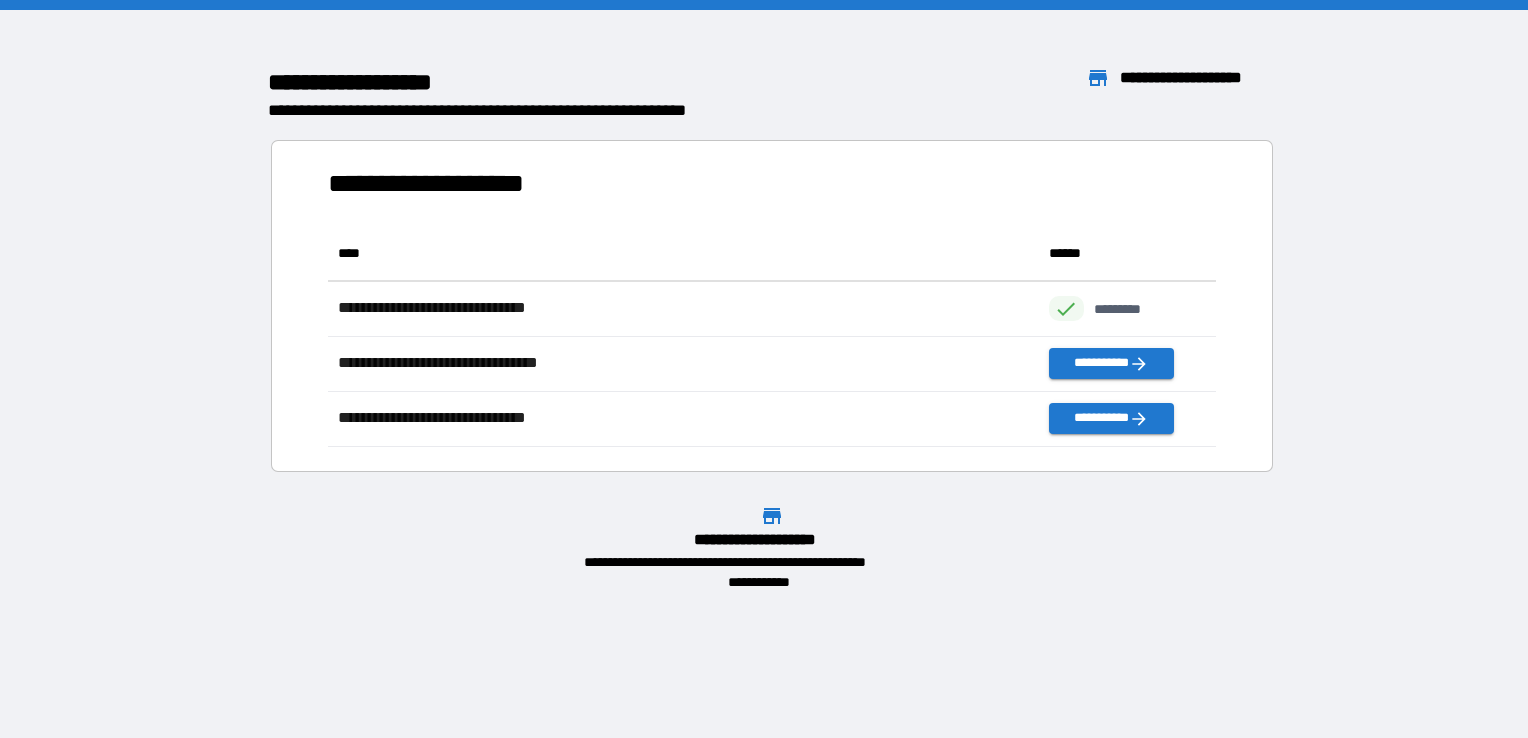 scroll, scrollTop: 16, scrollLeft: 16, axis: both 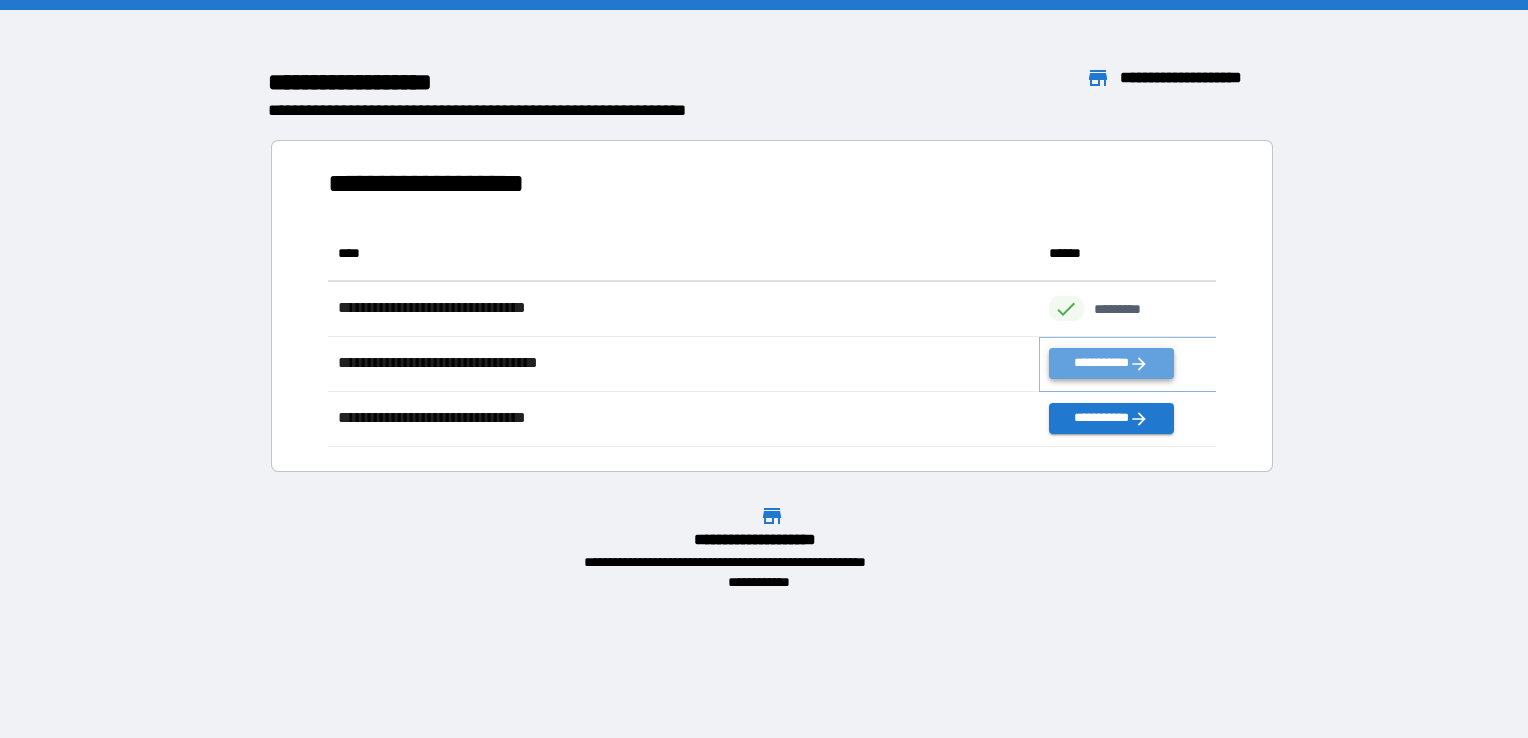 click on "**********" at bounding box center [1111, 363] 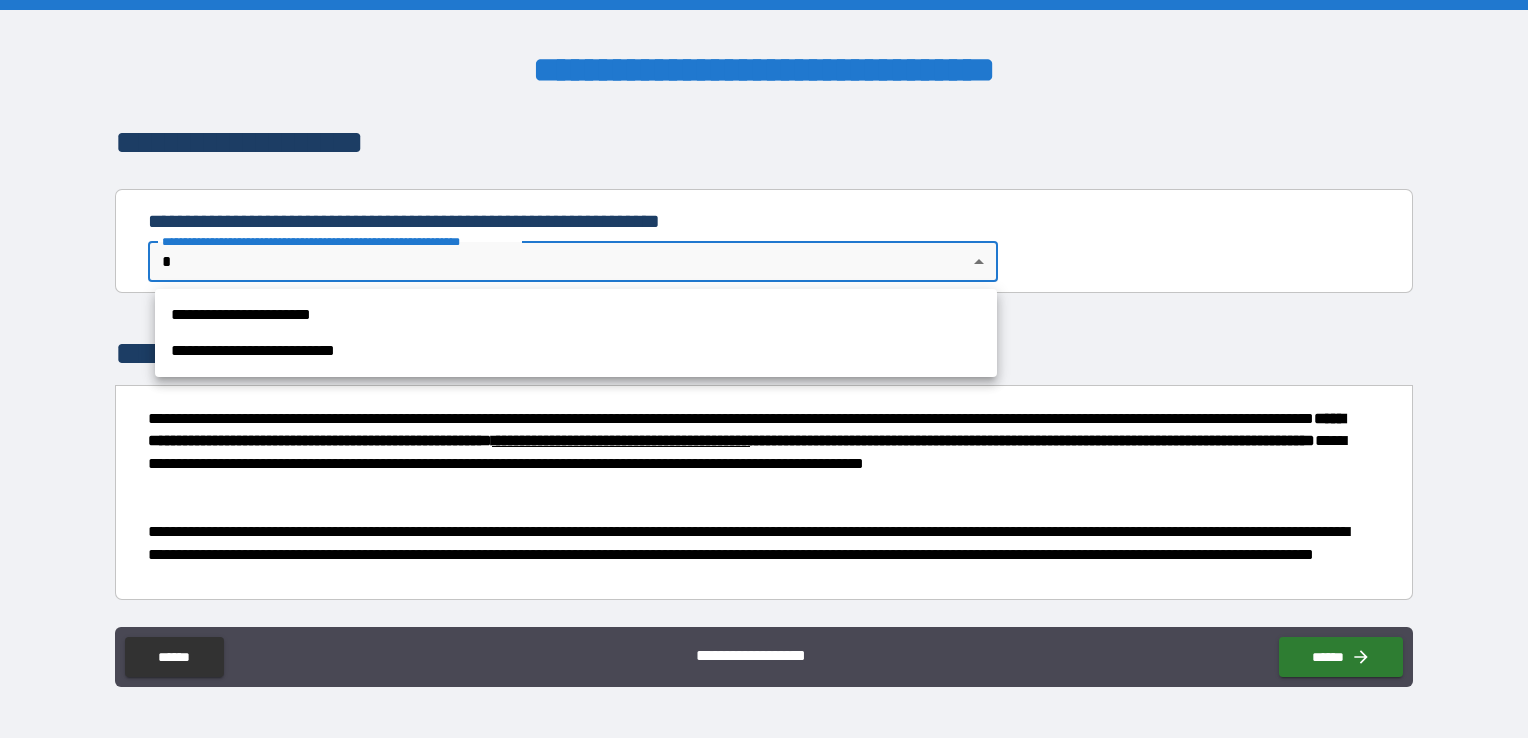 click on "**********" at bounding box center [764, 369] 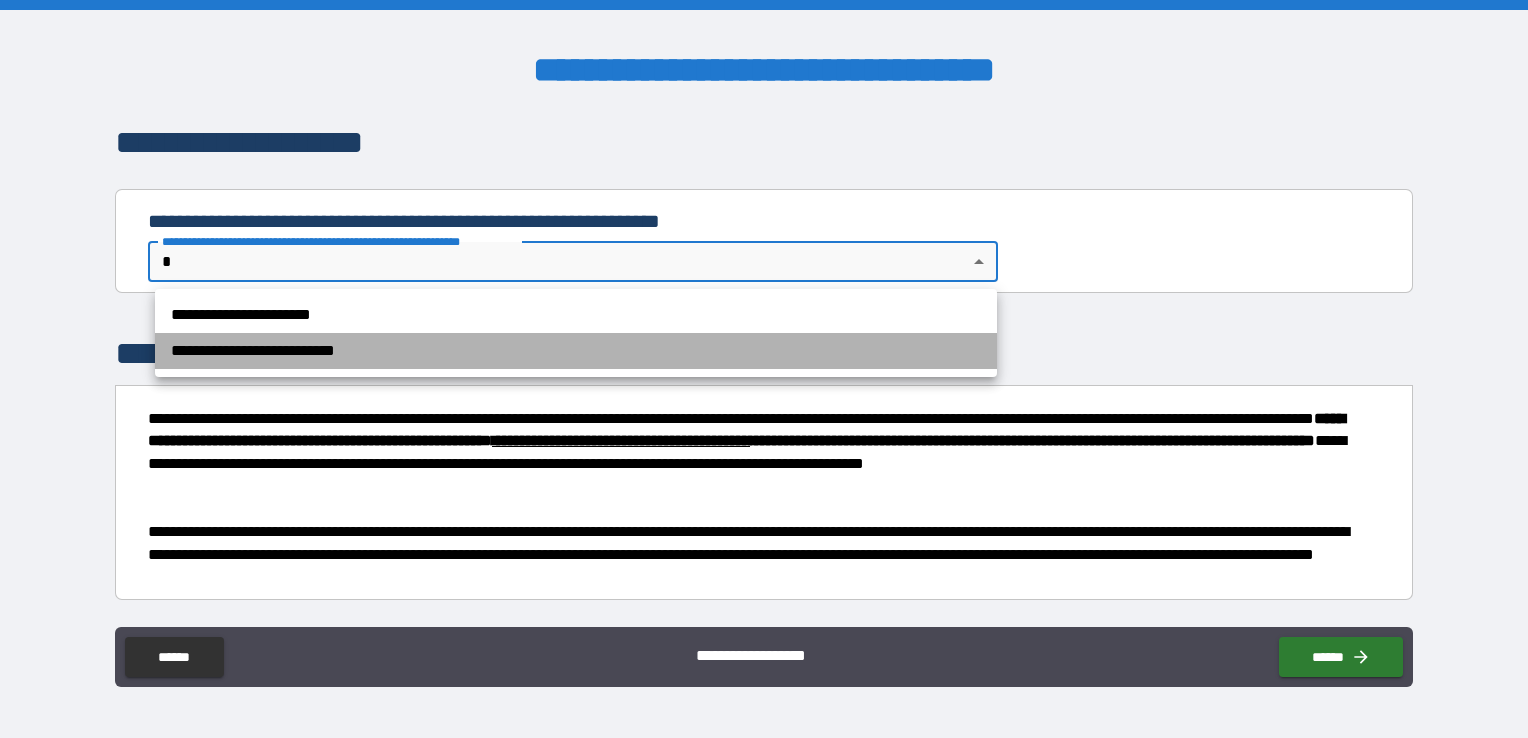 click on "**********" at bounding box center (576, 351) 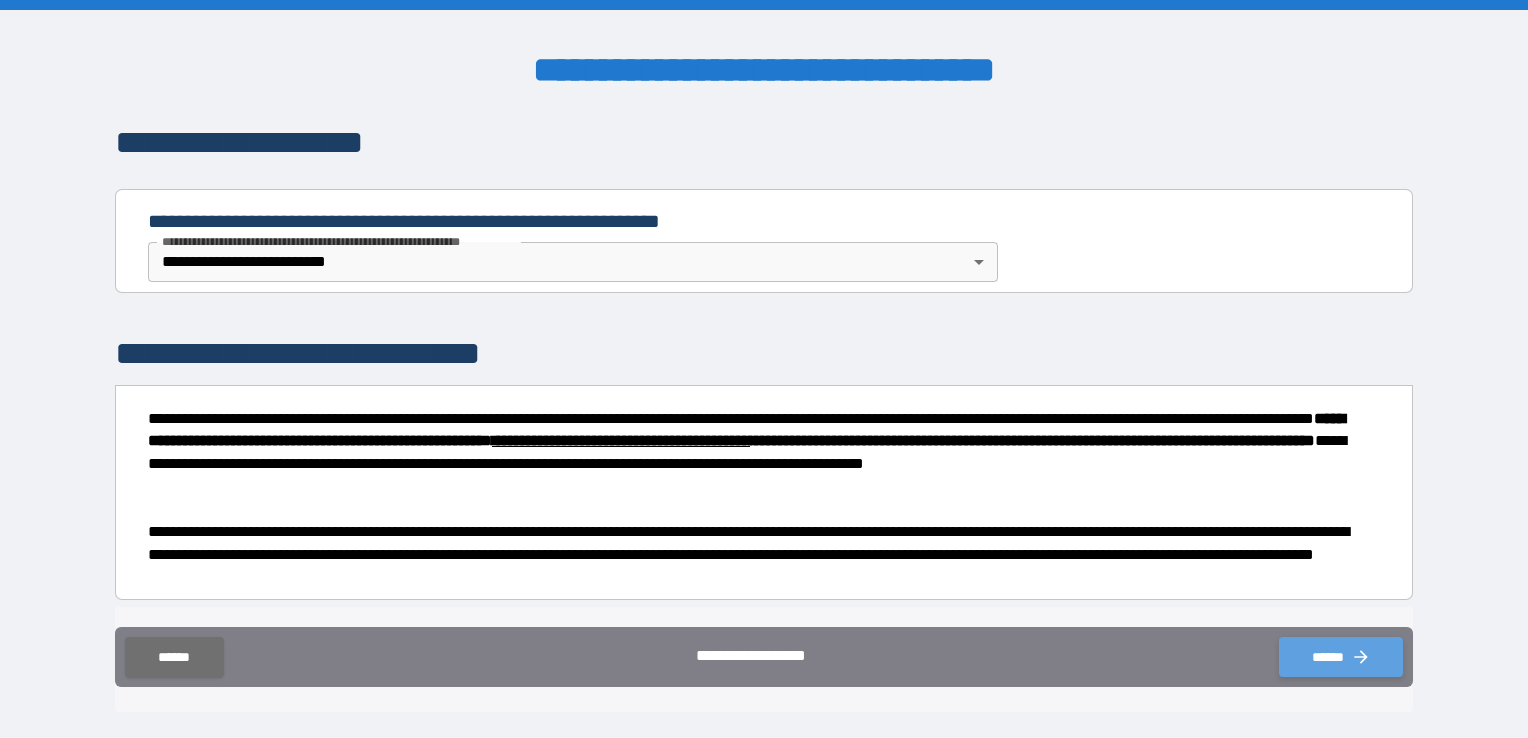 click on "******" at bounding box center (1341, 657) 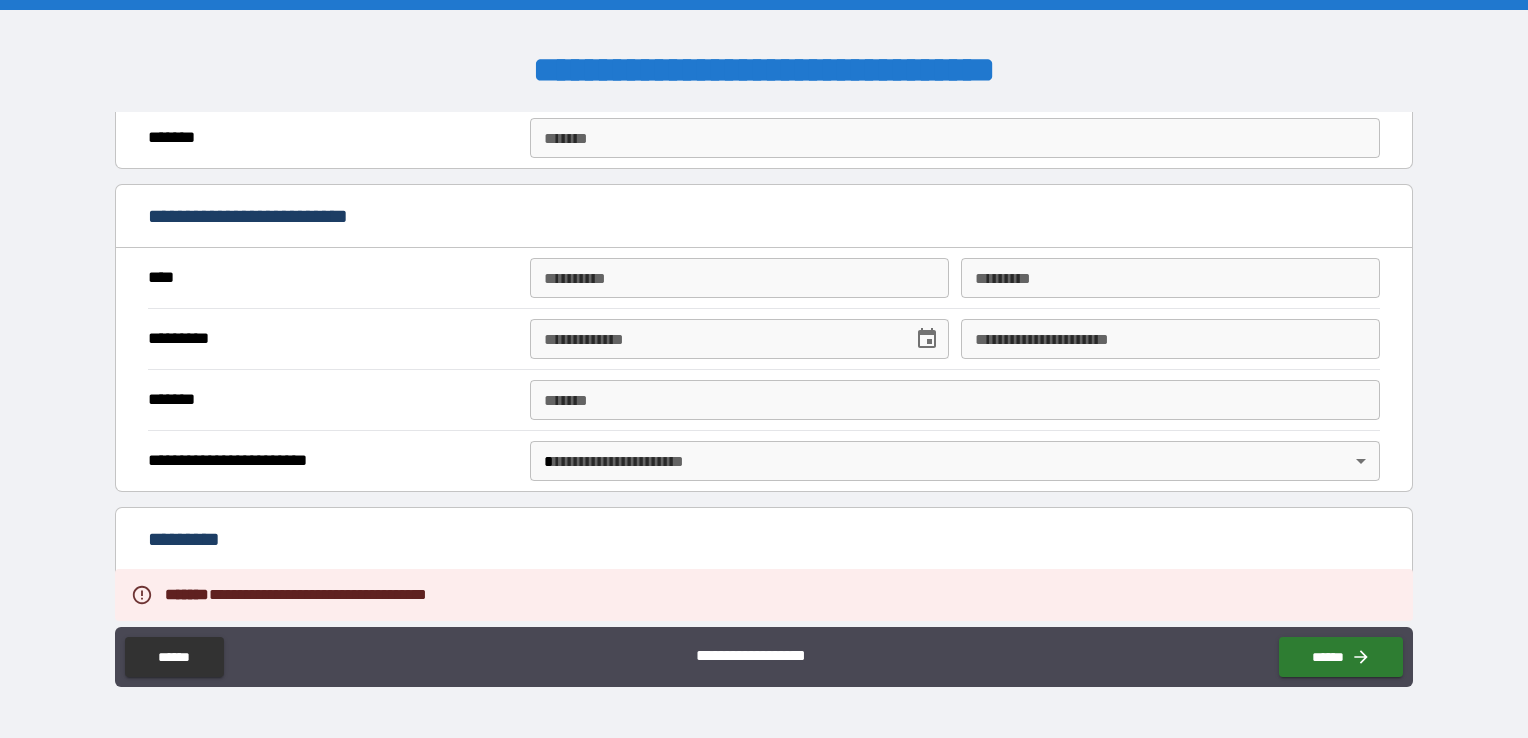 scroll, scrollTop: 1480, scrollLeft: 0, axis: vertical 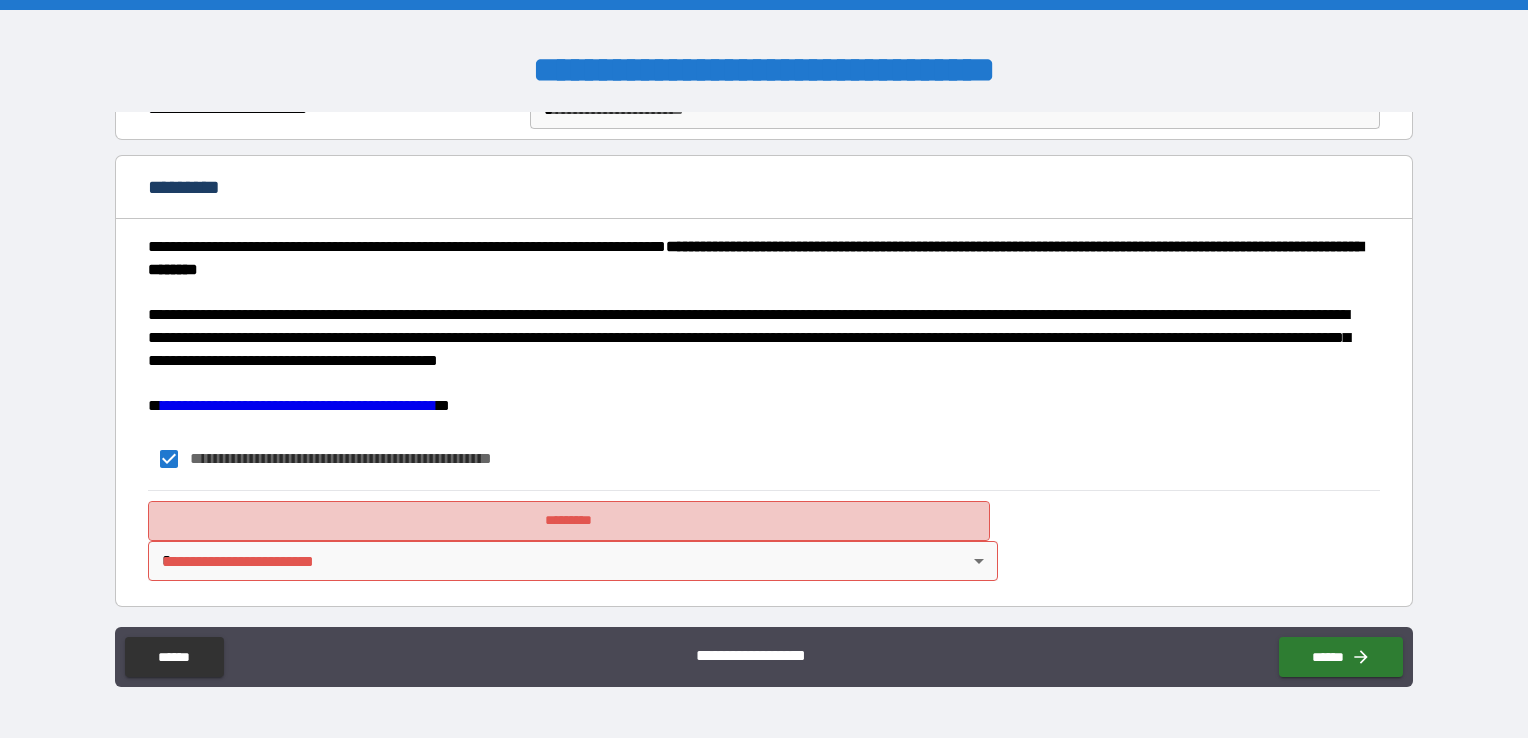 click on "*********" at bounding box center [569, 521] 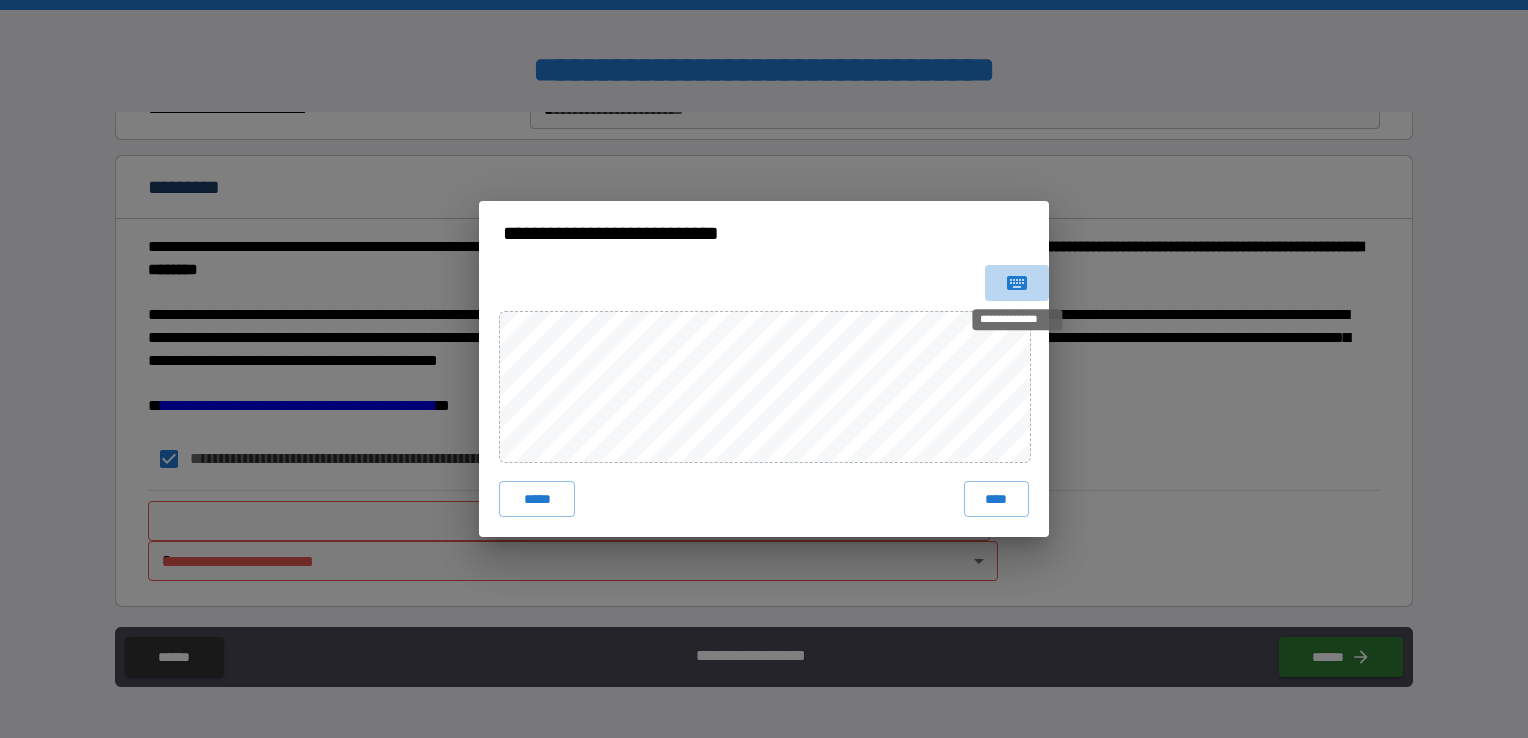 click 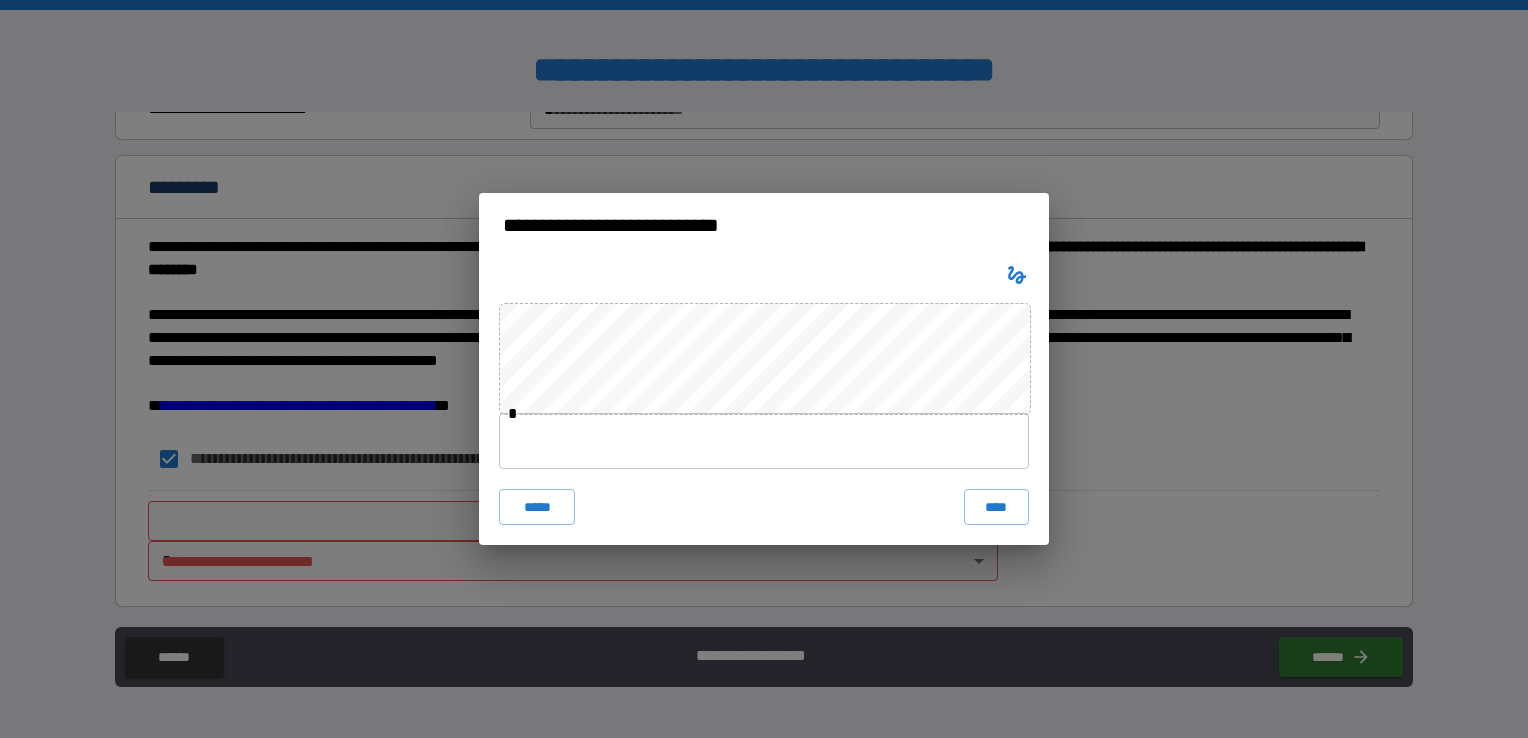 click at bounding box center (764, 441) 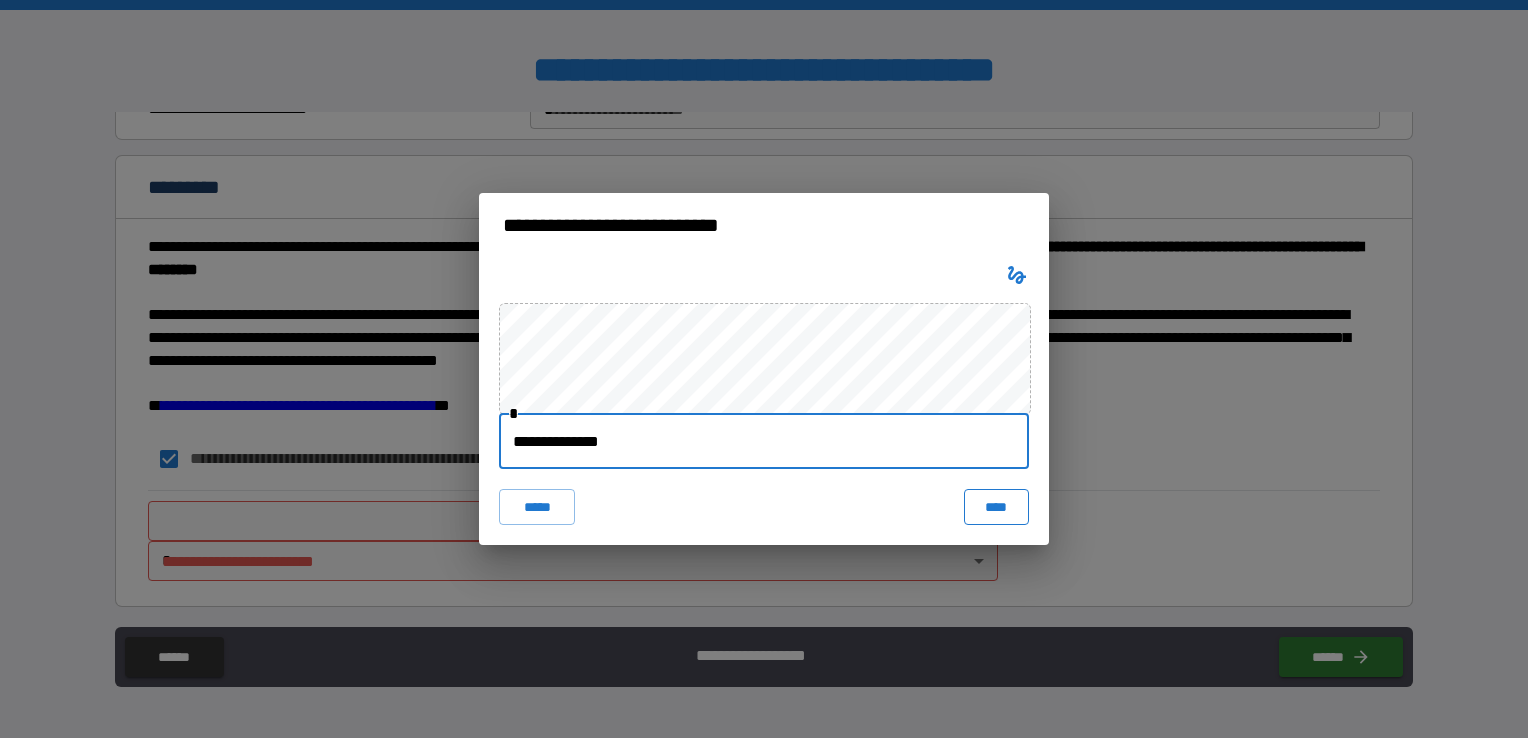 type on "**********" 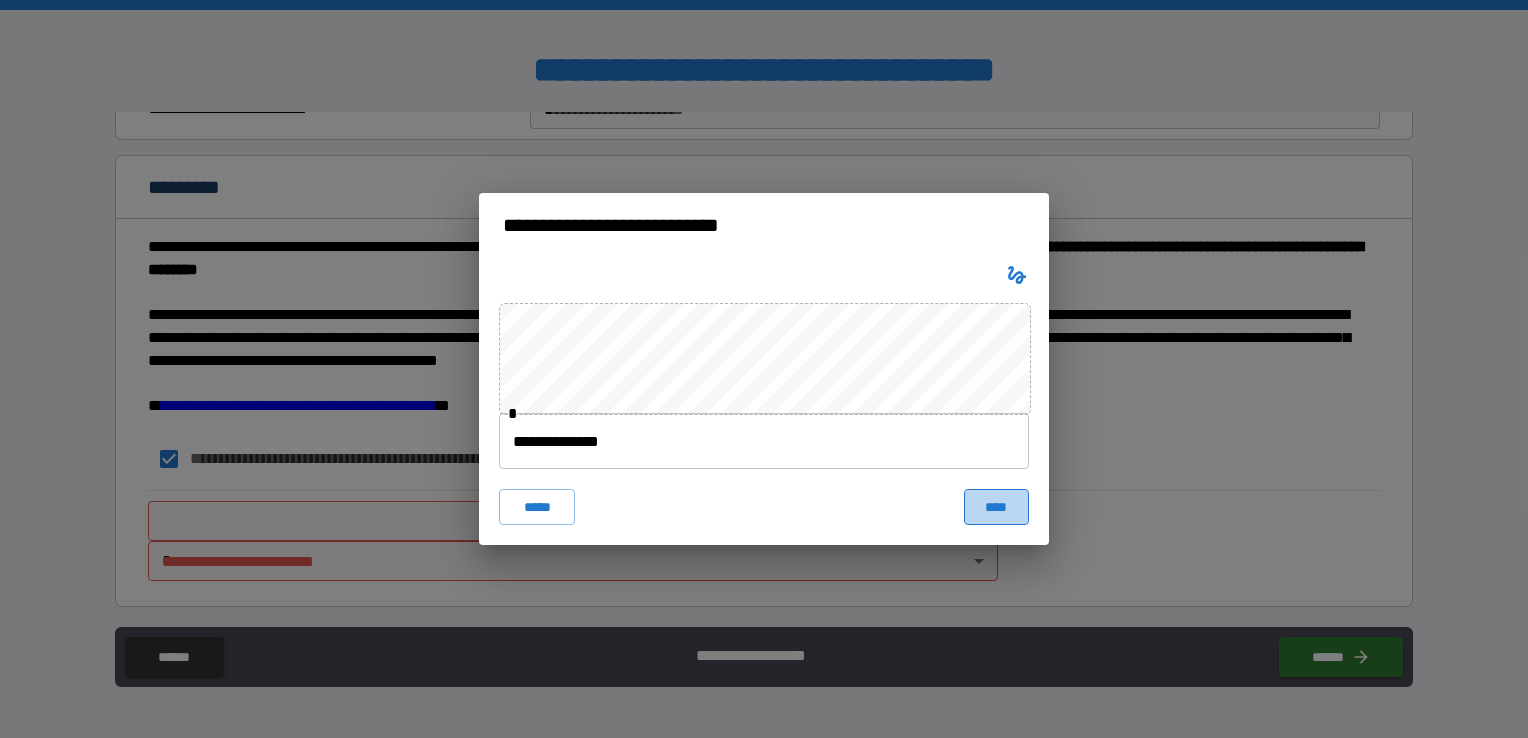click on "****" at bounding box center (996, 507) 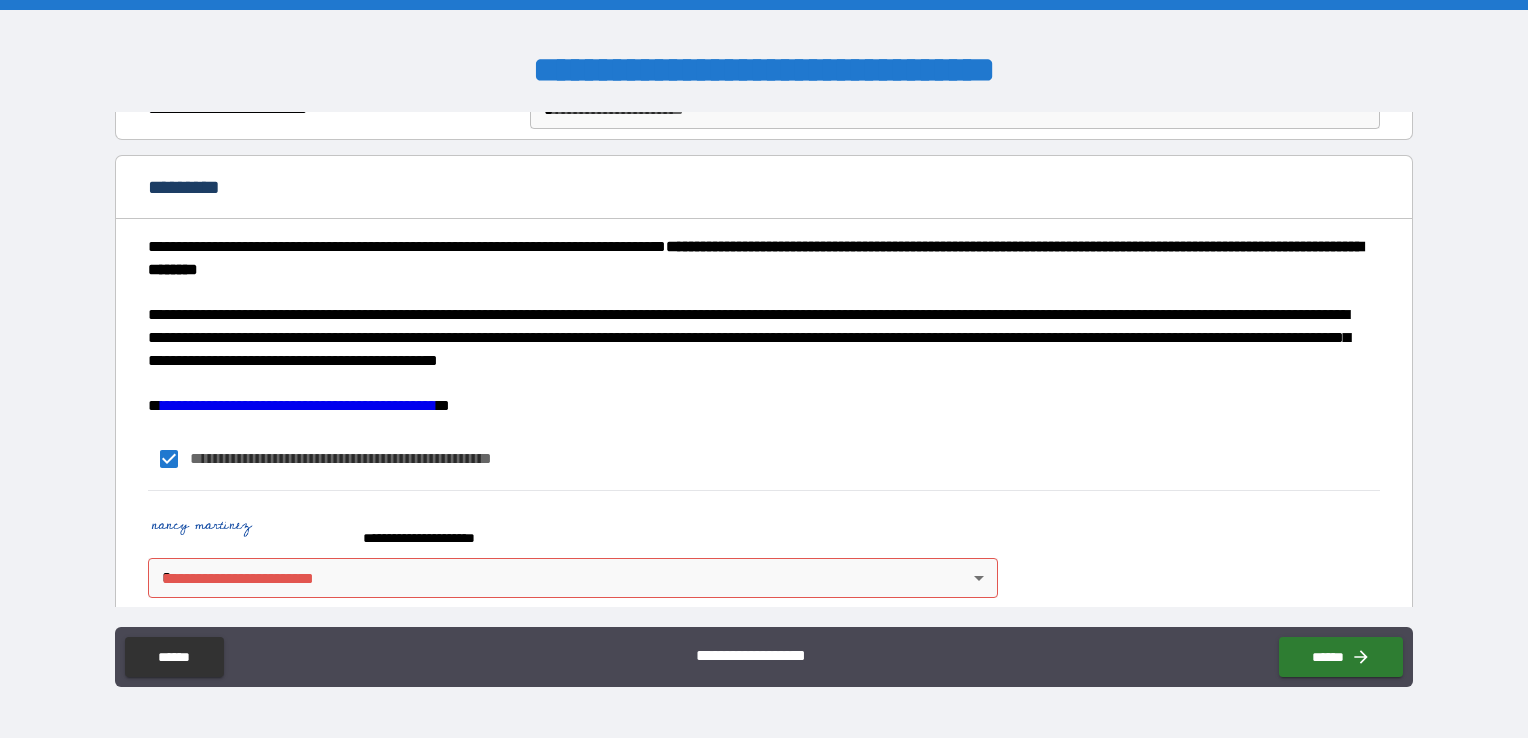 click on "**********" at bounding box center (764, 369) 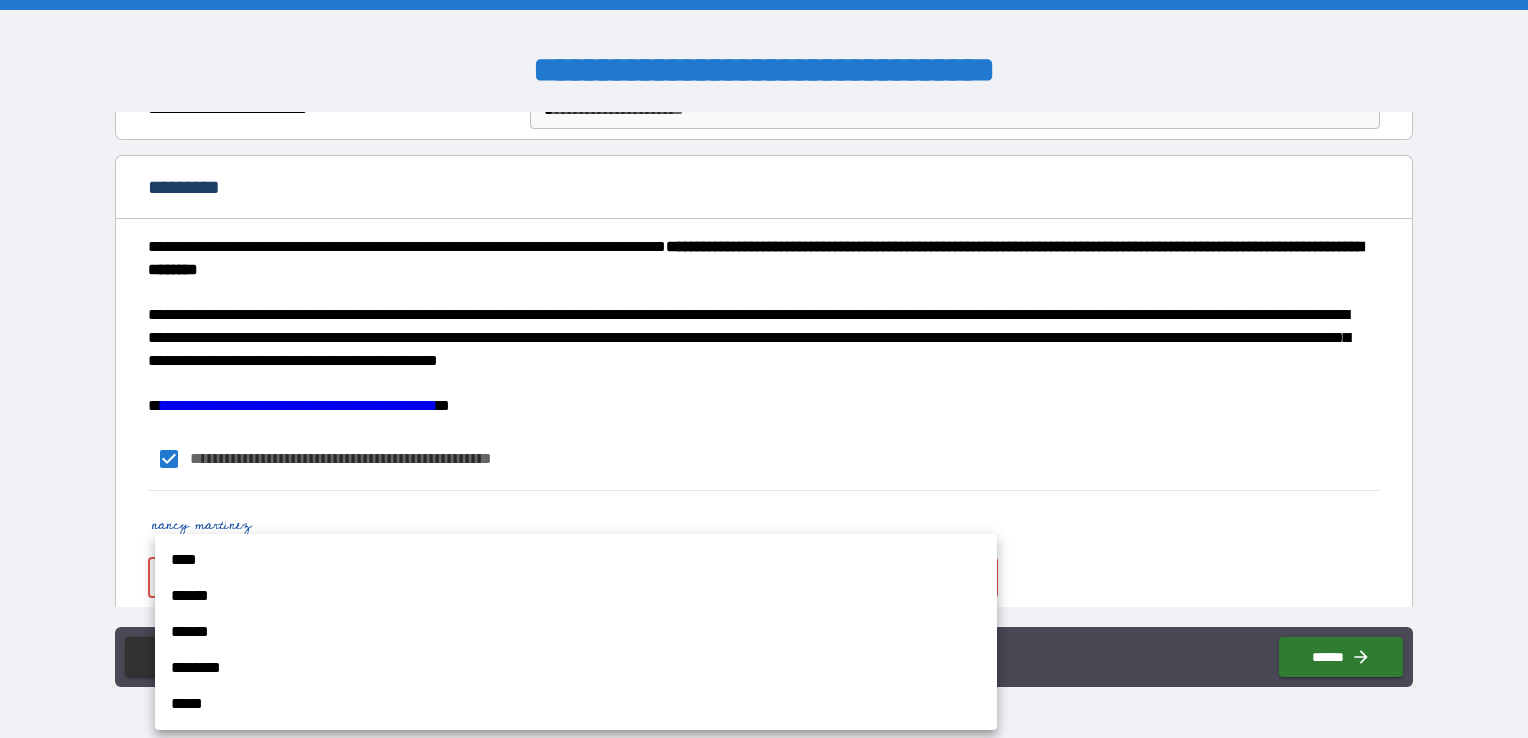 click on "******" at bounding box center [576, 596] 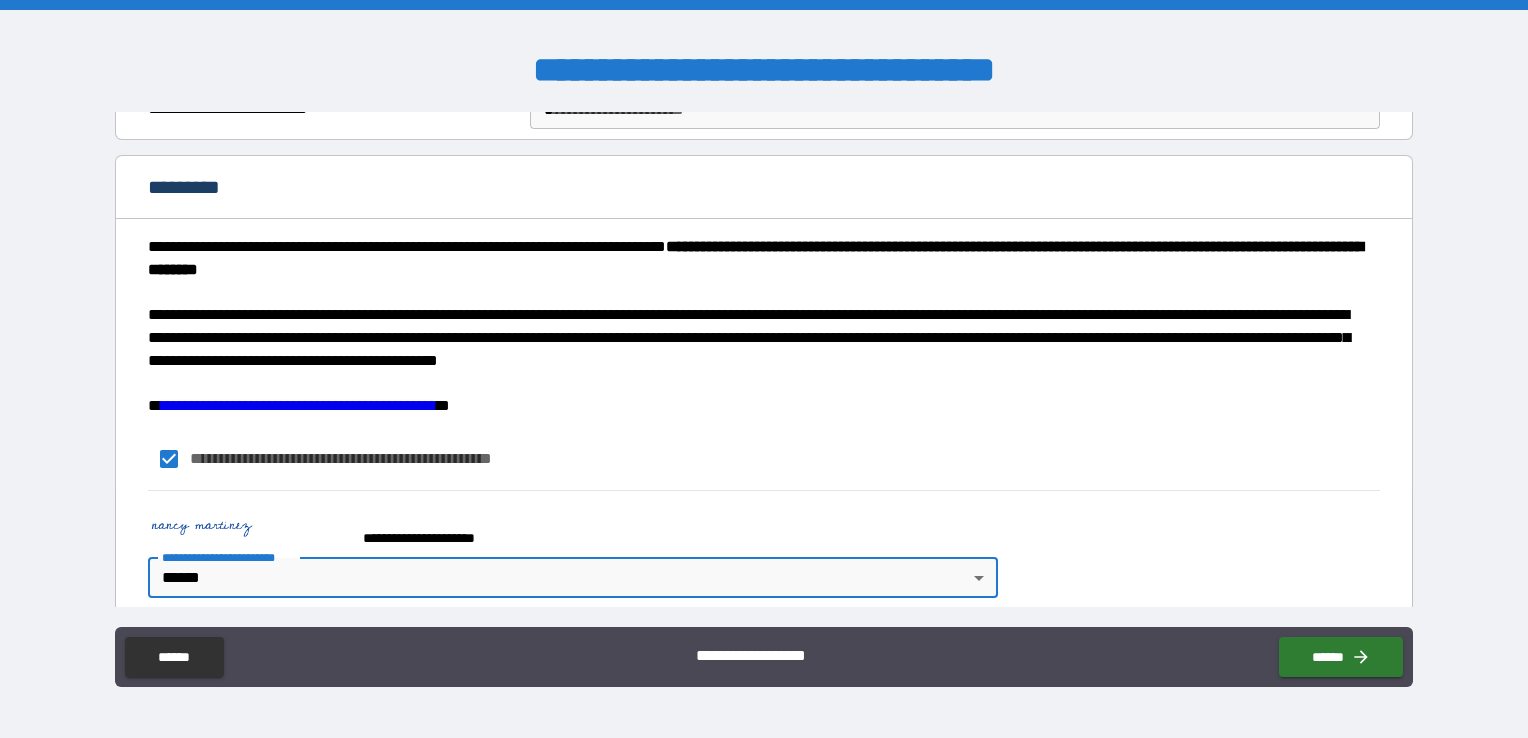 scroll, scrollTop: 1047, scrollLeft: 0, axis: vertical 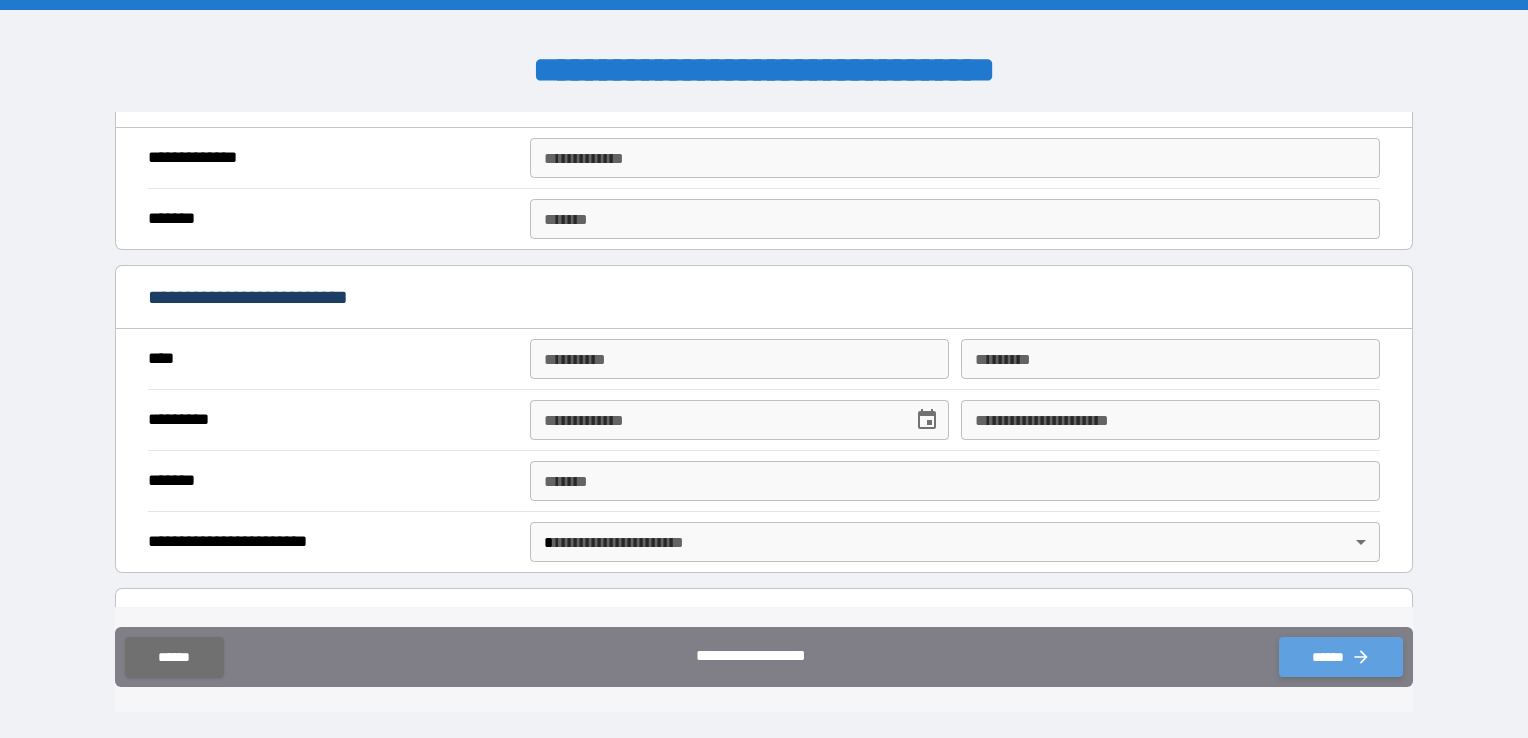 click on "******" at bounding box center [1341, 657] 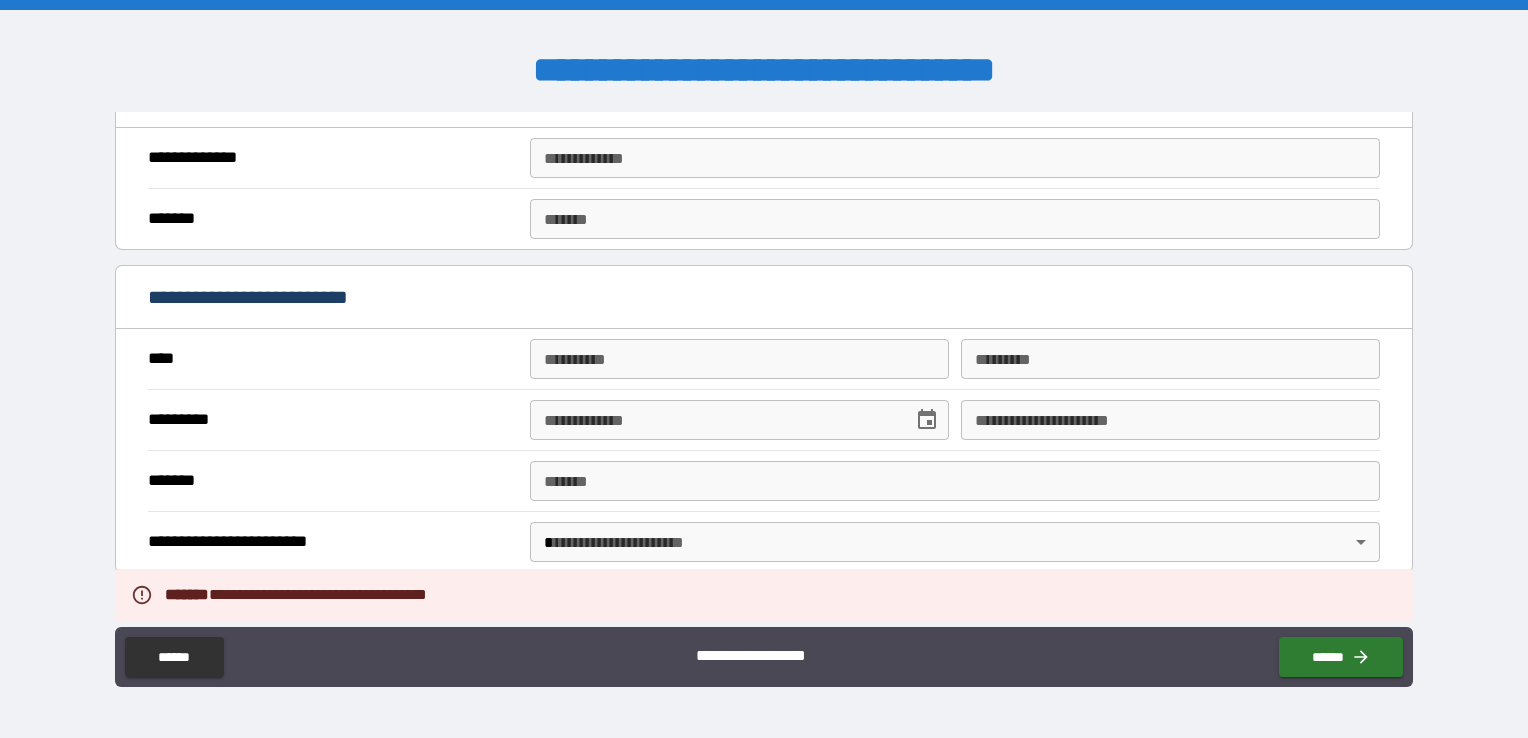 scroll, scrollTop: 1480, scrollLeft: 0, axis: vertical 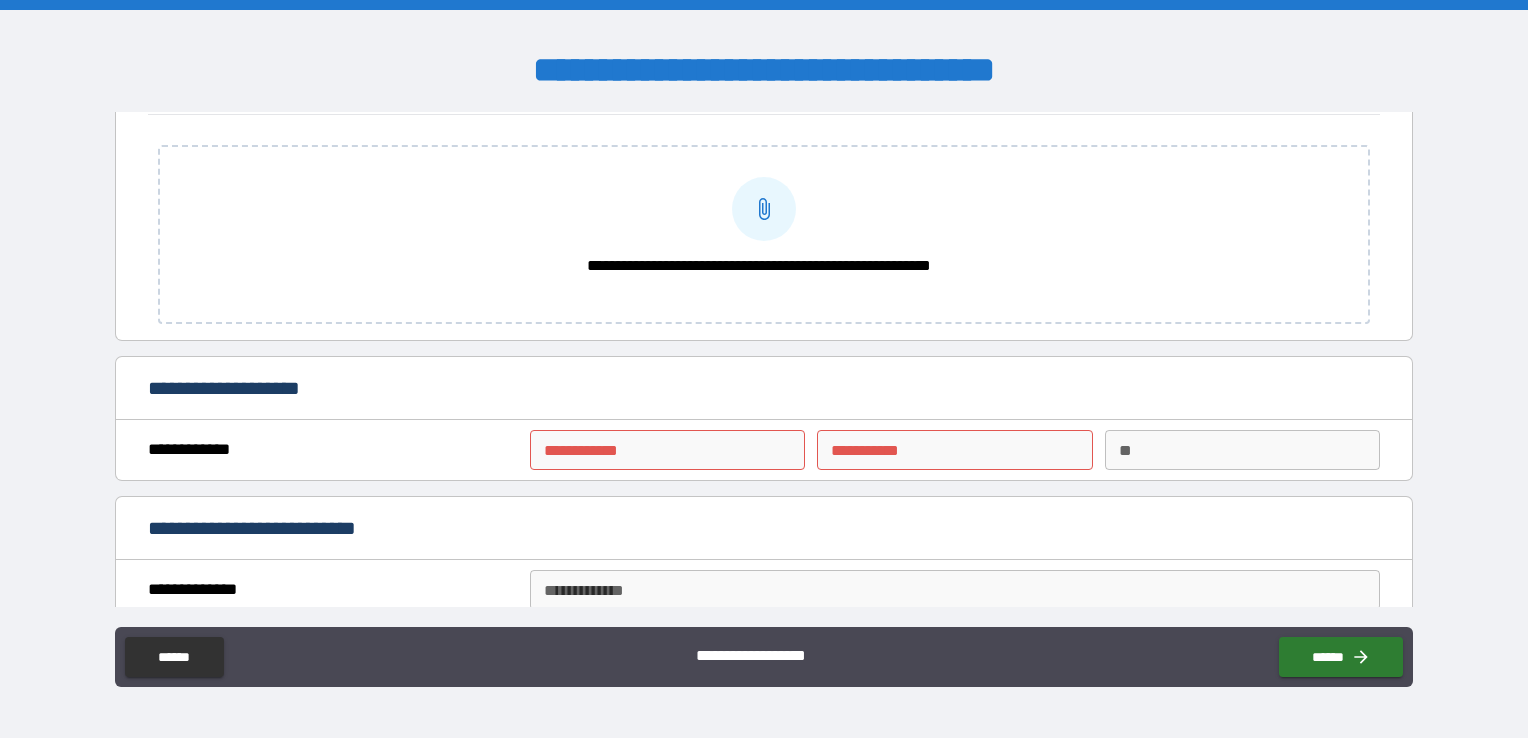 click on "**********" at bounding box center [667, 450] 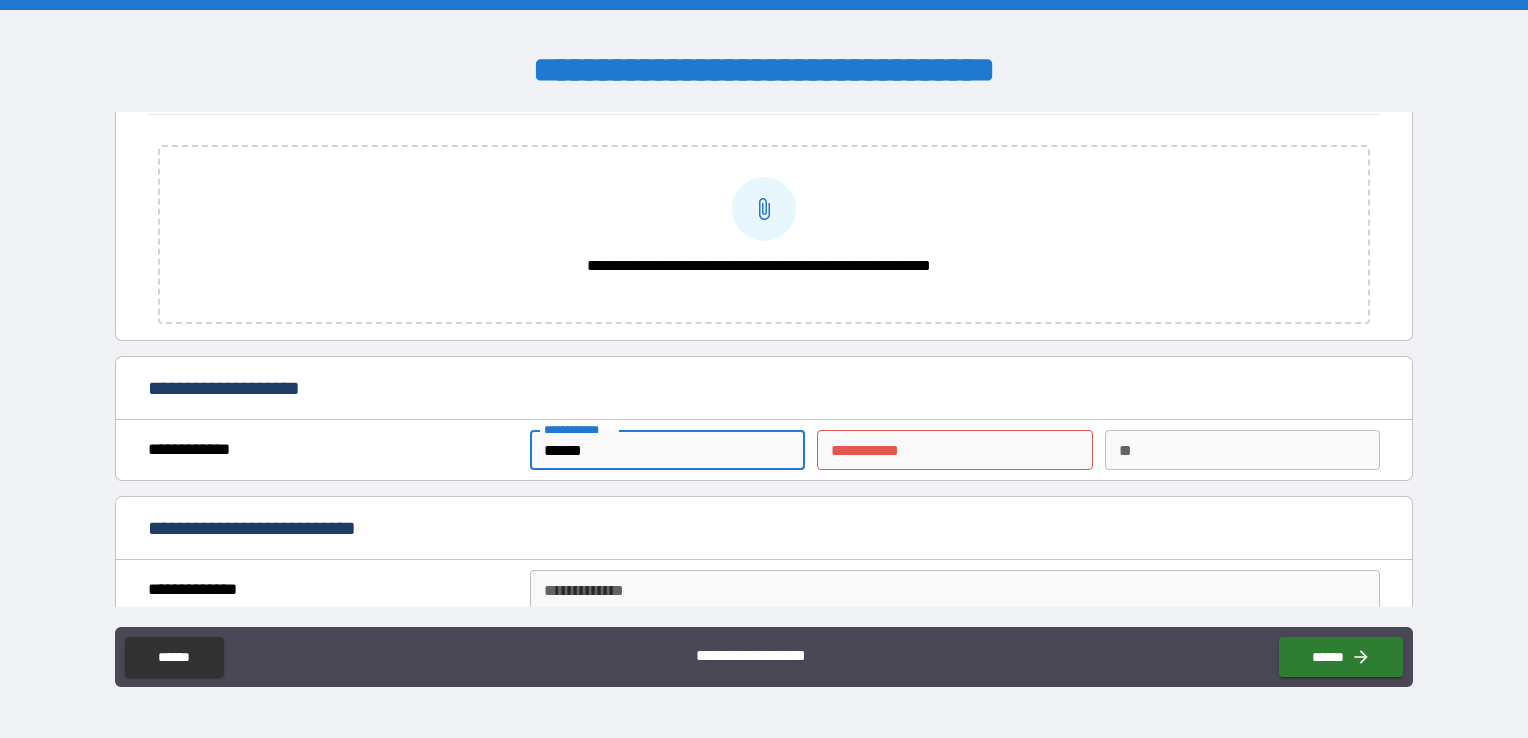 type on "******" 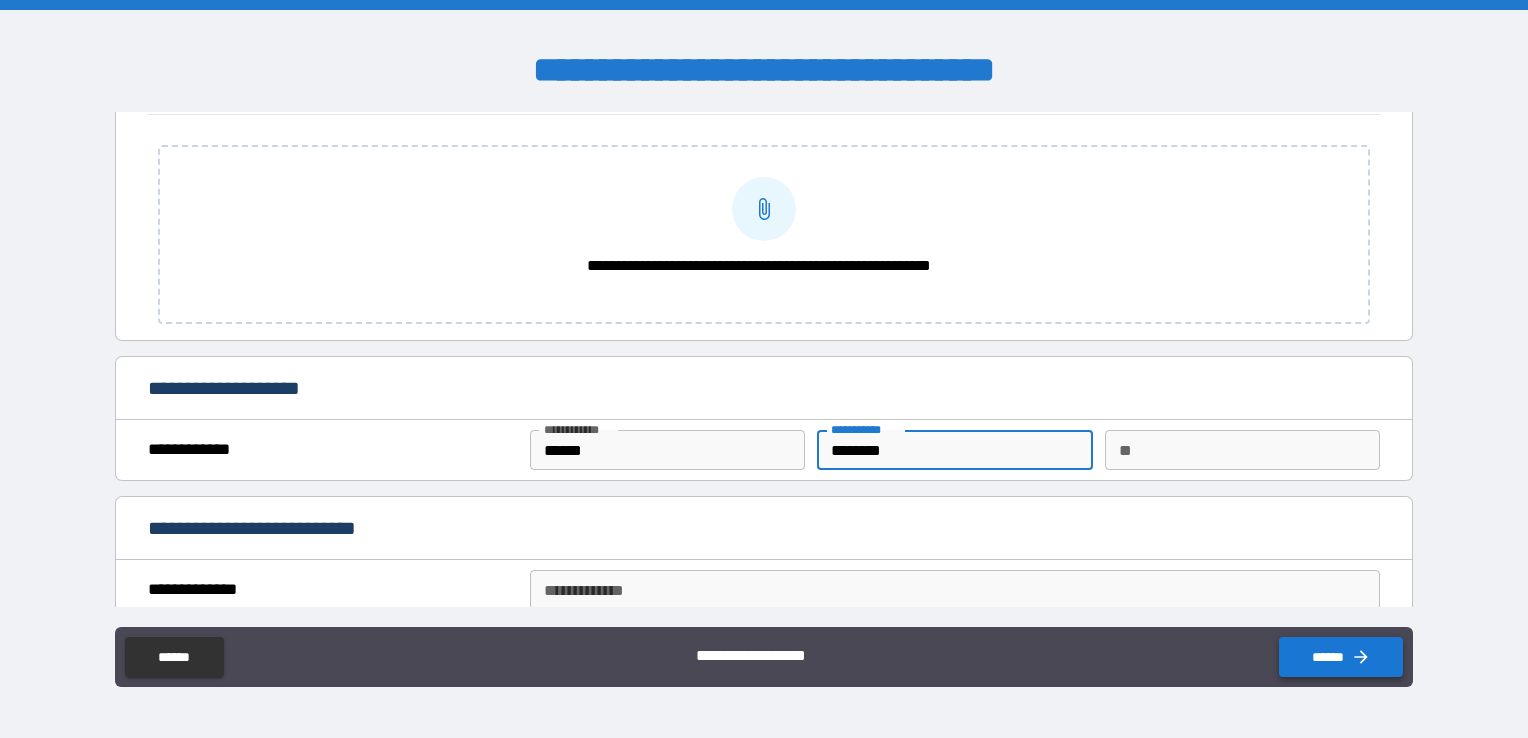 type on "********" 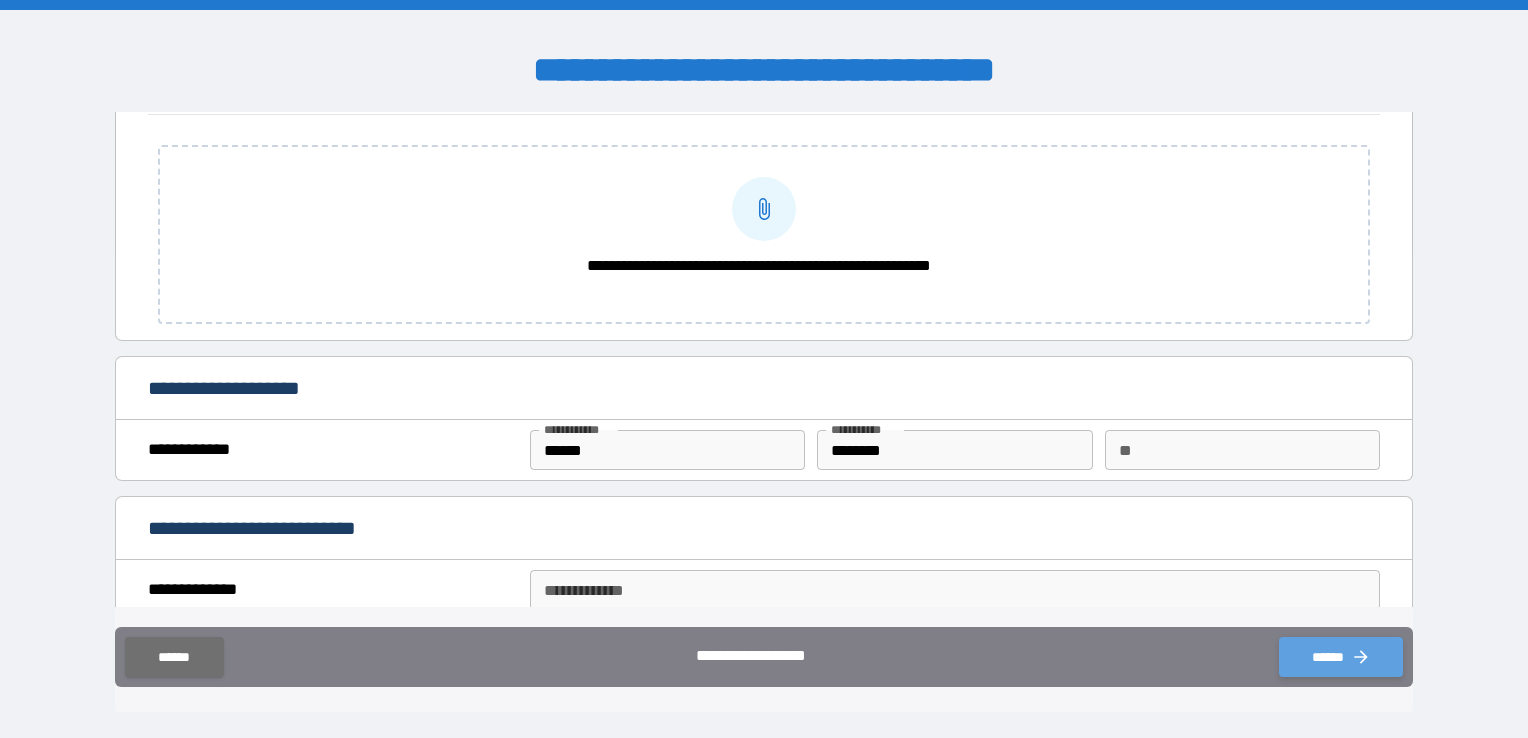 click on "******" at bounding box center (1341, 657) 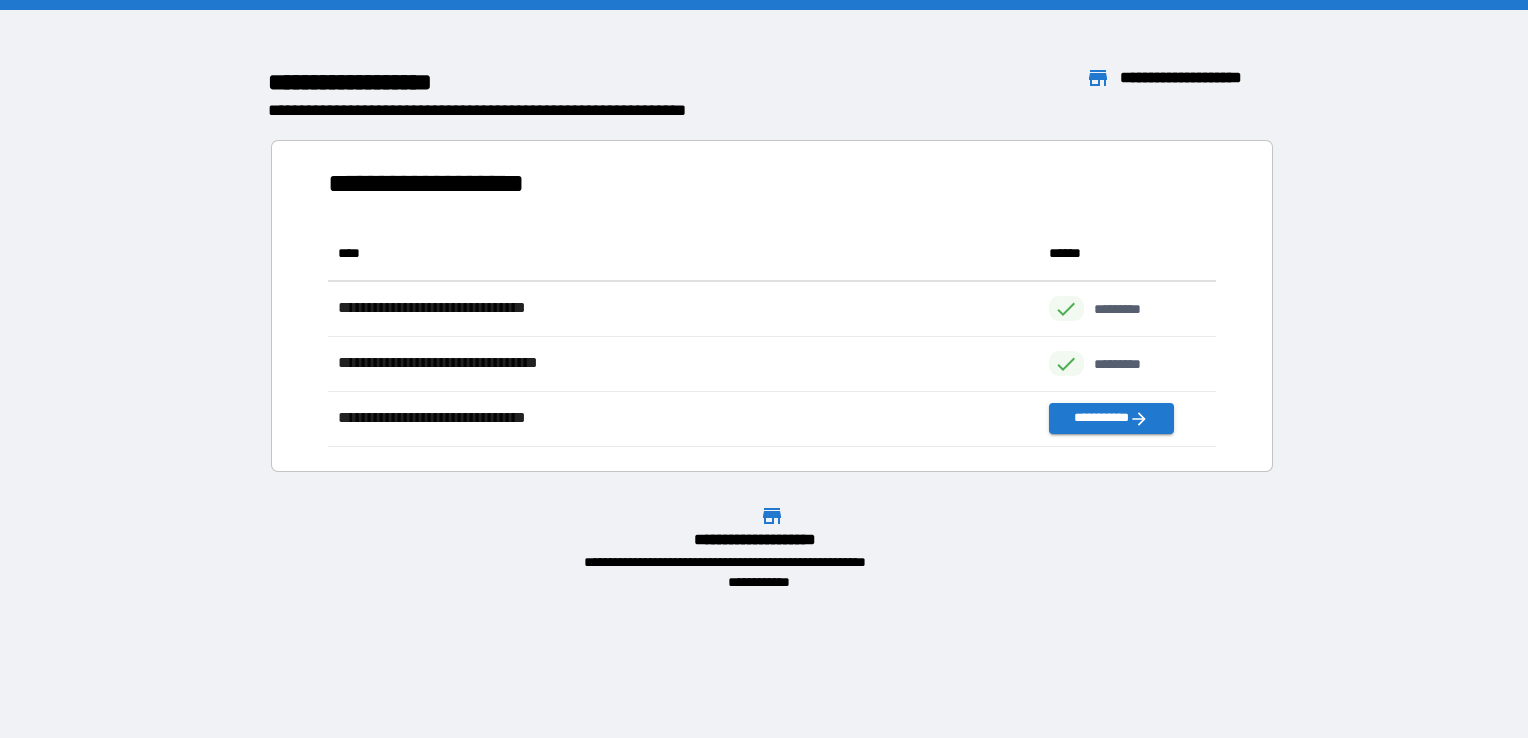 scroll, scrollTop: 16, scrollLeft: 16, axis: both 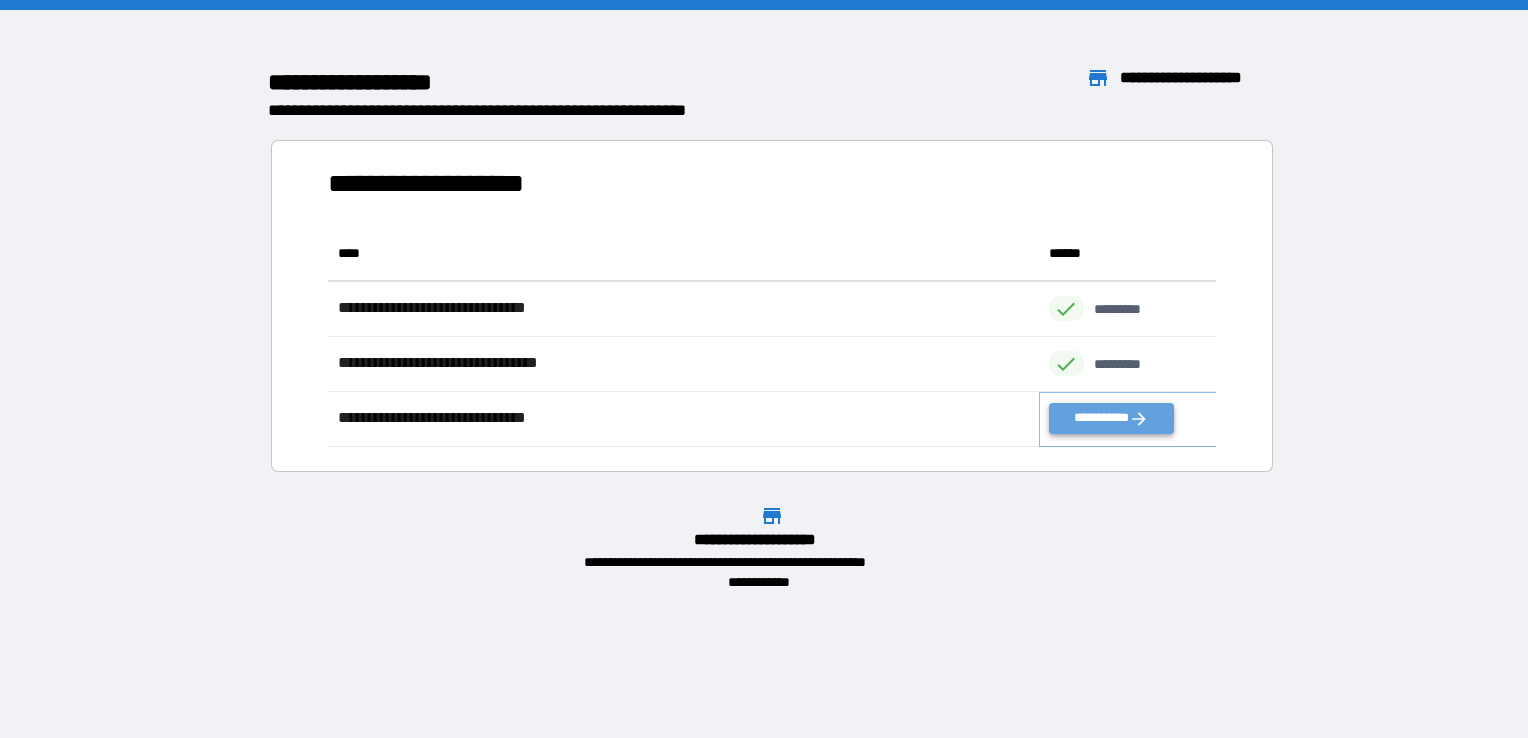 click on "**********" at bounding box center (1111, 418) 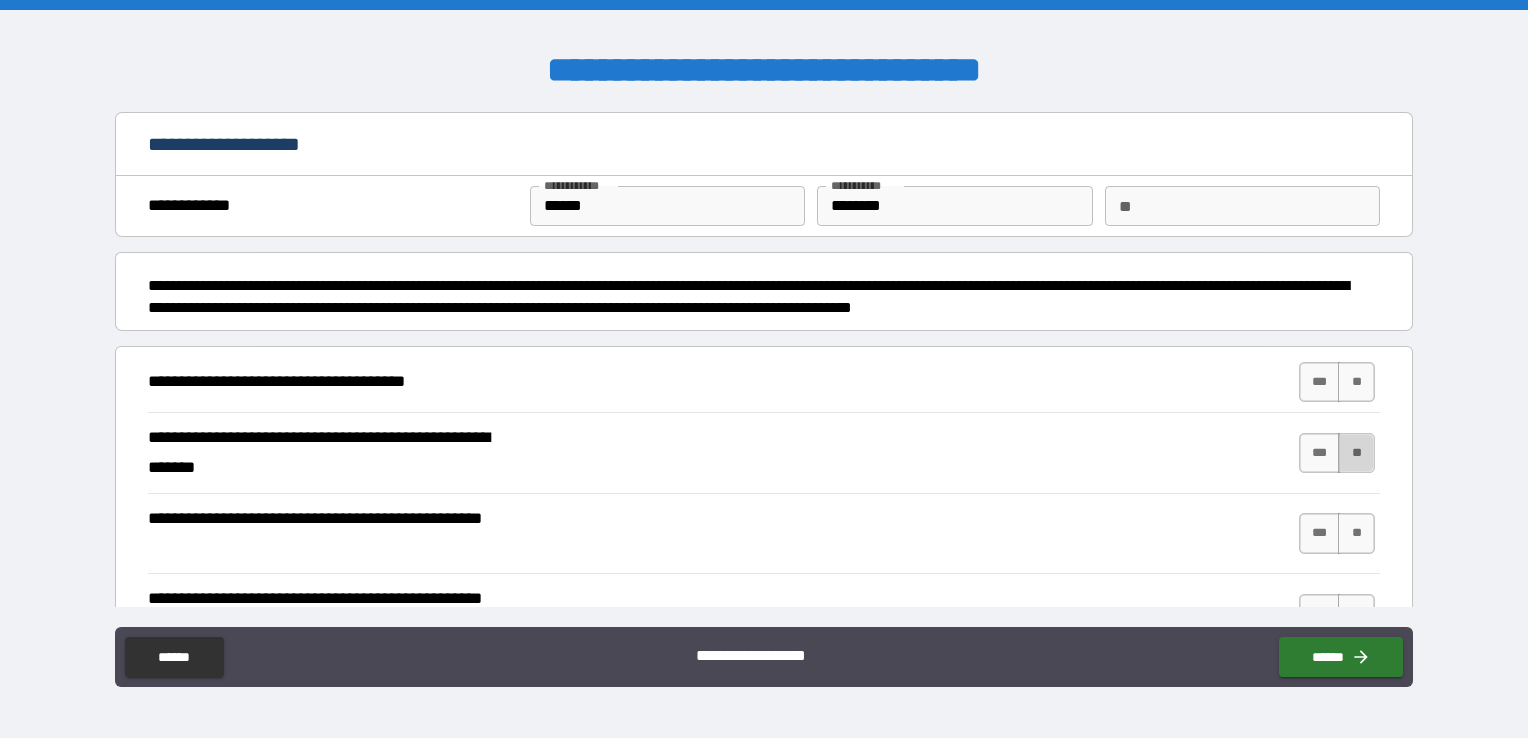 click on "**" at bounding box center (1356, 453) 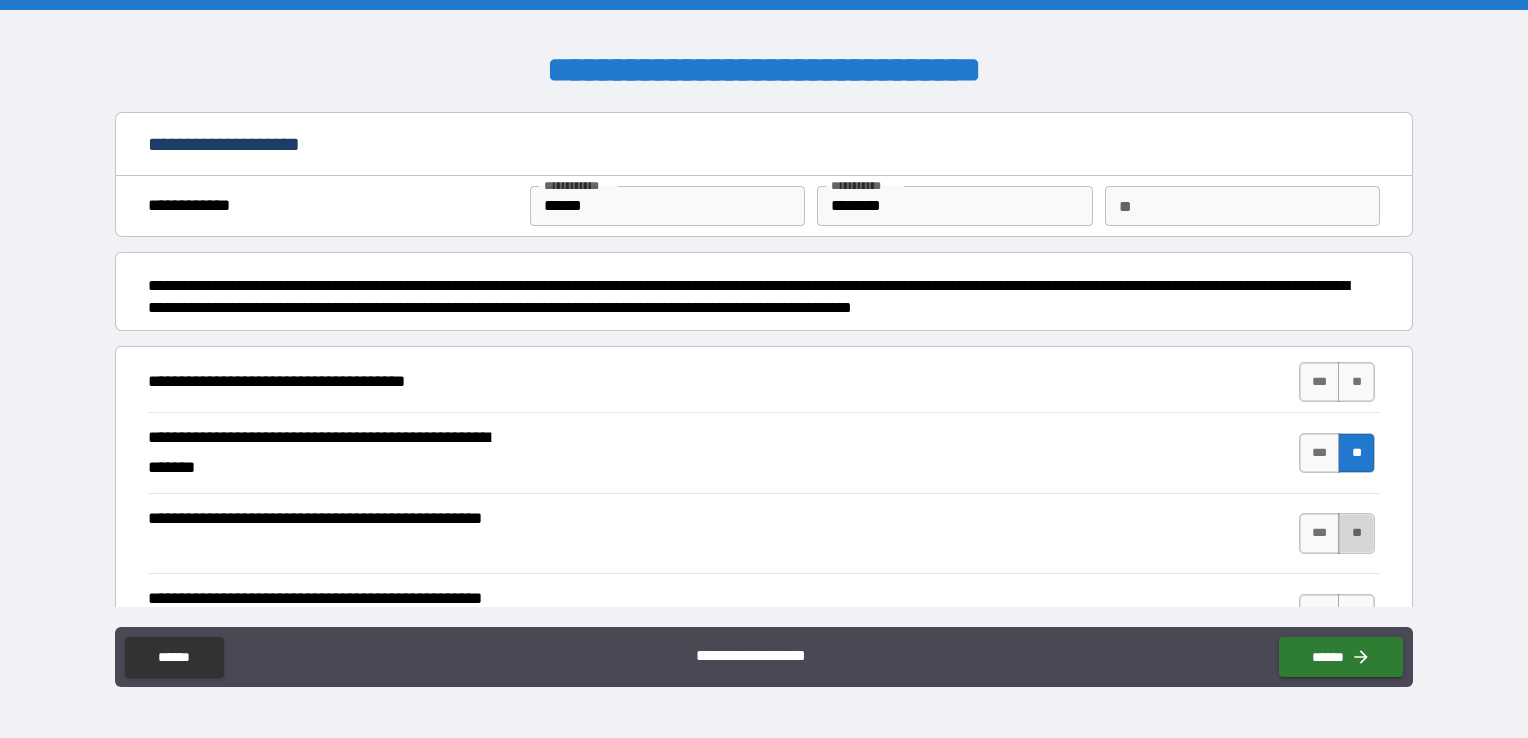 click on "**" at bounding box center [1356, 533] 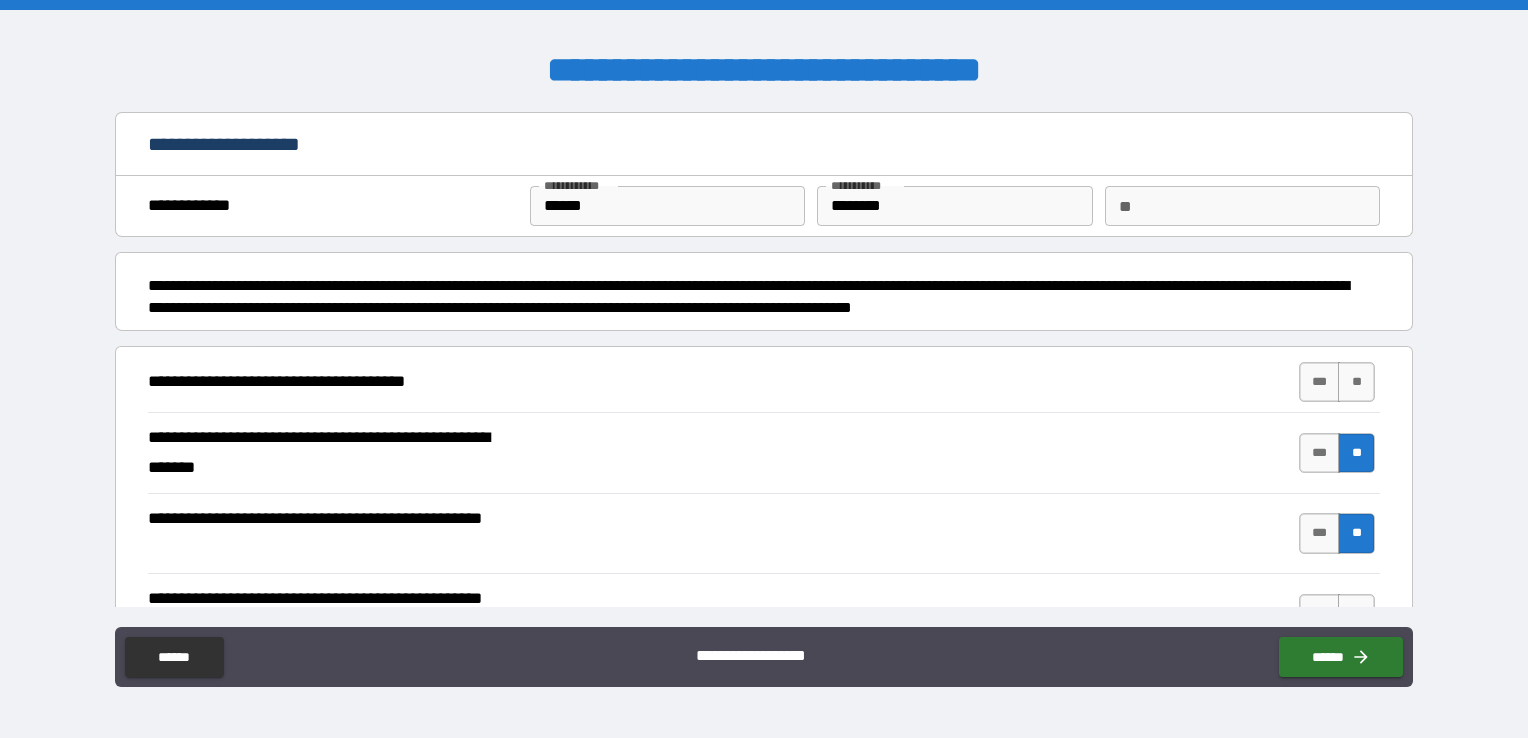 scroll, scrollTop: 432, scrollLeft: 0, axis: vertical 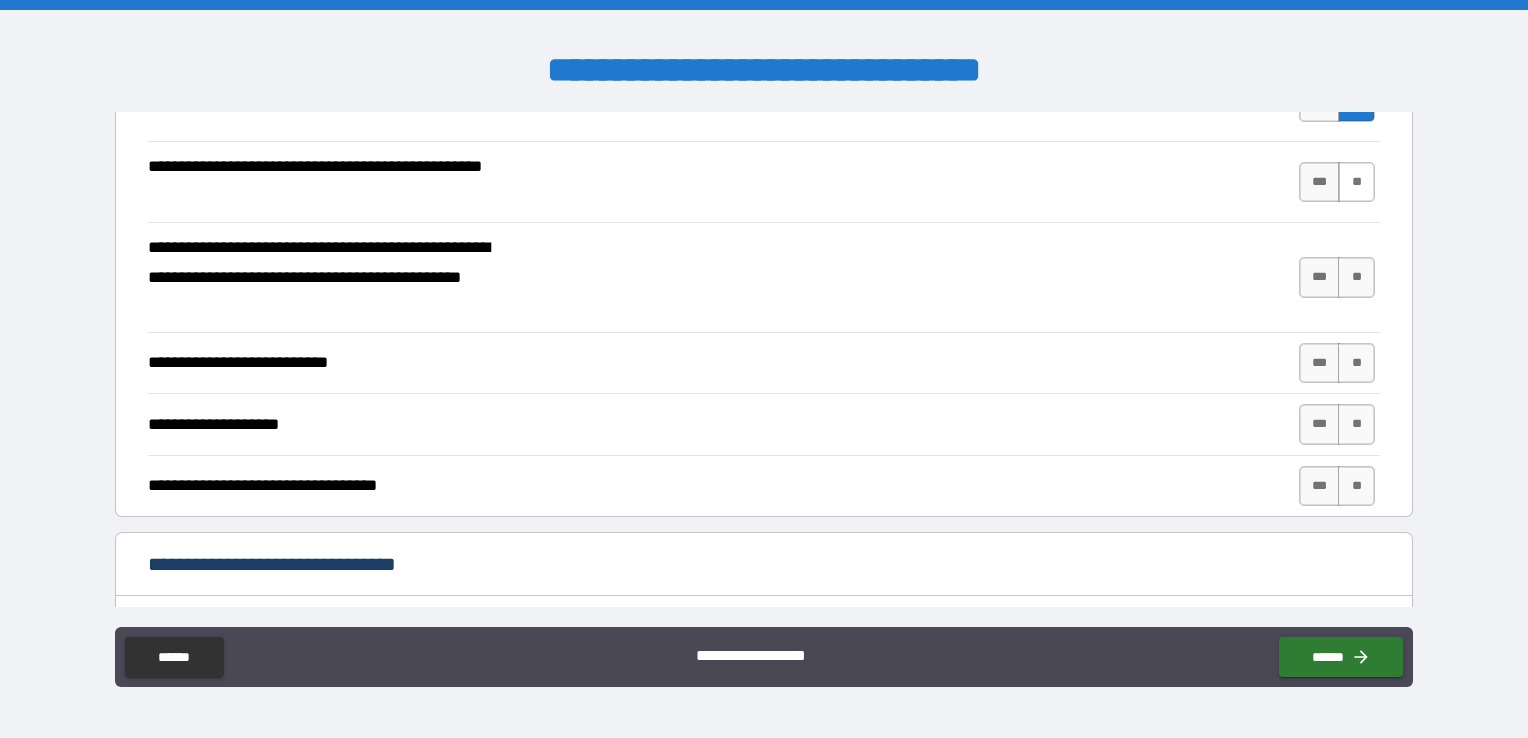 click on "**" at bounding box center (1356, 182) 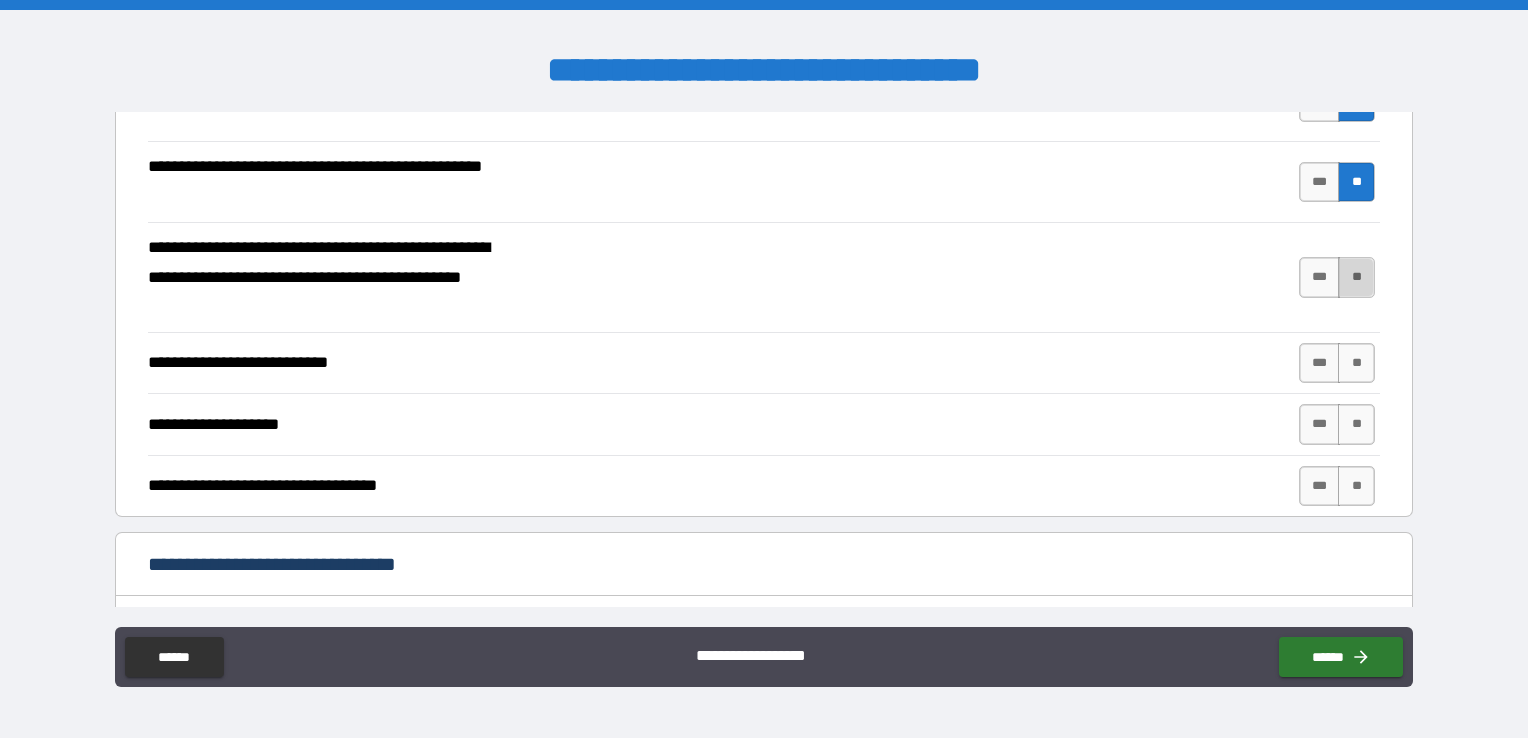 click on "**" at bounding box center [1356, 277] 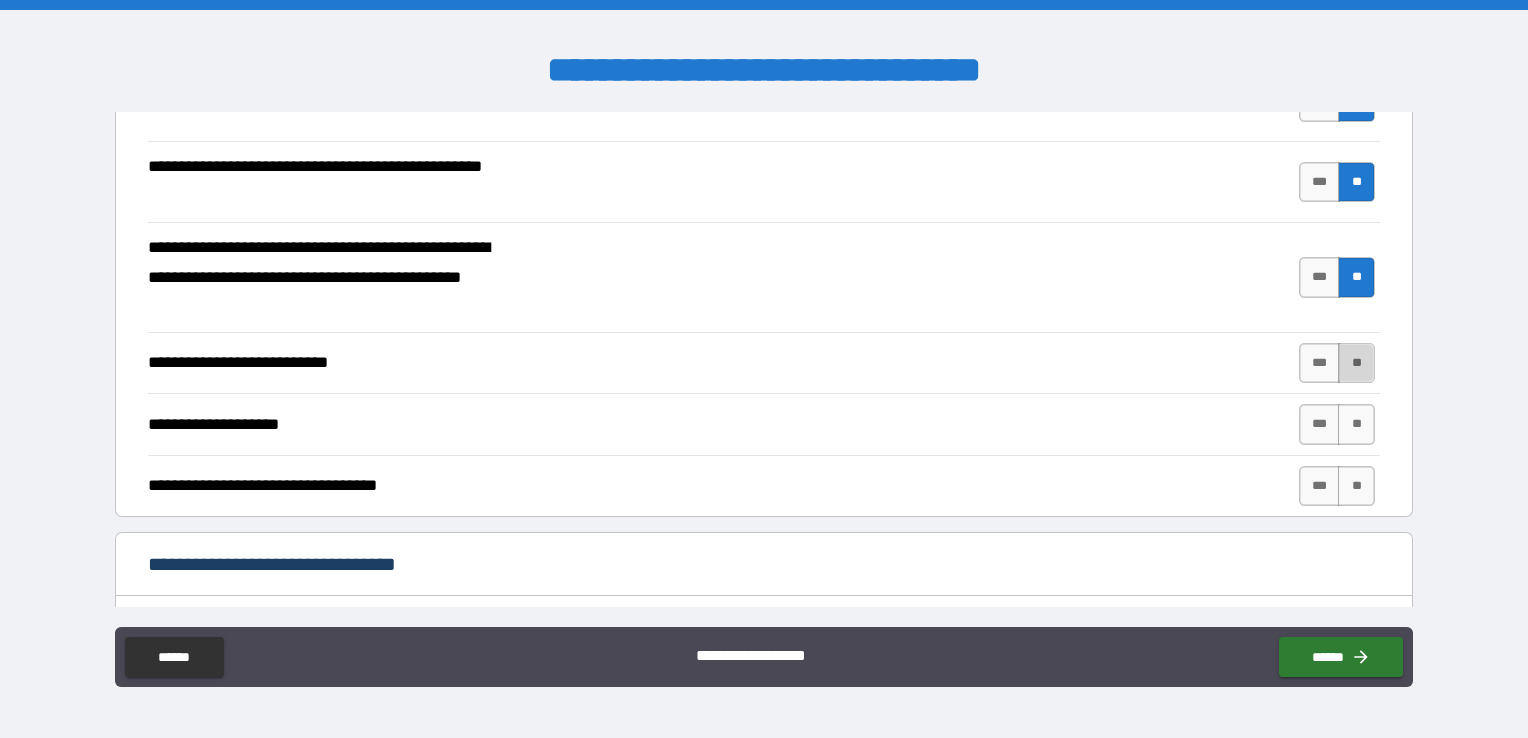 click on "**" at bounding box center [1356, 363] 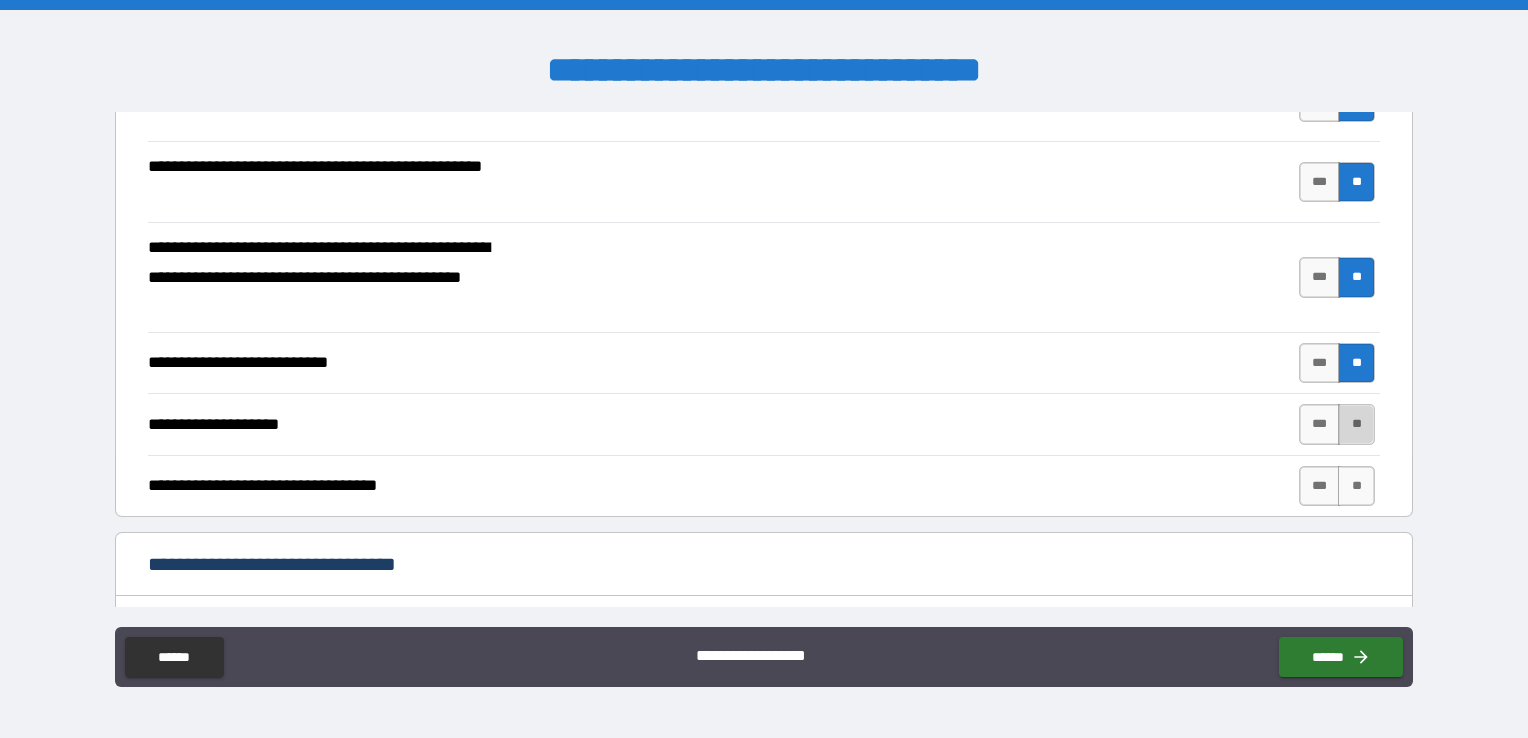 click on "**" at bounding box center (1356, 424) 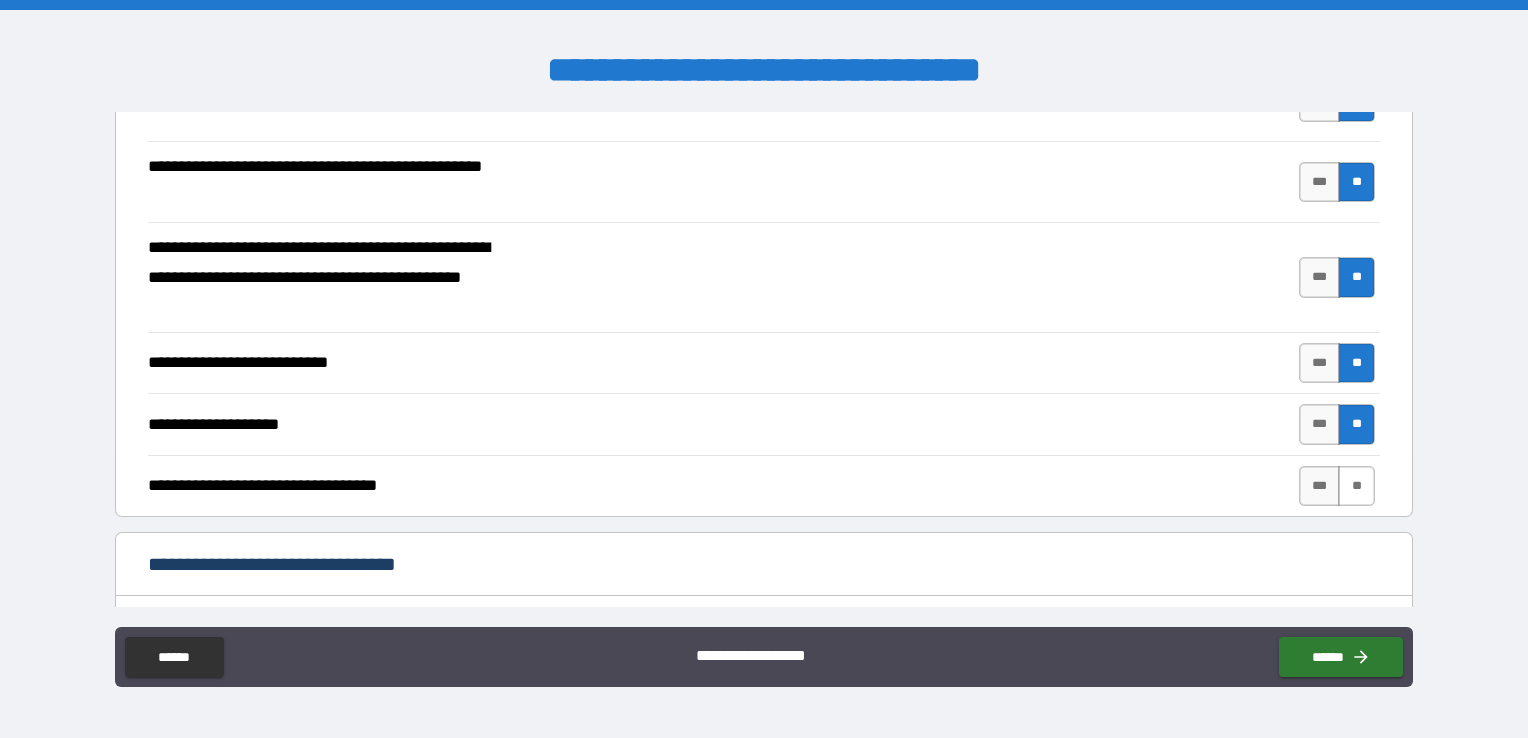 click on "**" at bounding box center (1356, 486) 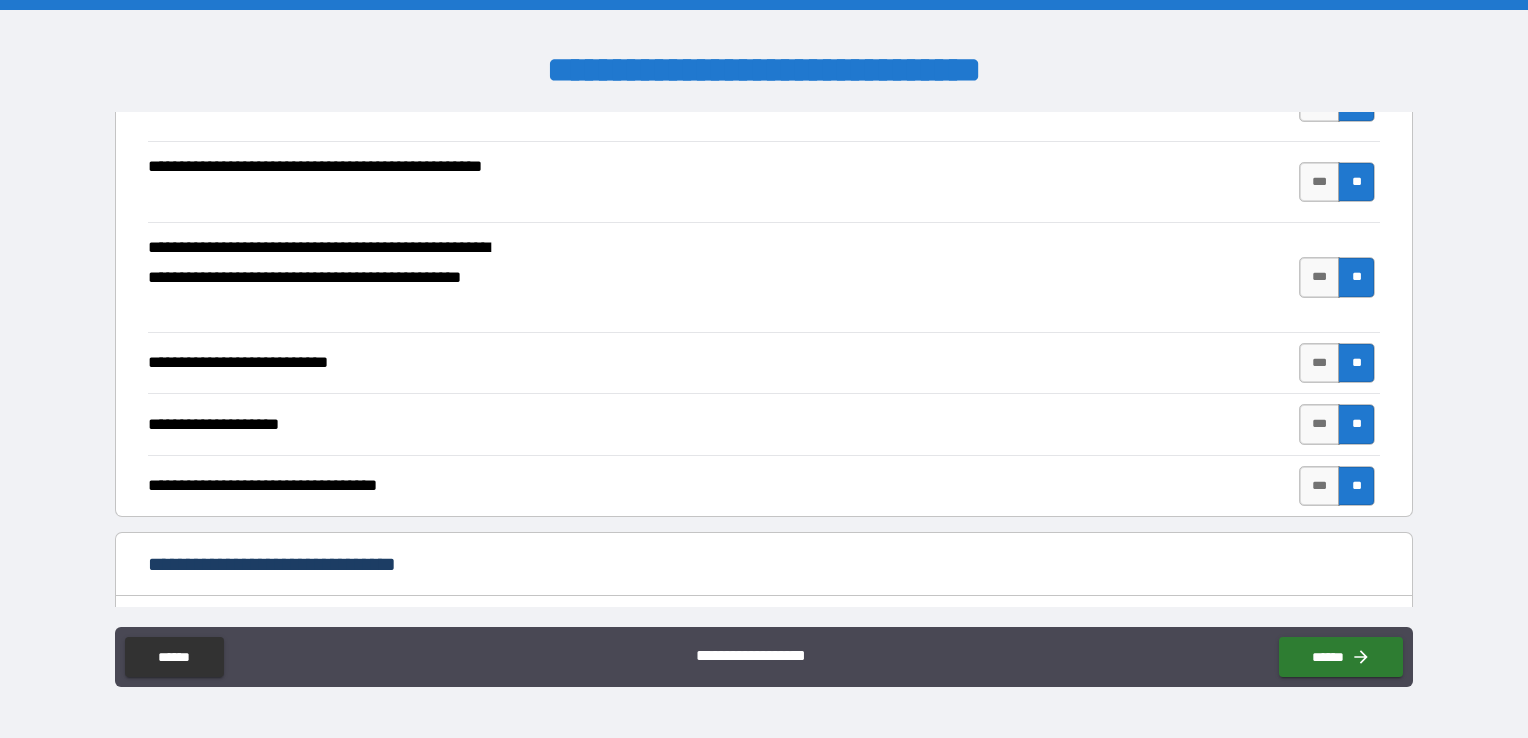 type on "*****" 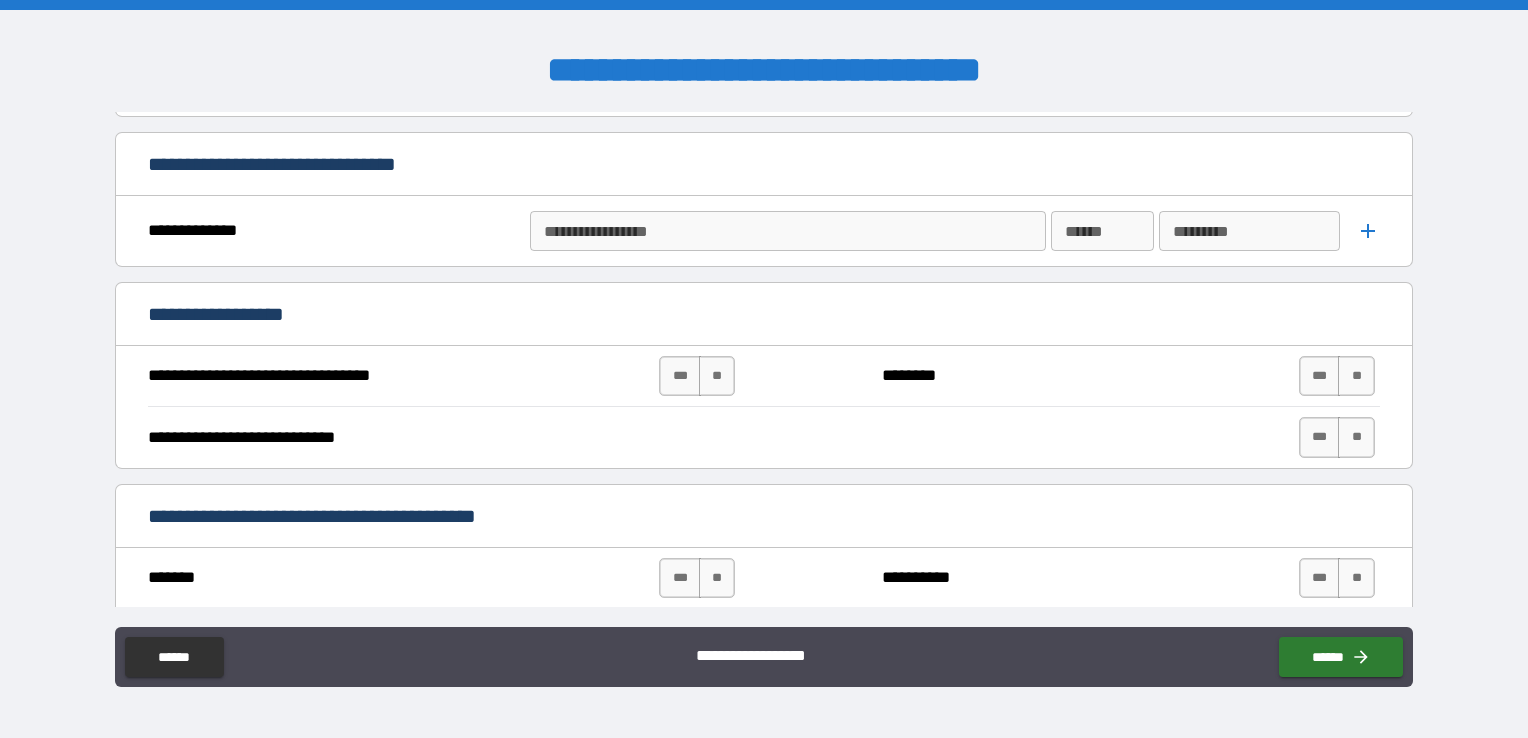 scroll, scrollTop: 872, scrollLeft: 0, axis: vertical 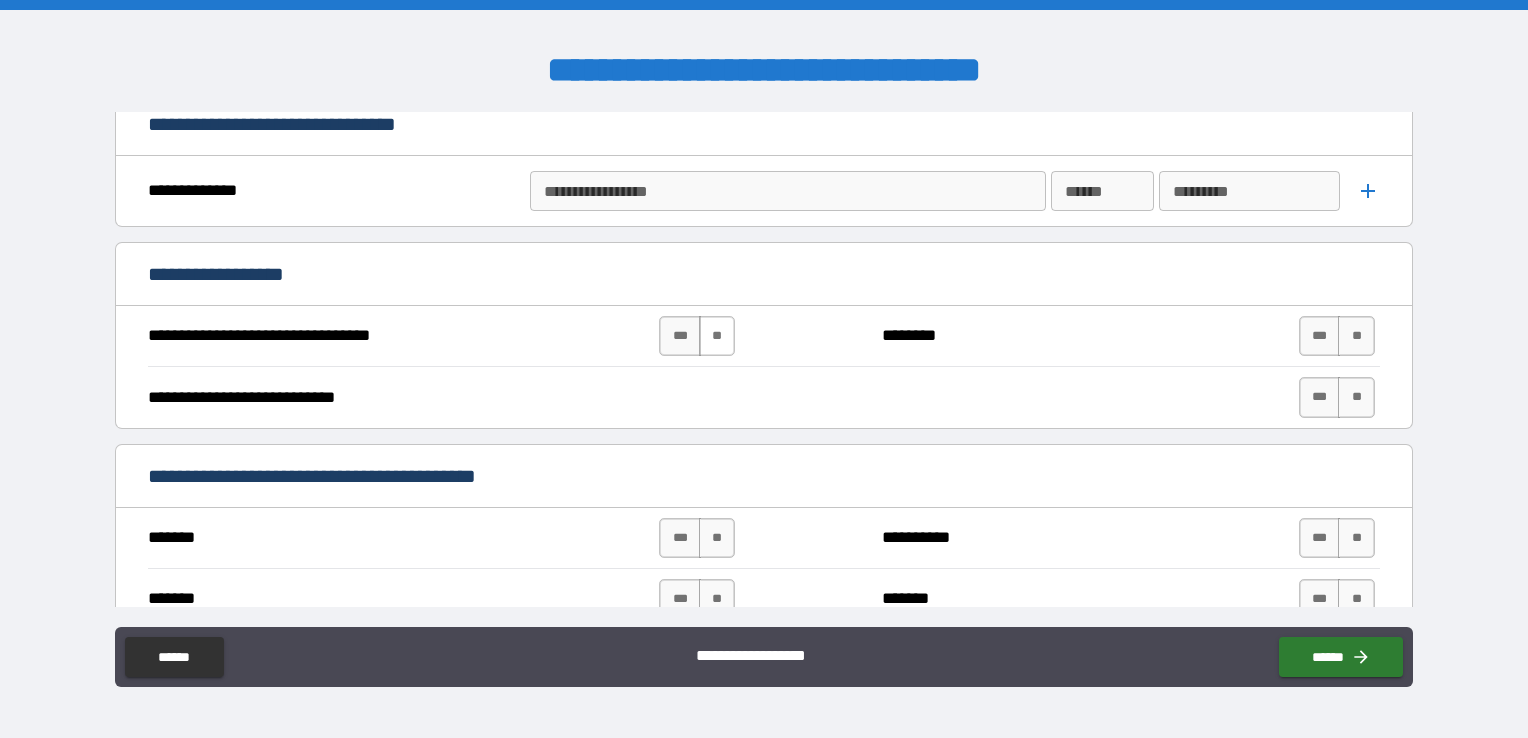 click on "**" at bounding box center (717, 336) 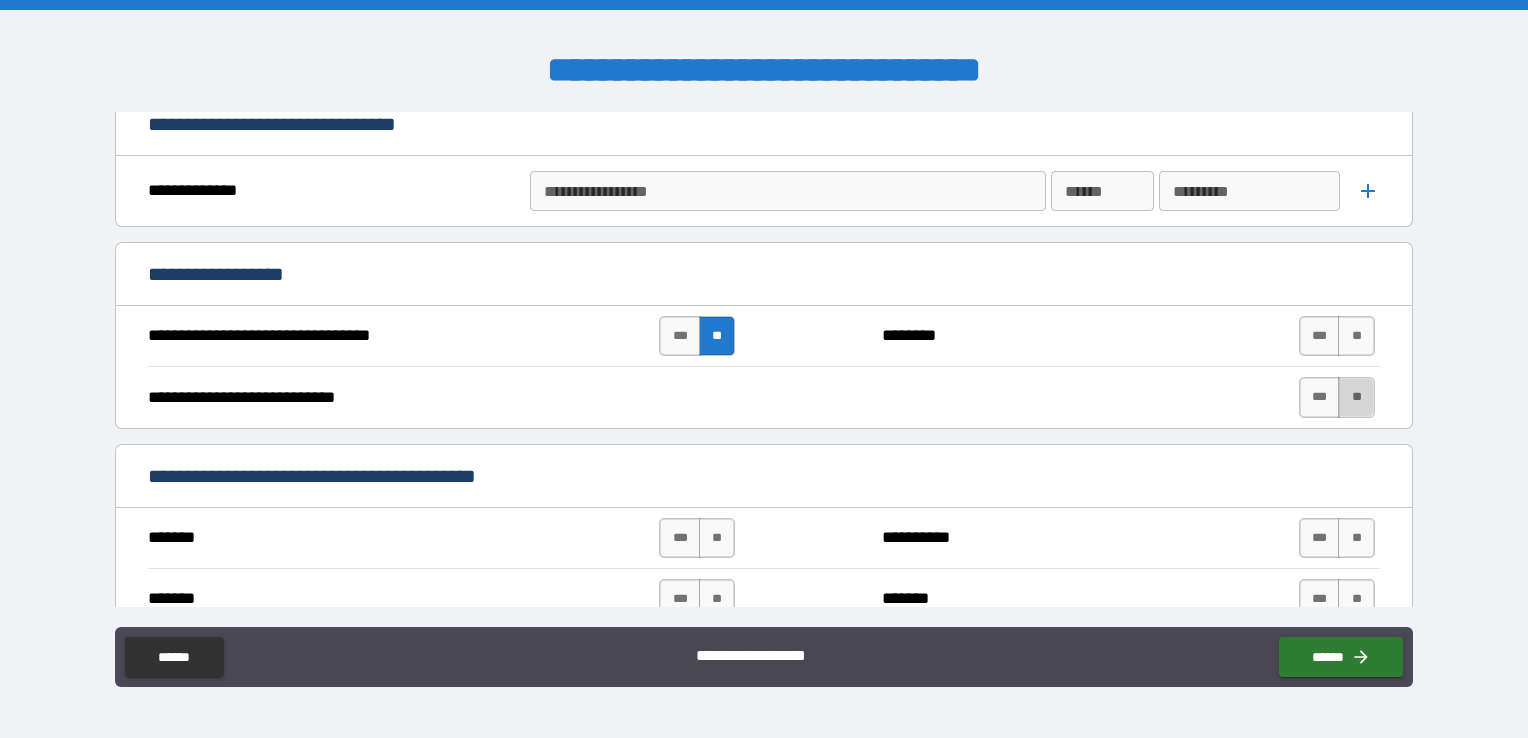 click on "**" at bounding box center [1356, 397] 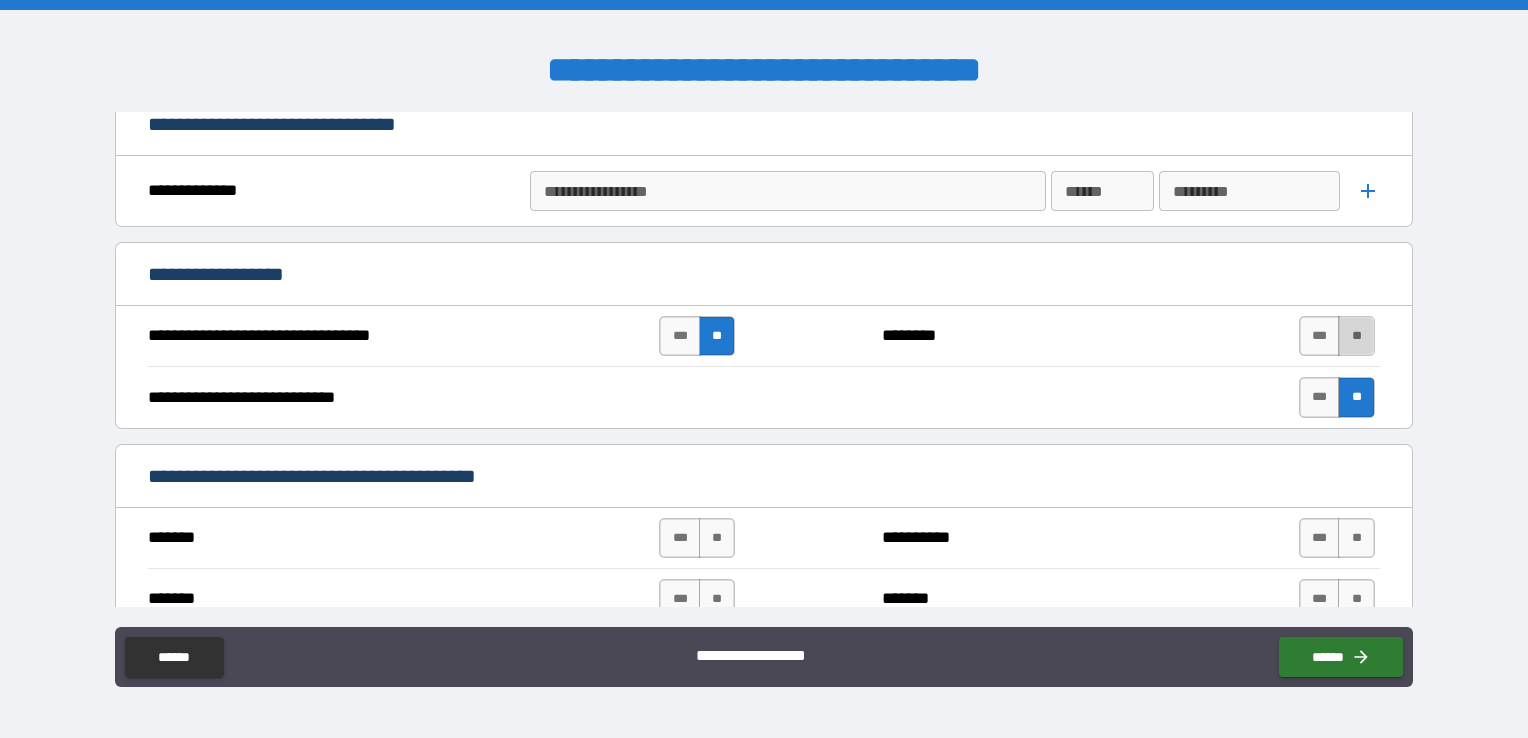 click on "**" at bounding box center (1356, 336) 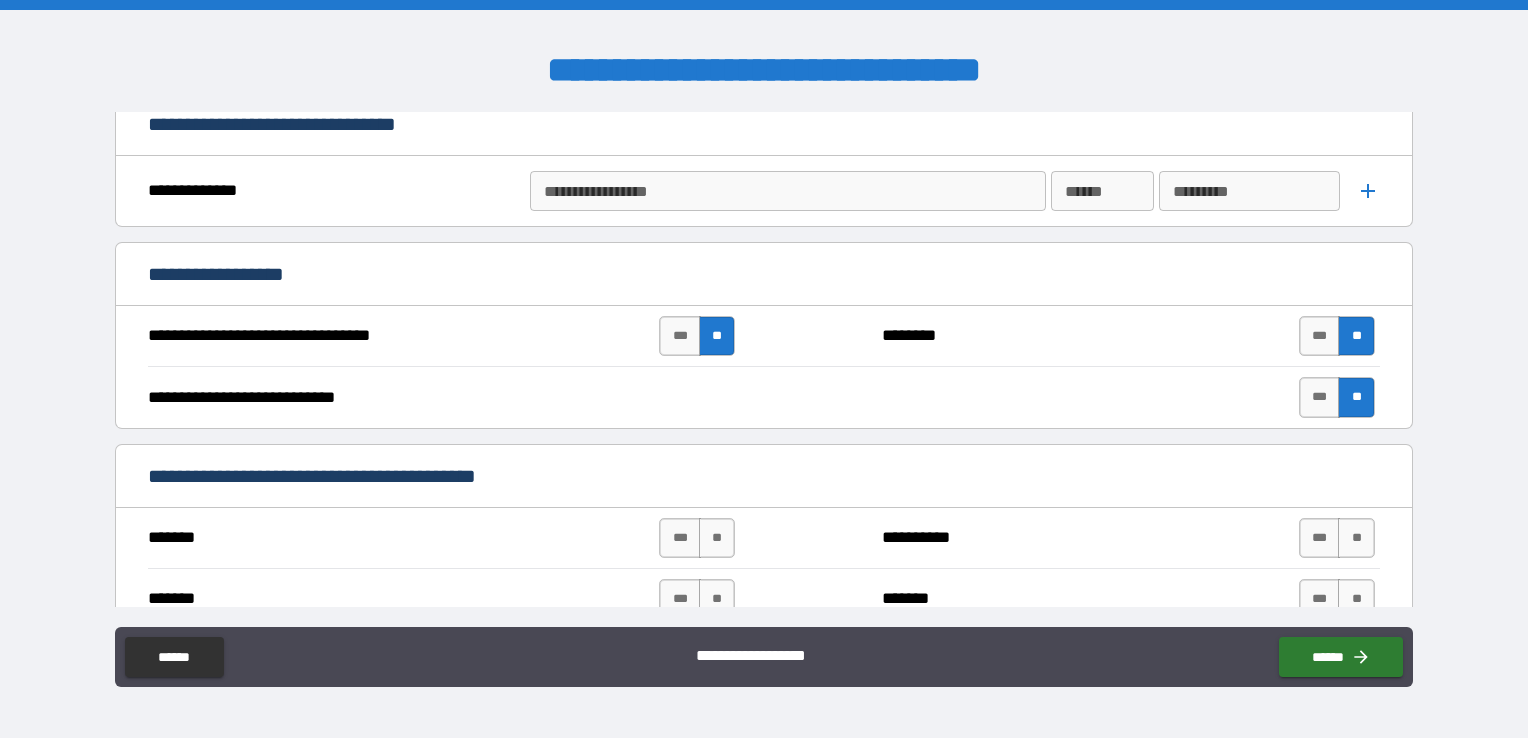 type on "*****" 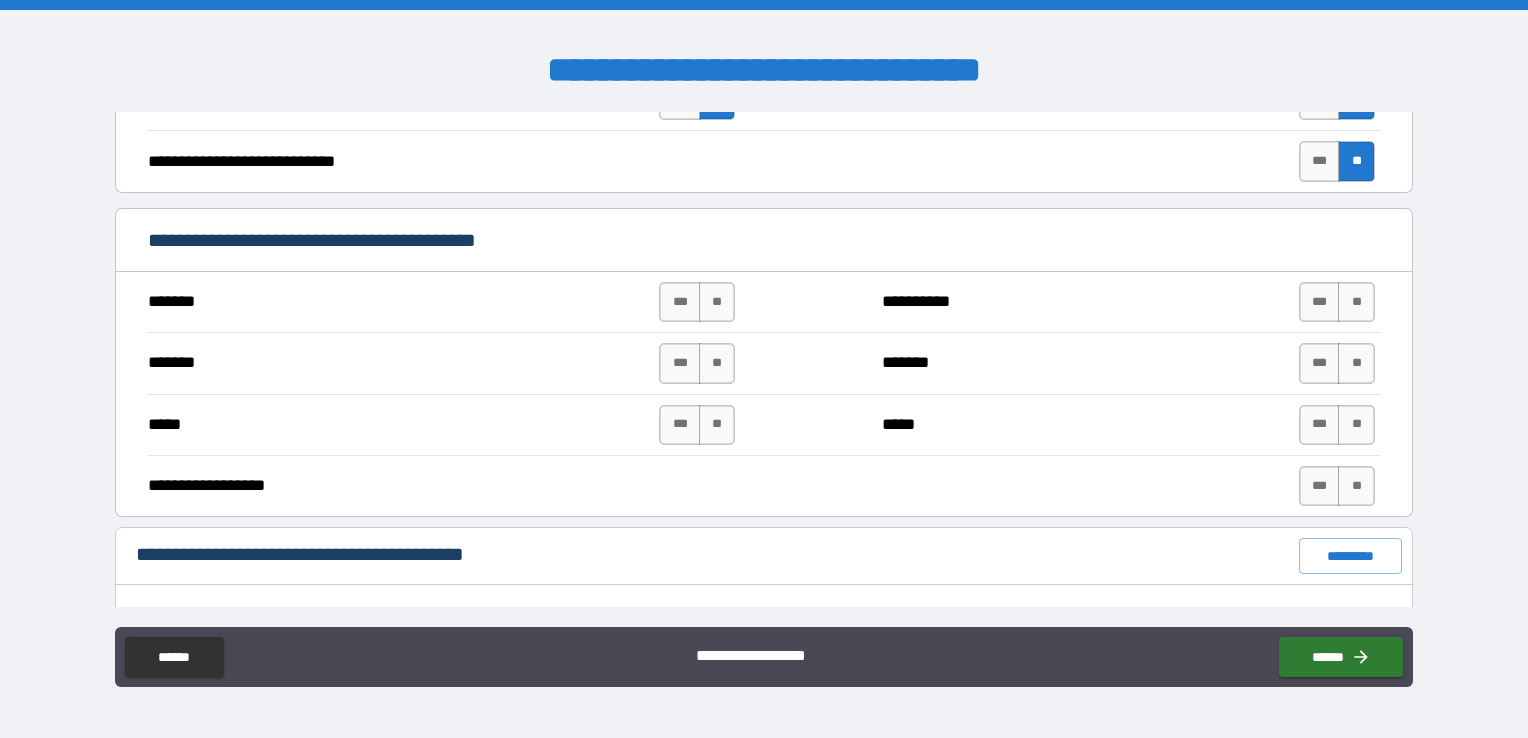 scroll, scrollTop: 1112, scrollLeft: 0, axis: vertical 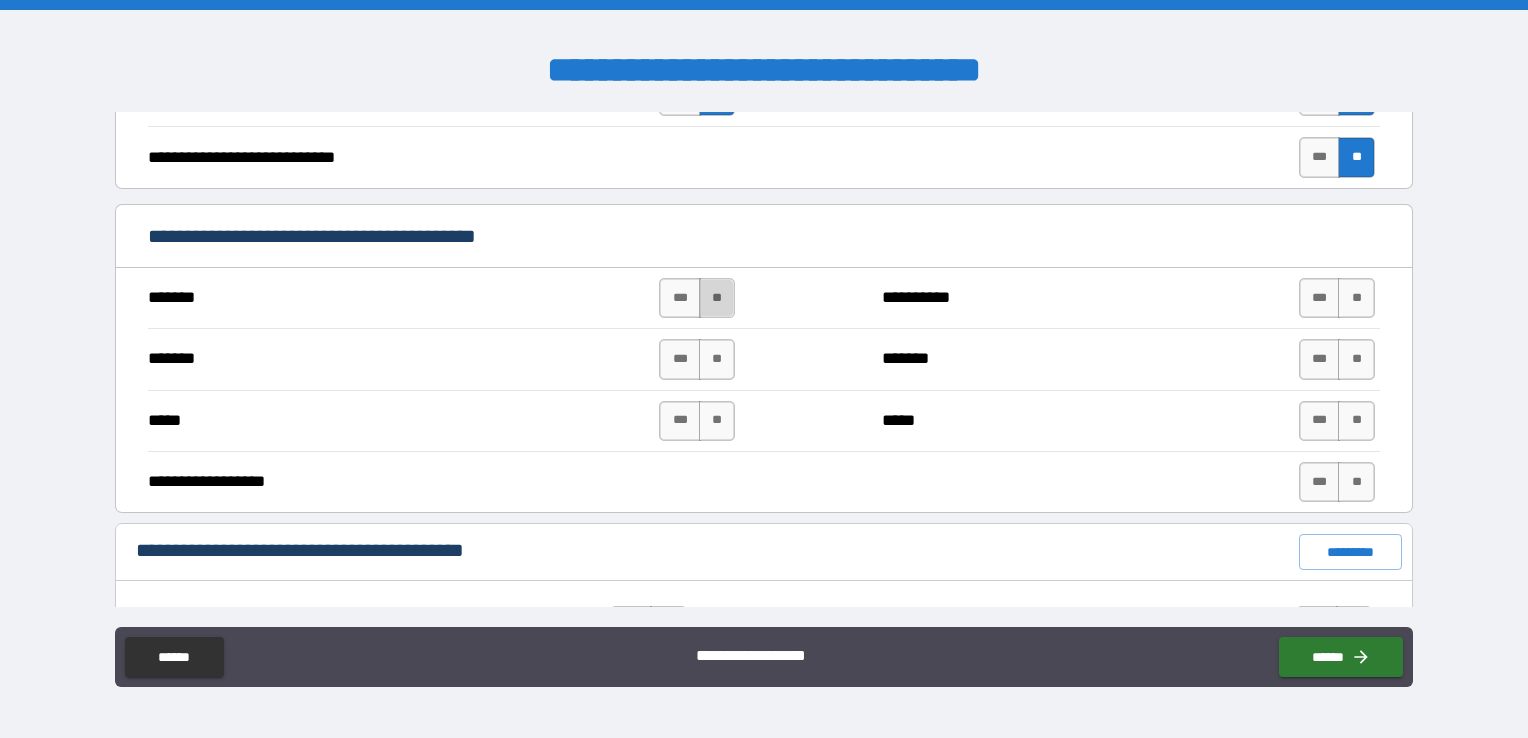 click on "**" at bounding box center [717, 298] 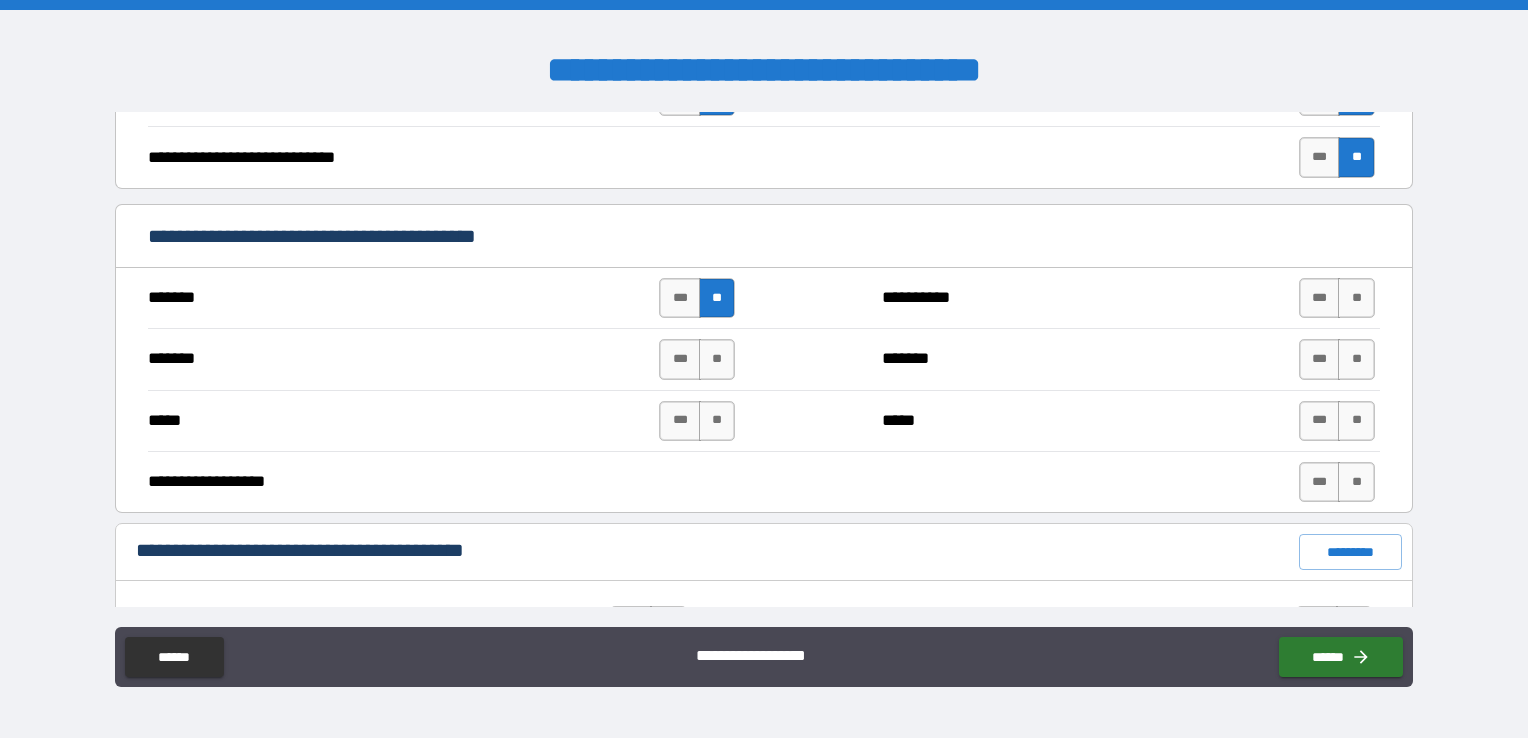 click on "*** **" at bounding box center [699, 359] 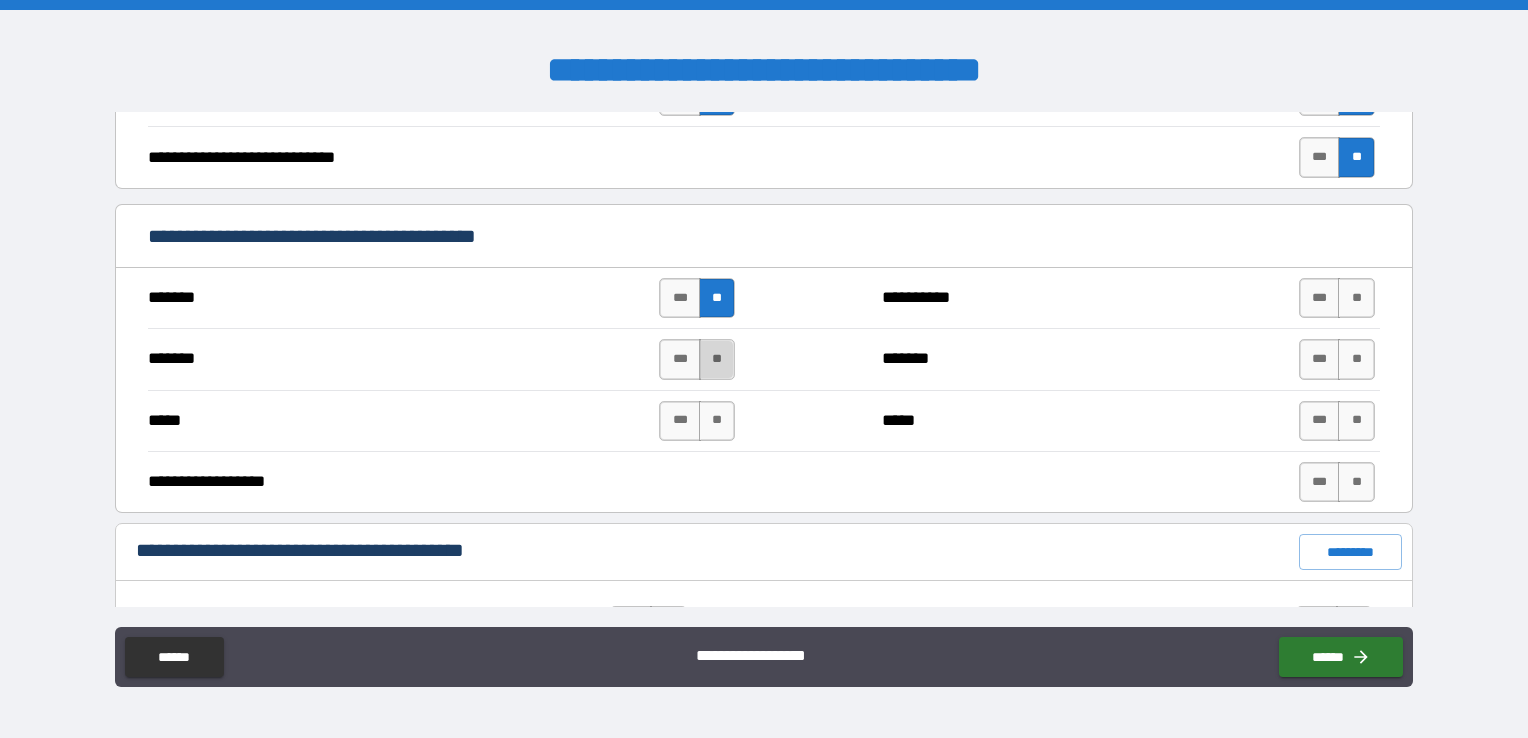 click on "**" at bounding box center (717, 359) 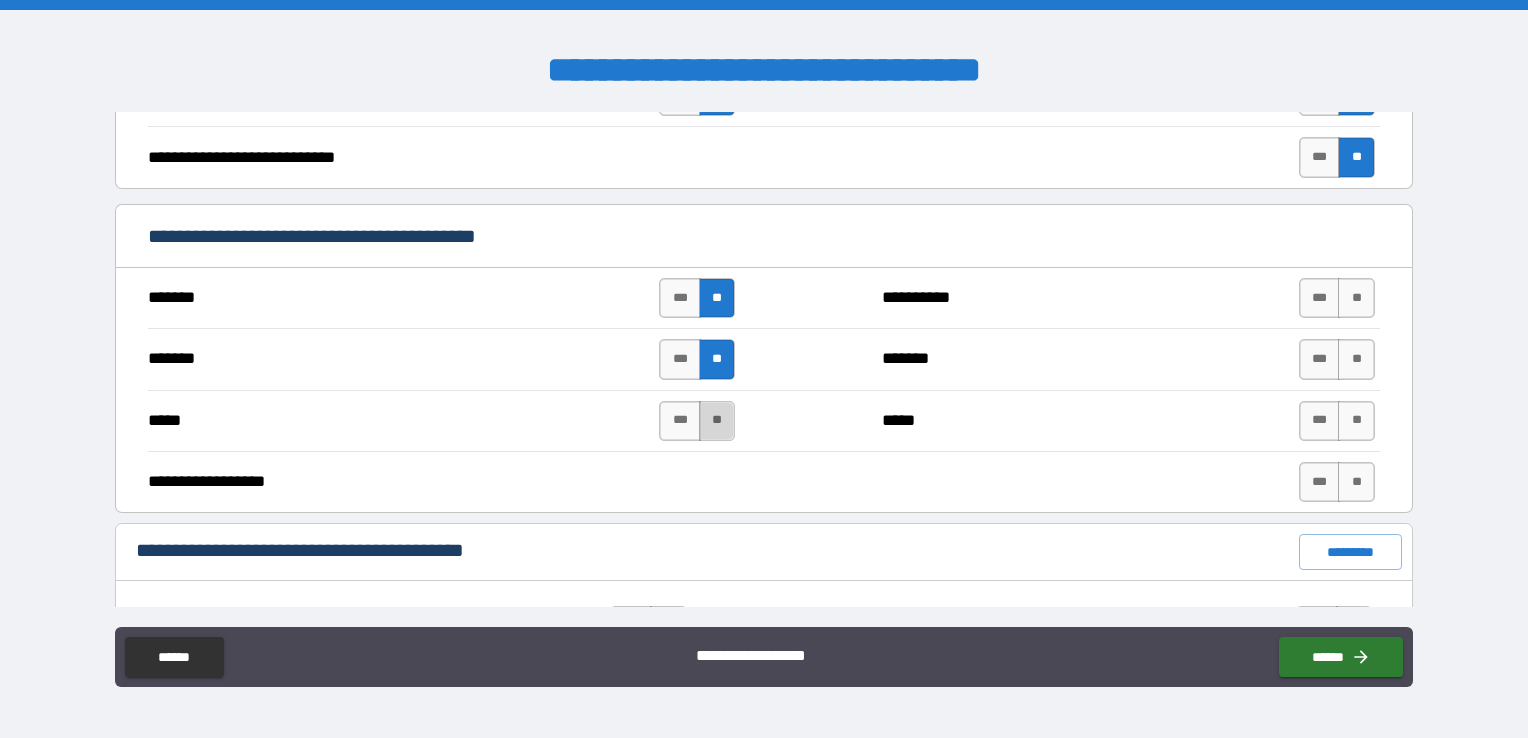 click on "**" at bounding box center [717, 421] 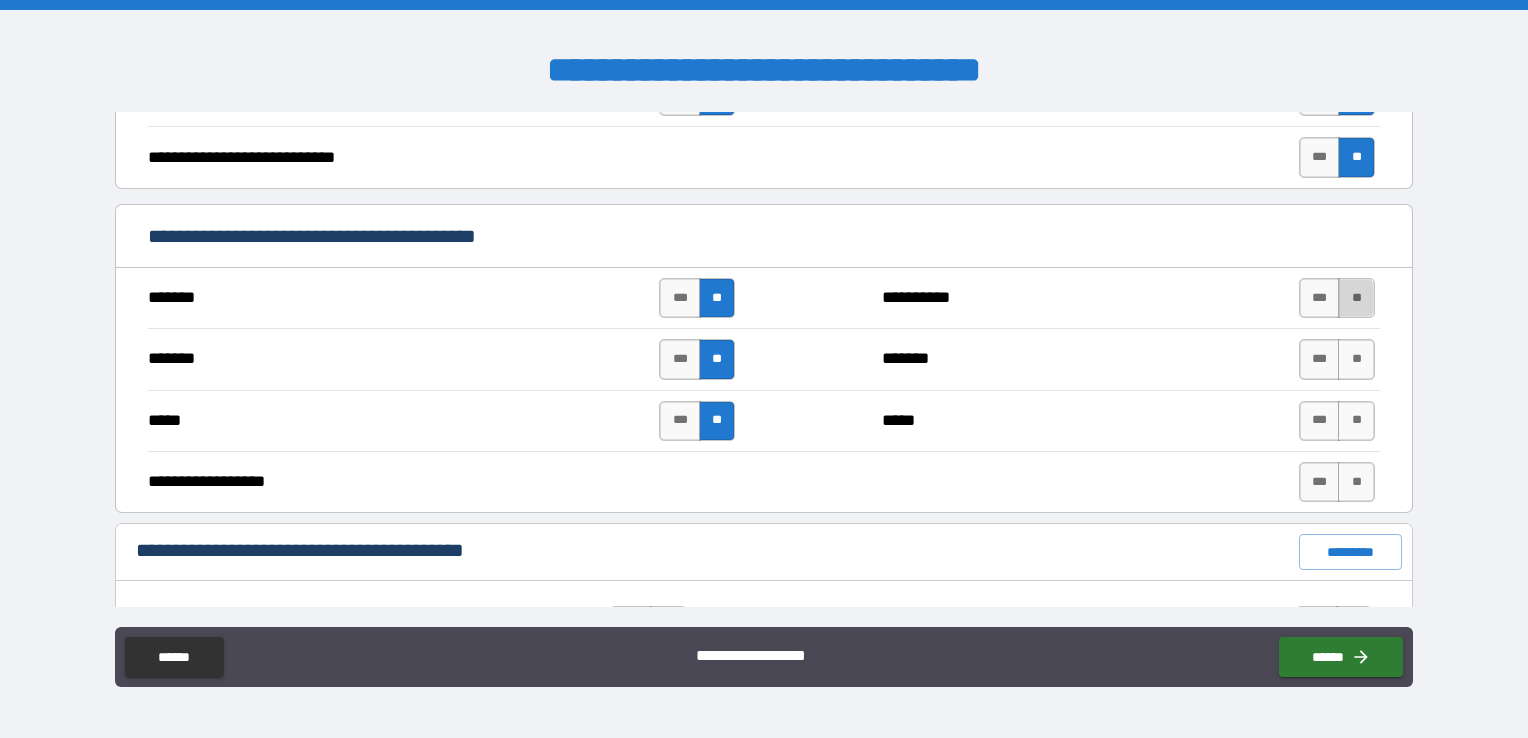 click on "**" at bounding box center (1356, 298) 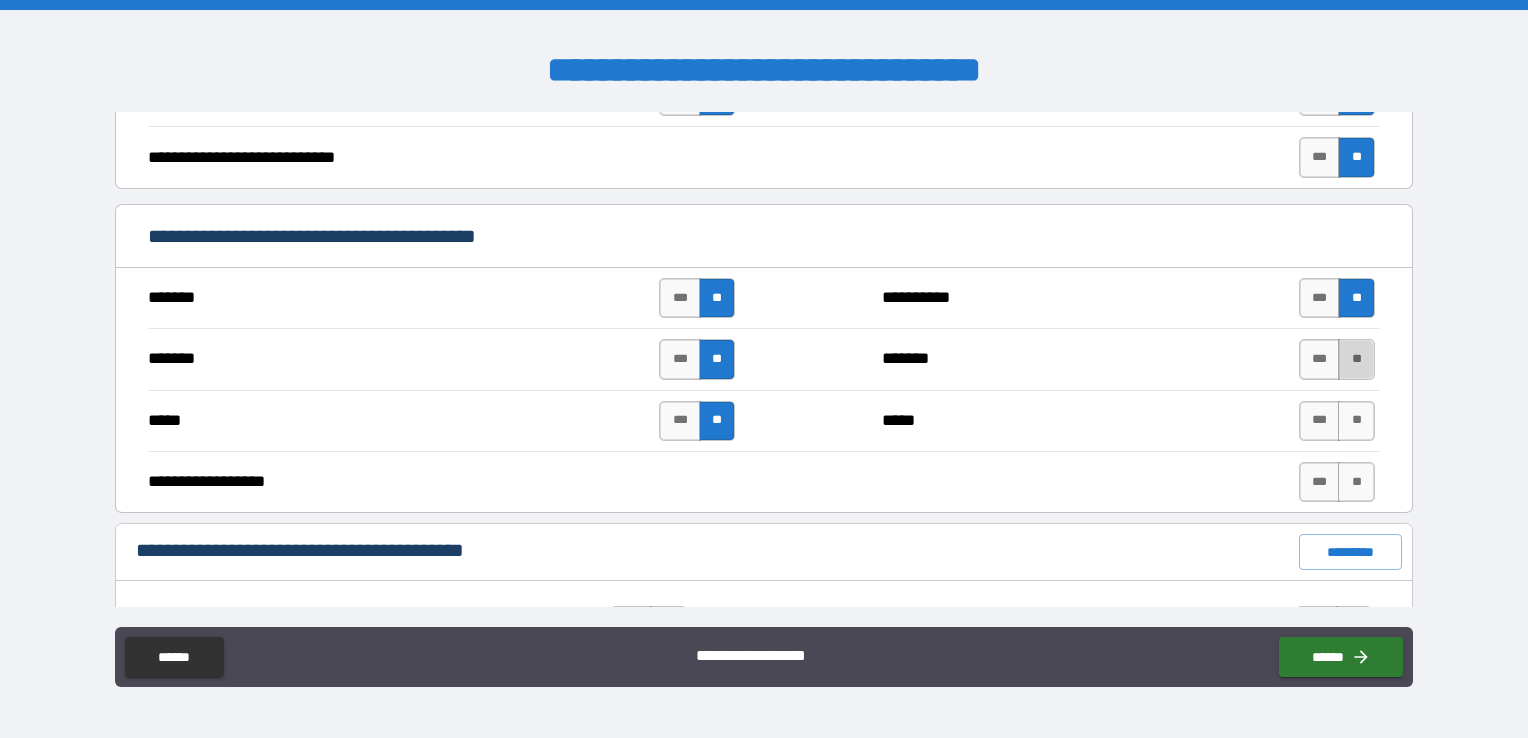 click on "**" at bounding box center (1356, 359) 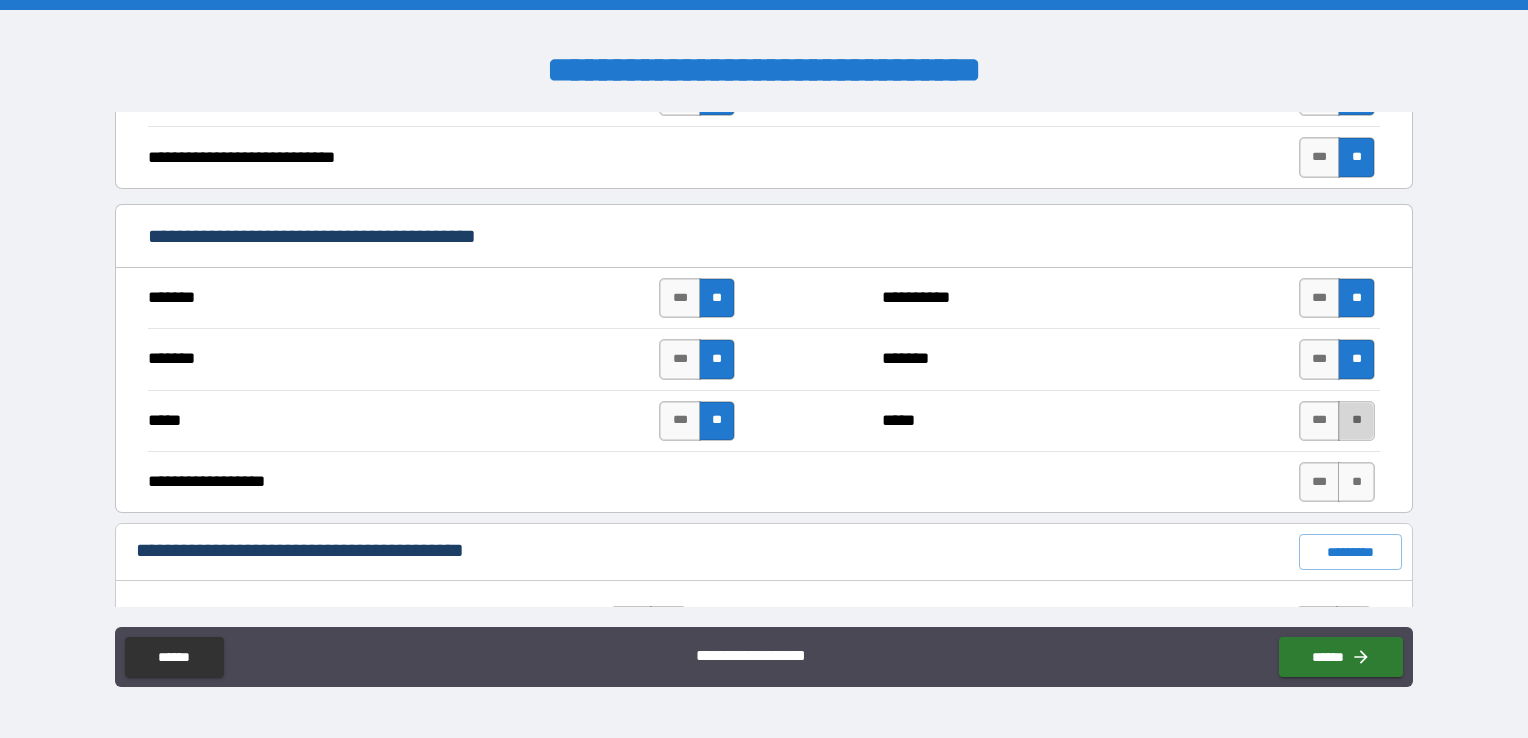 click on "**" at bounding box center (1356, 421) 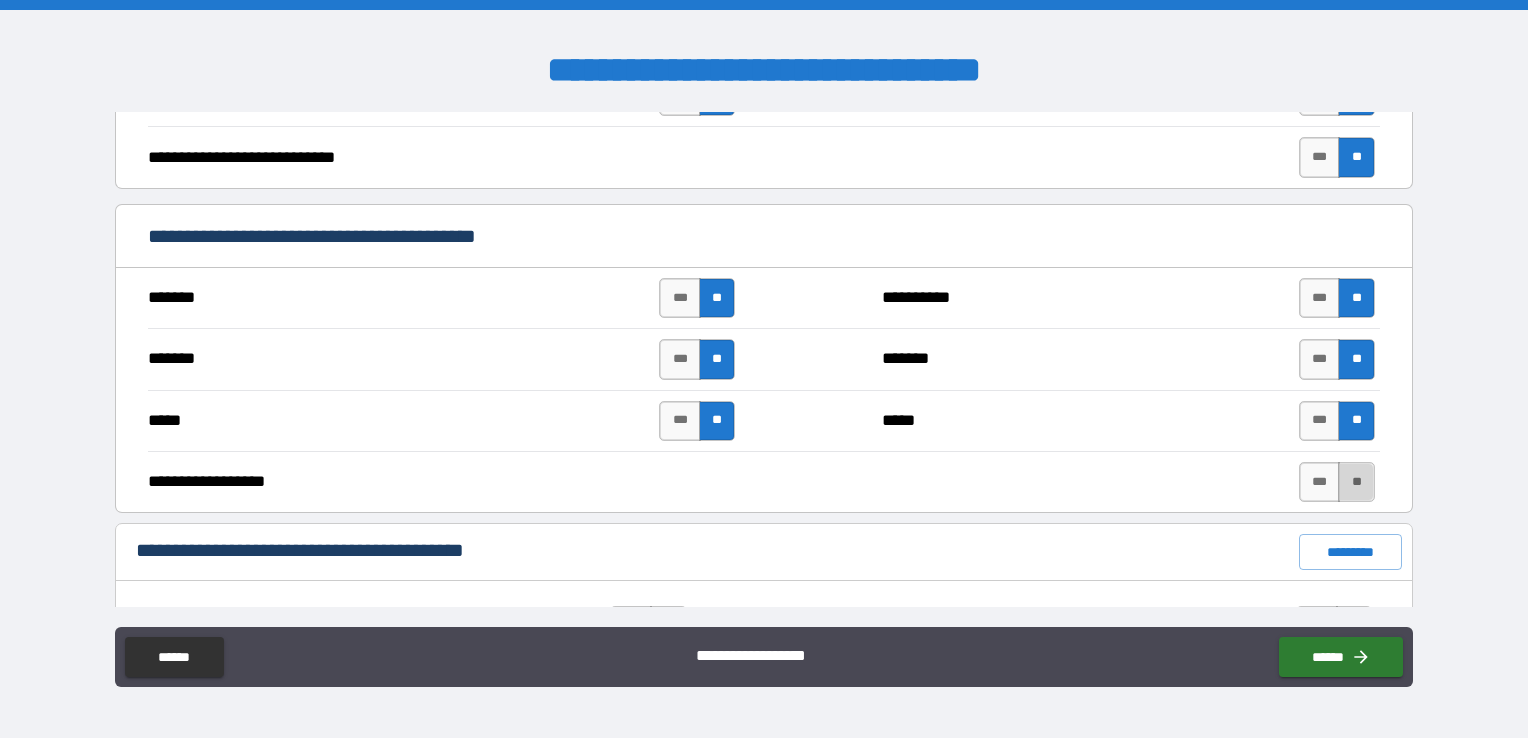 click on "**" at bounding box center (1356, 482) 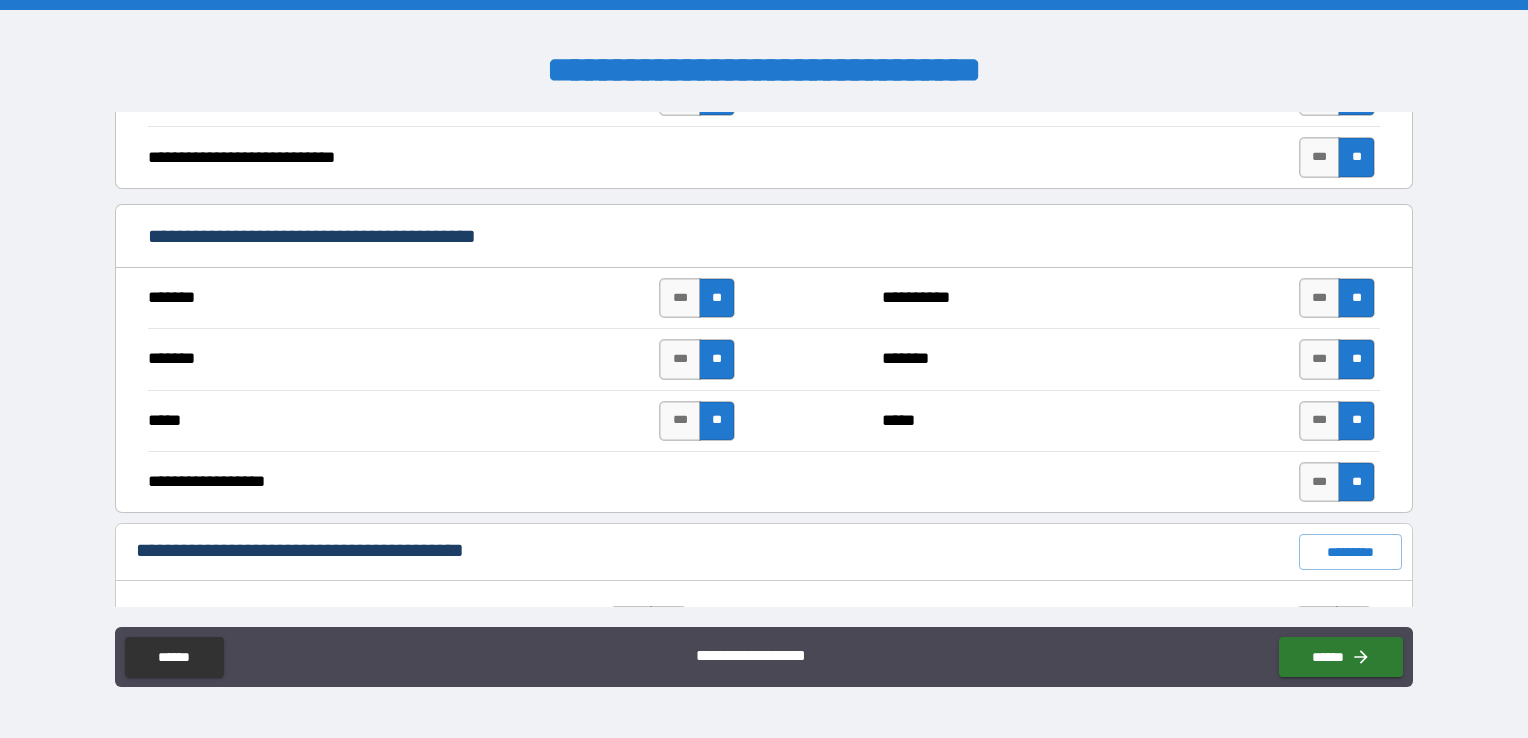 scroll, scrollTop: 1545, scrollLeft: 0, axis: vertical 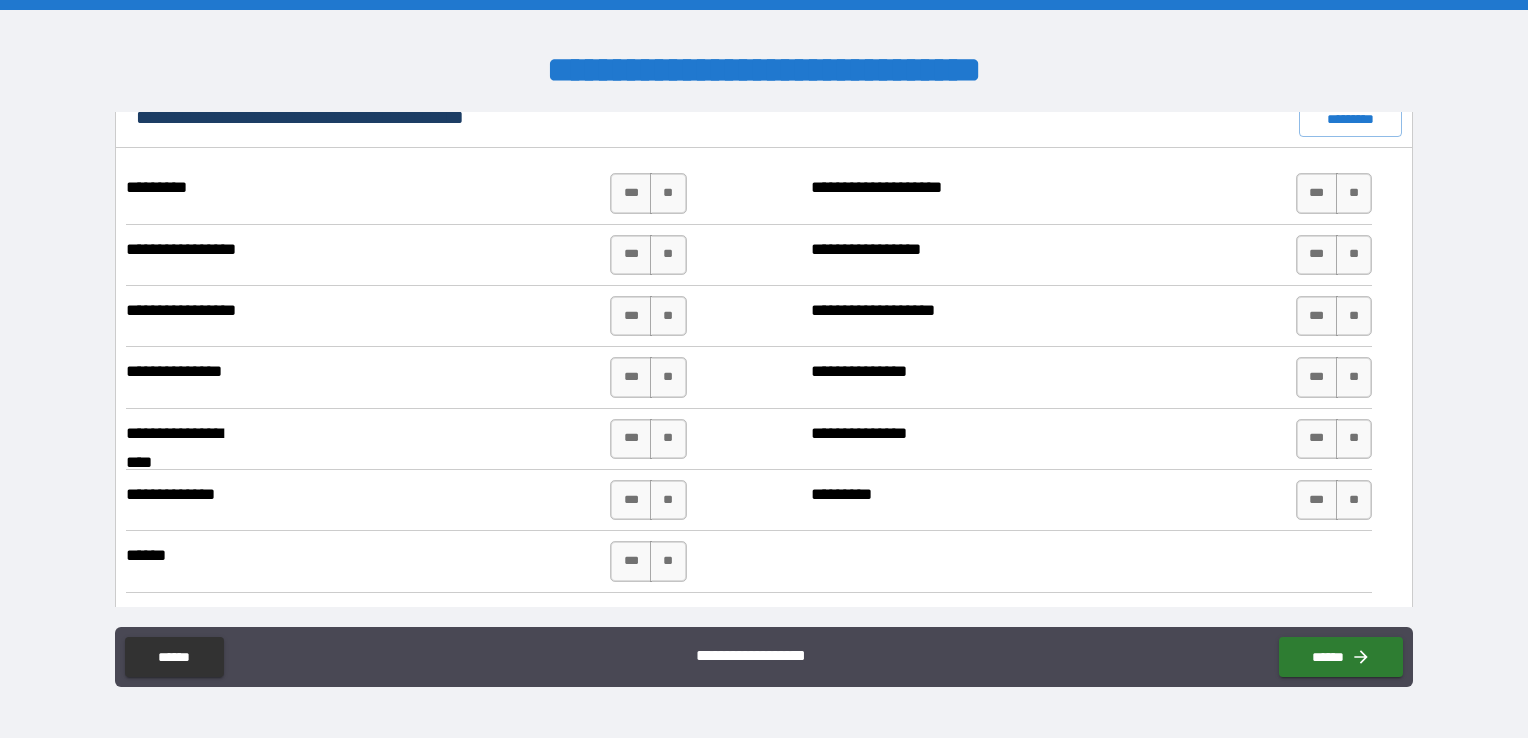 type on "*****" 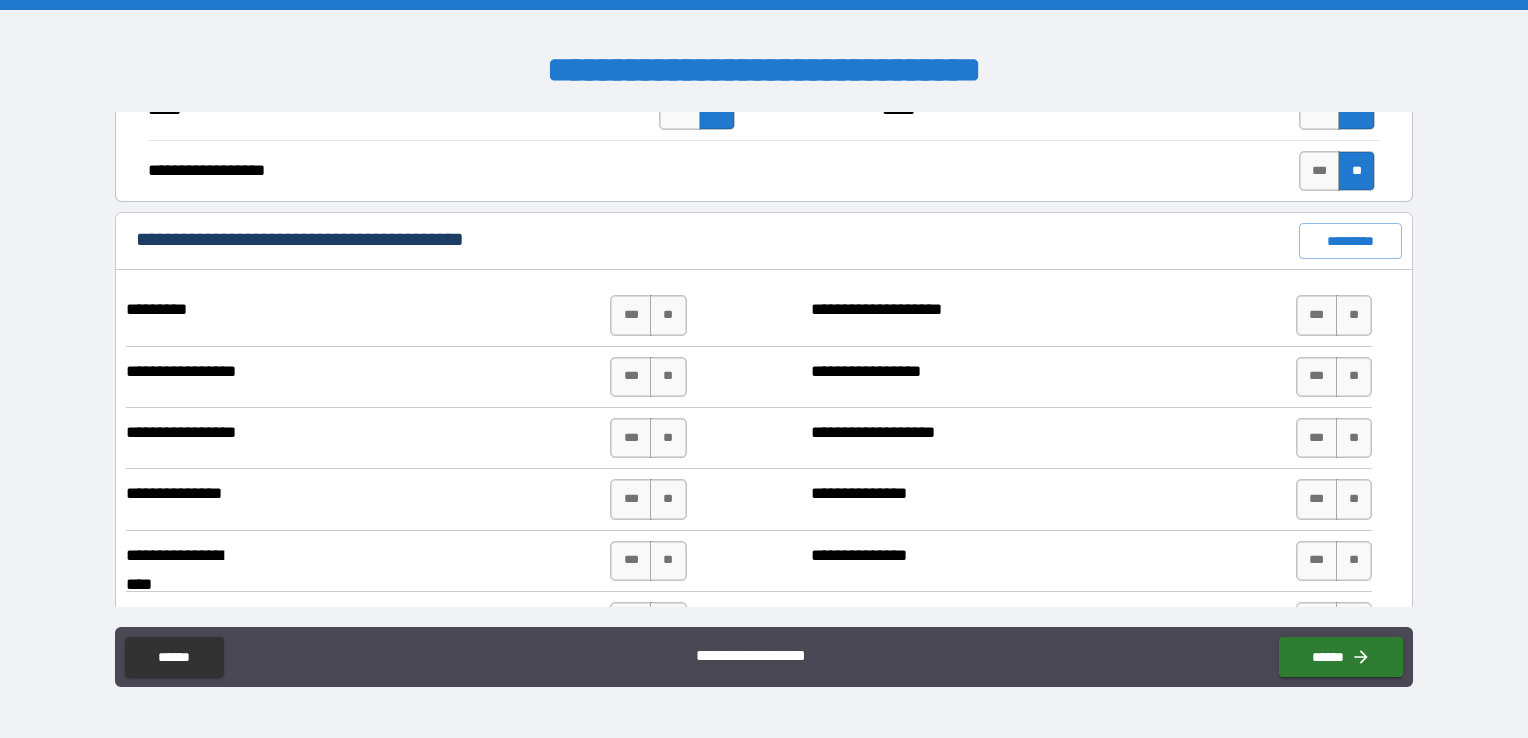 scroll, scrollTop: 1425, scrollLeft: 0, axis: vertical 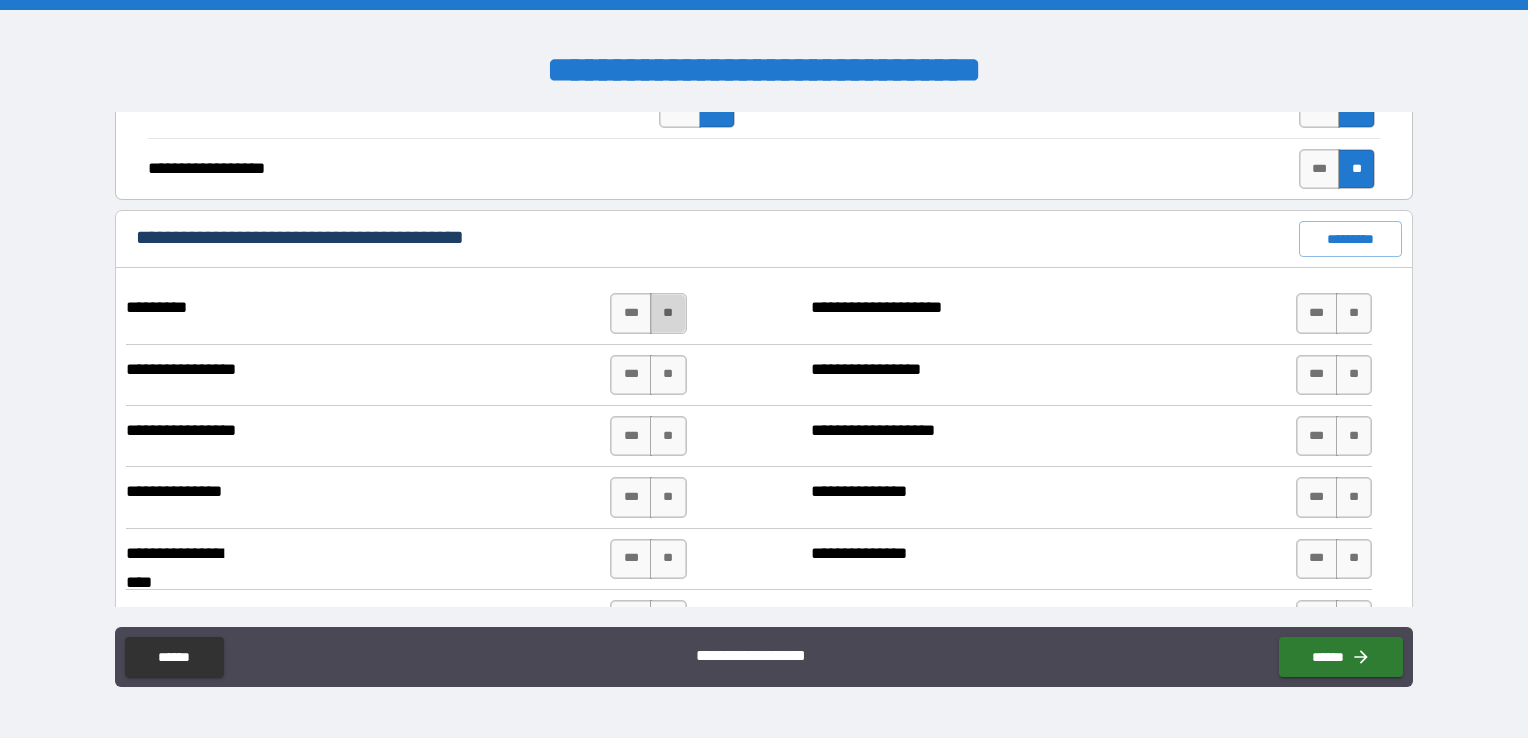 click on "**" at bounding box center [668, 313] 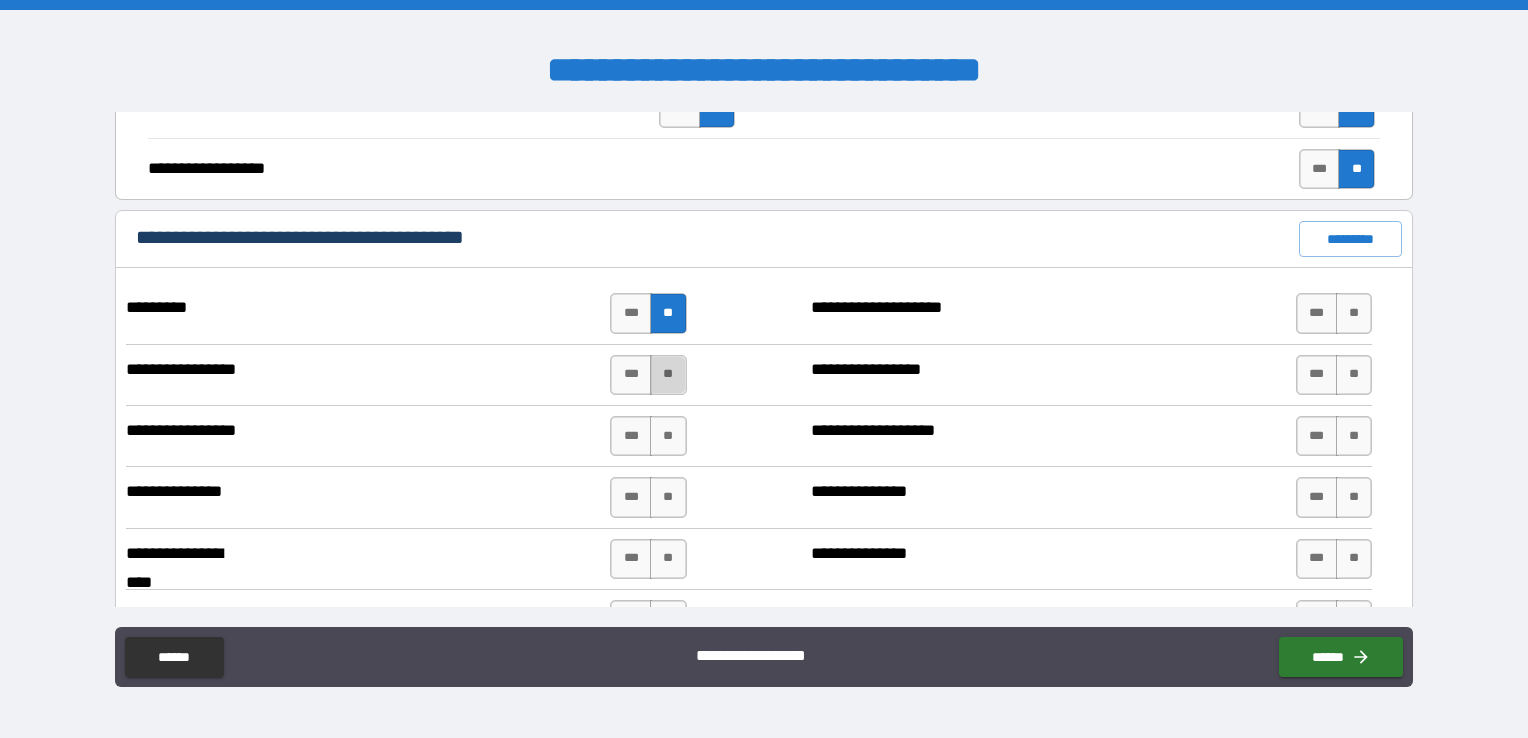 click on "**" at bounding box center [668, 375] 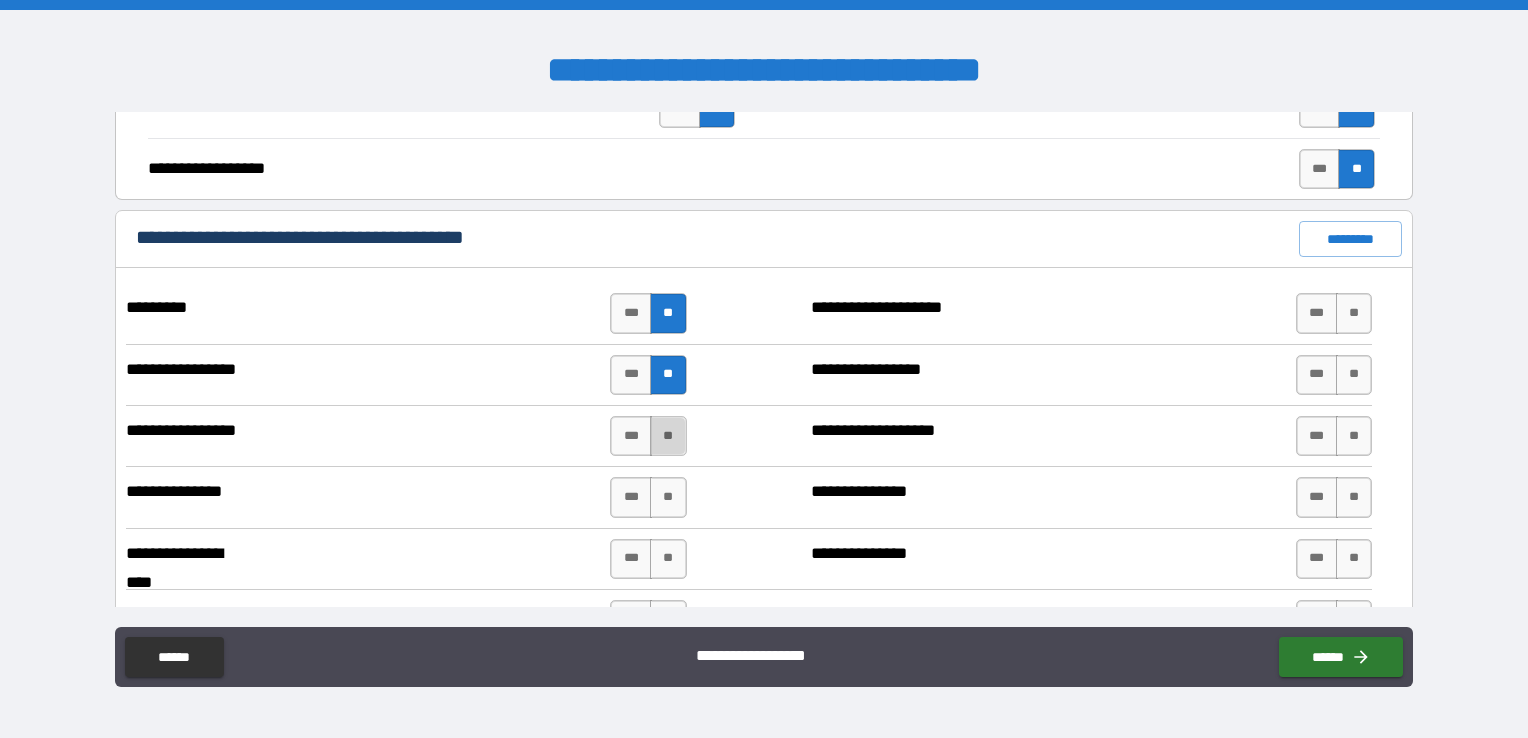 click on "**" at bounding box center (668, 436) 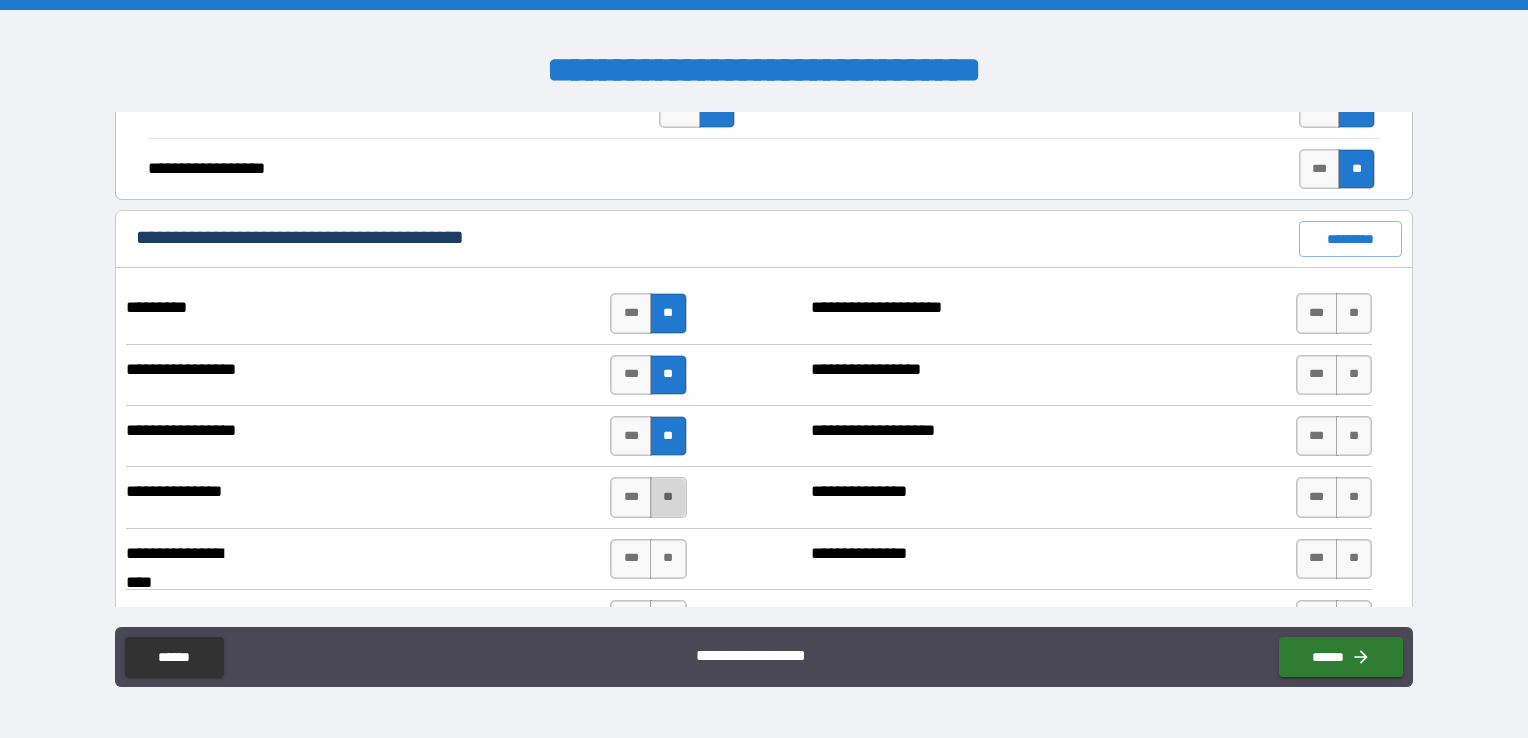 click on "**" at bounding box center [668, 497] 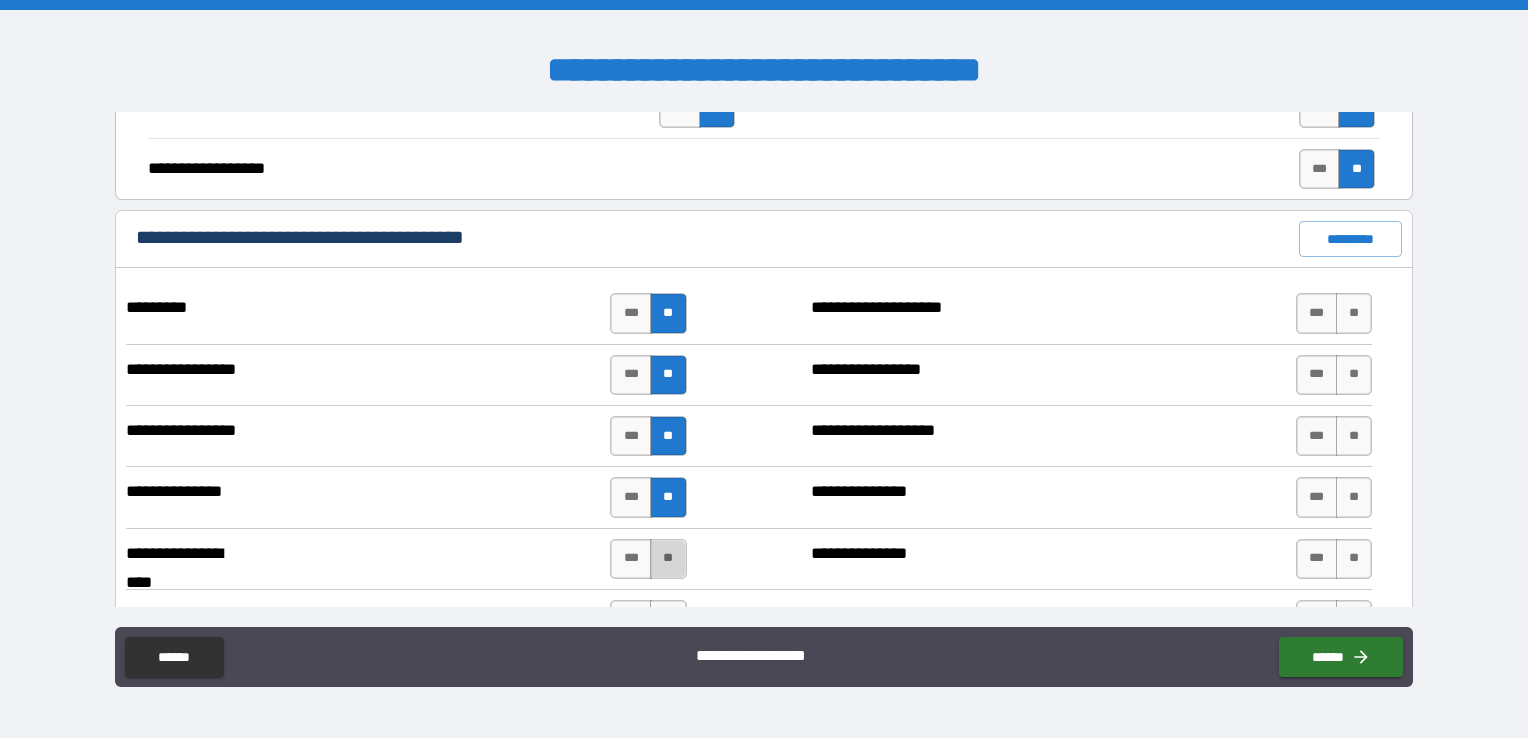 click on "**" at bounding box center [668, 559] 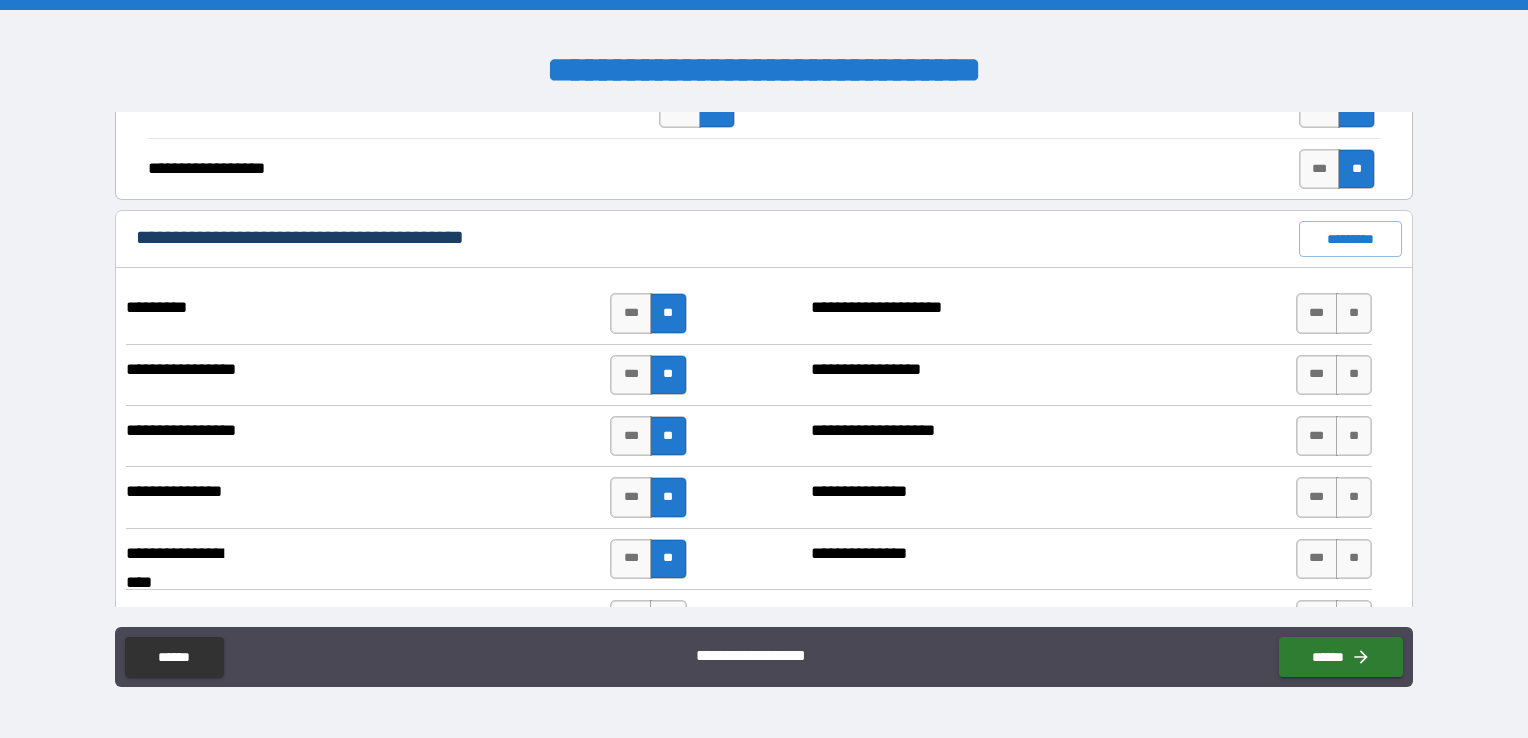 type on "*****" 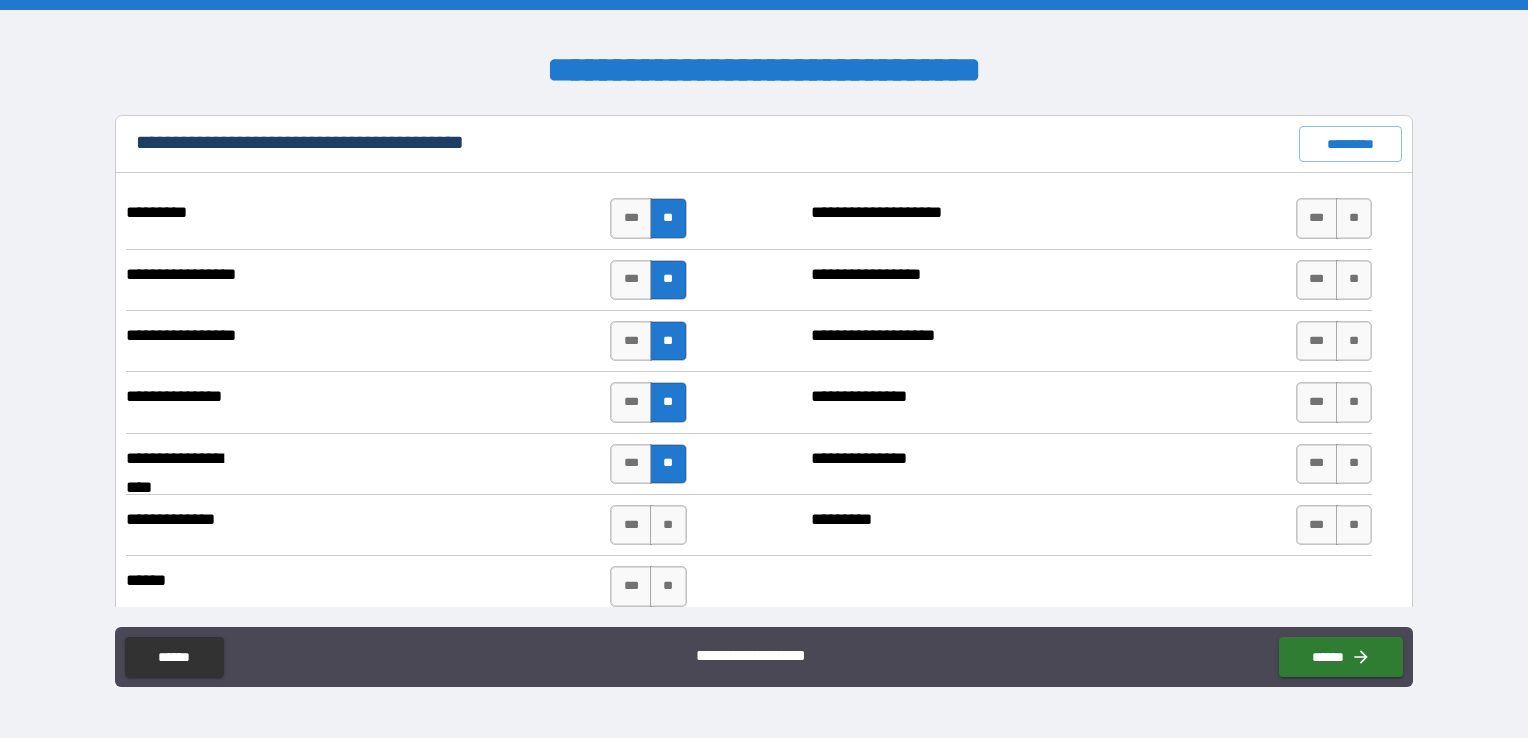 scroll, scrollTop: 1545, scrollLeft: 0, axis: vertical 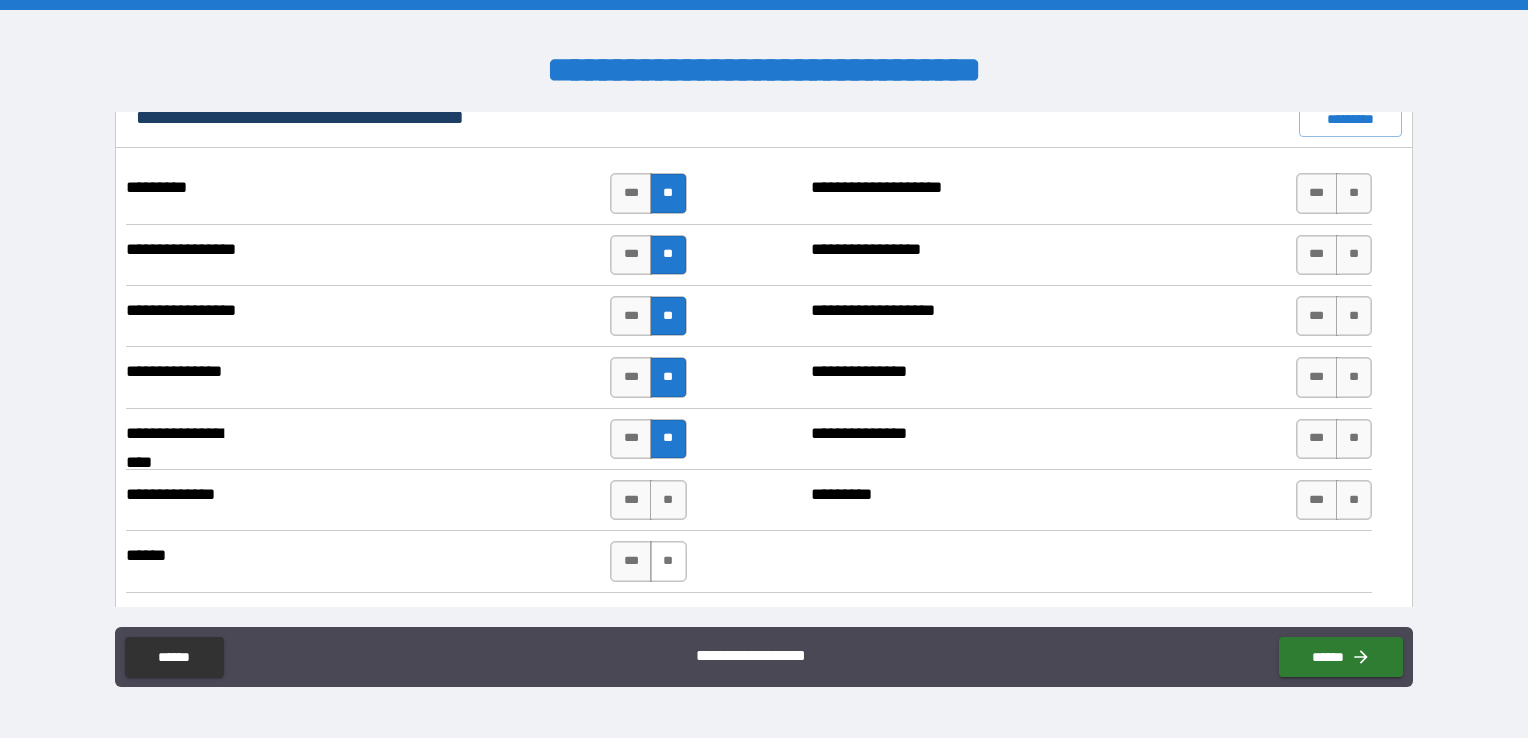 drag, startPoint x: 667, startPoint y: 498, endPoint x: 661, endPoint y: 559, distance: 61.294373 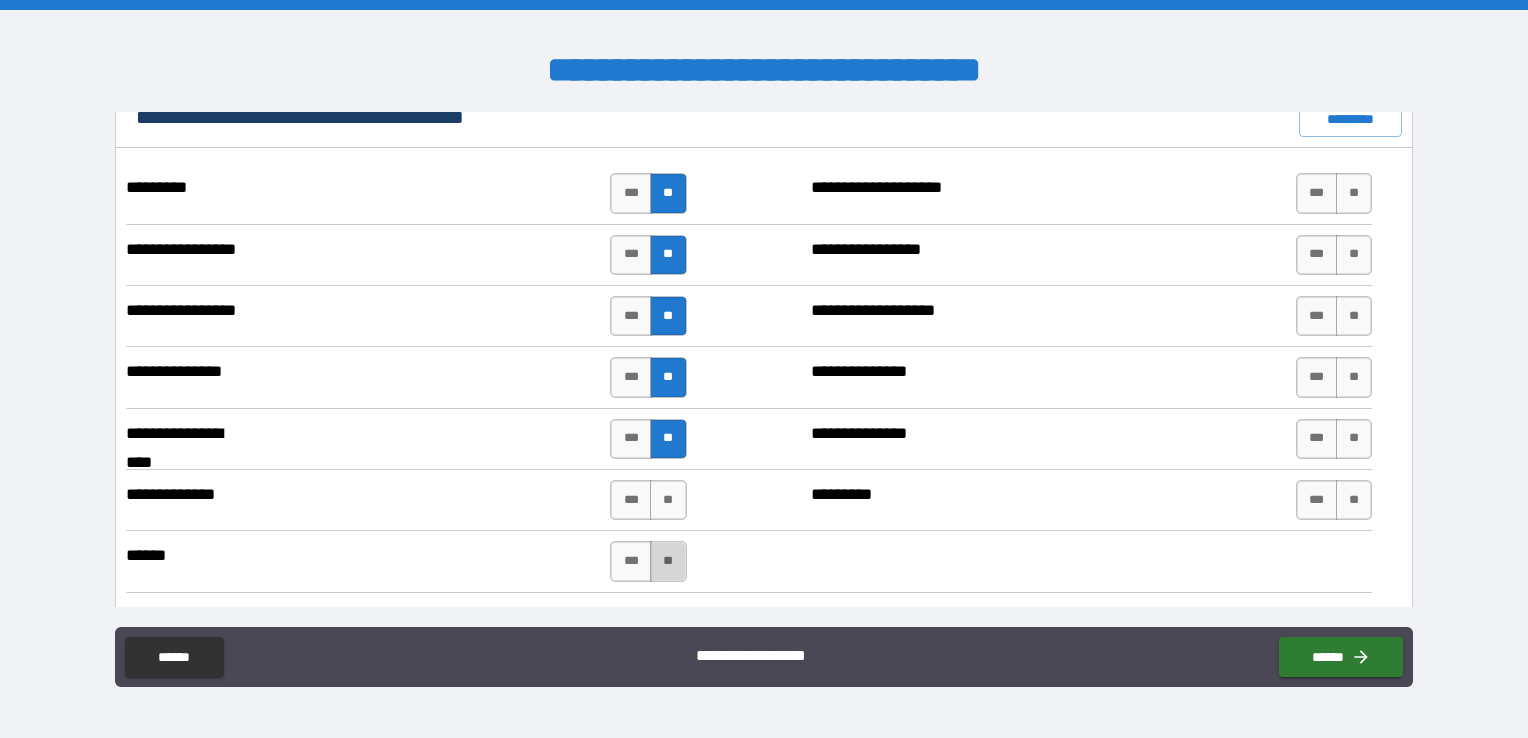 click on "**" at bounding box center [668, 561] 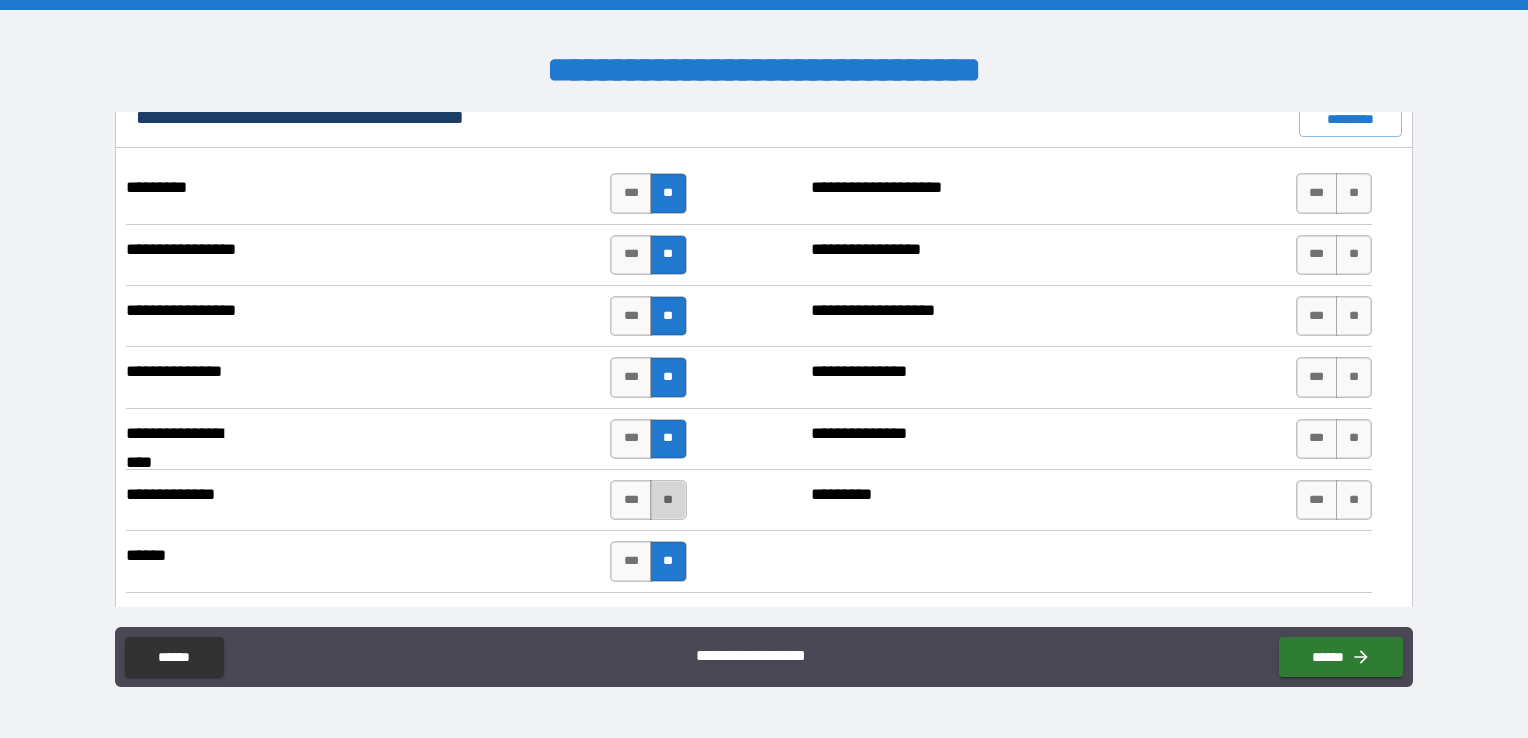 click on "**" at bounding box center (668, 500) 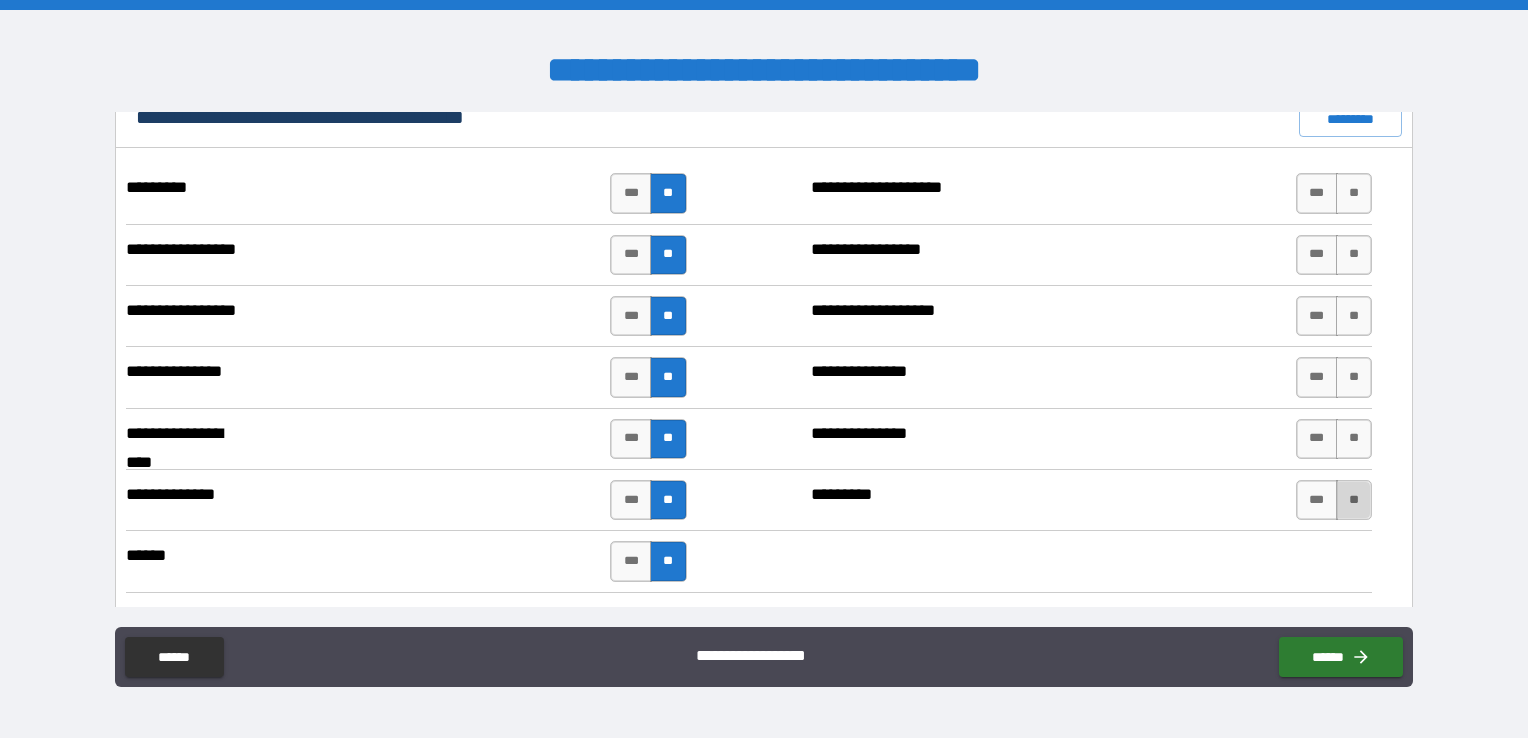 click on "**" at bounding box center [1354, 500] 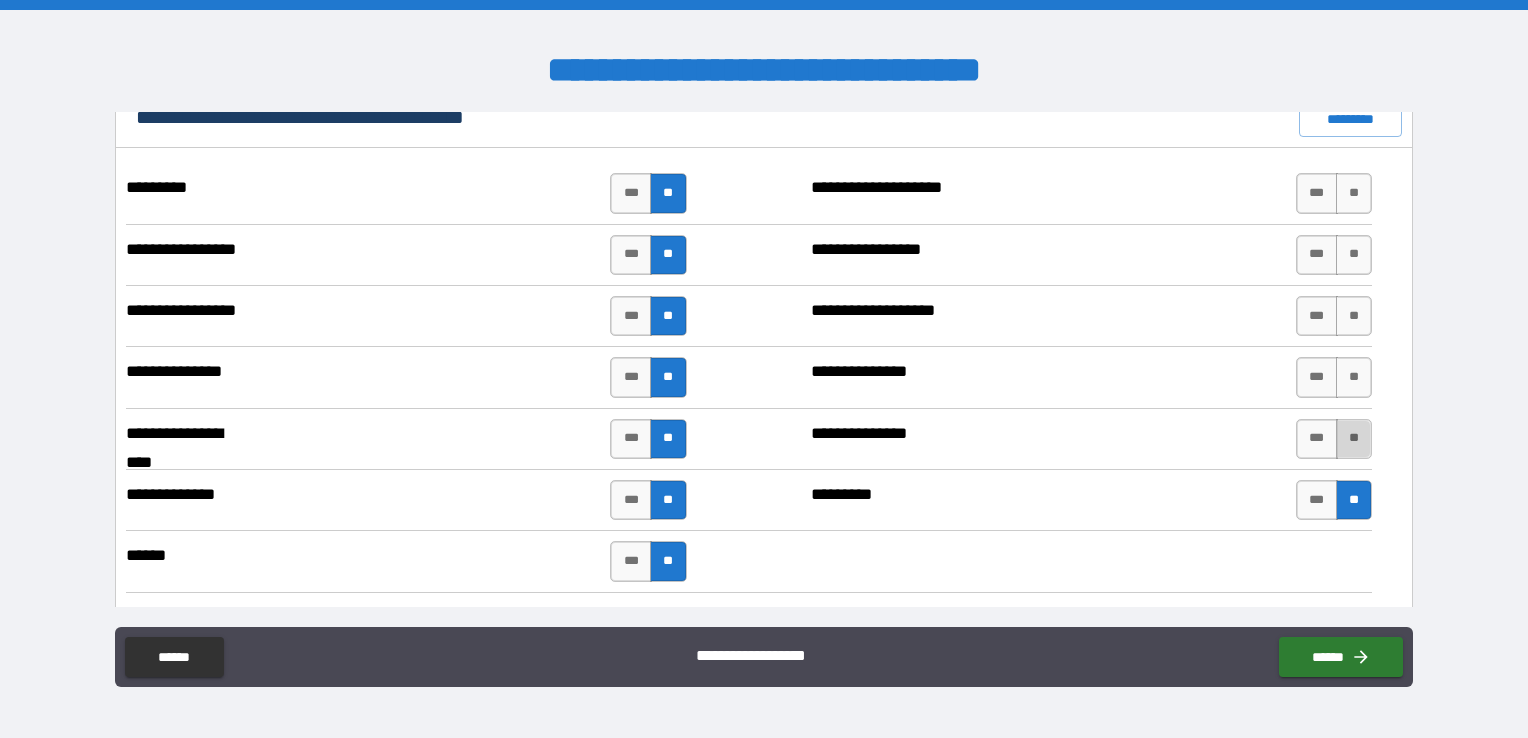 click on "**" at bounding box center [1354, 439] 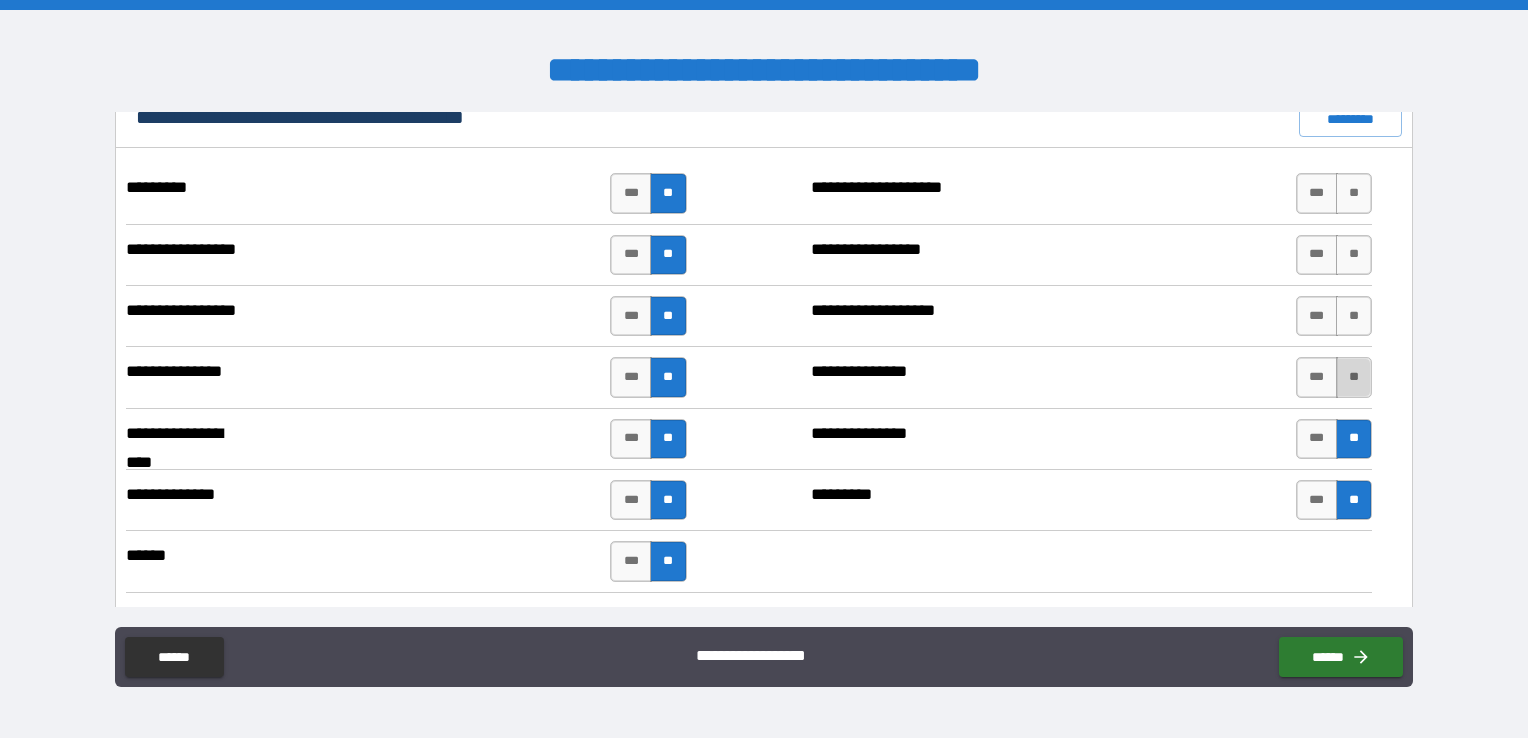 click on "**" at bounding box center [1354, 377] 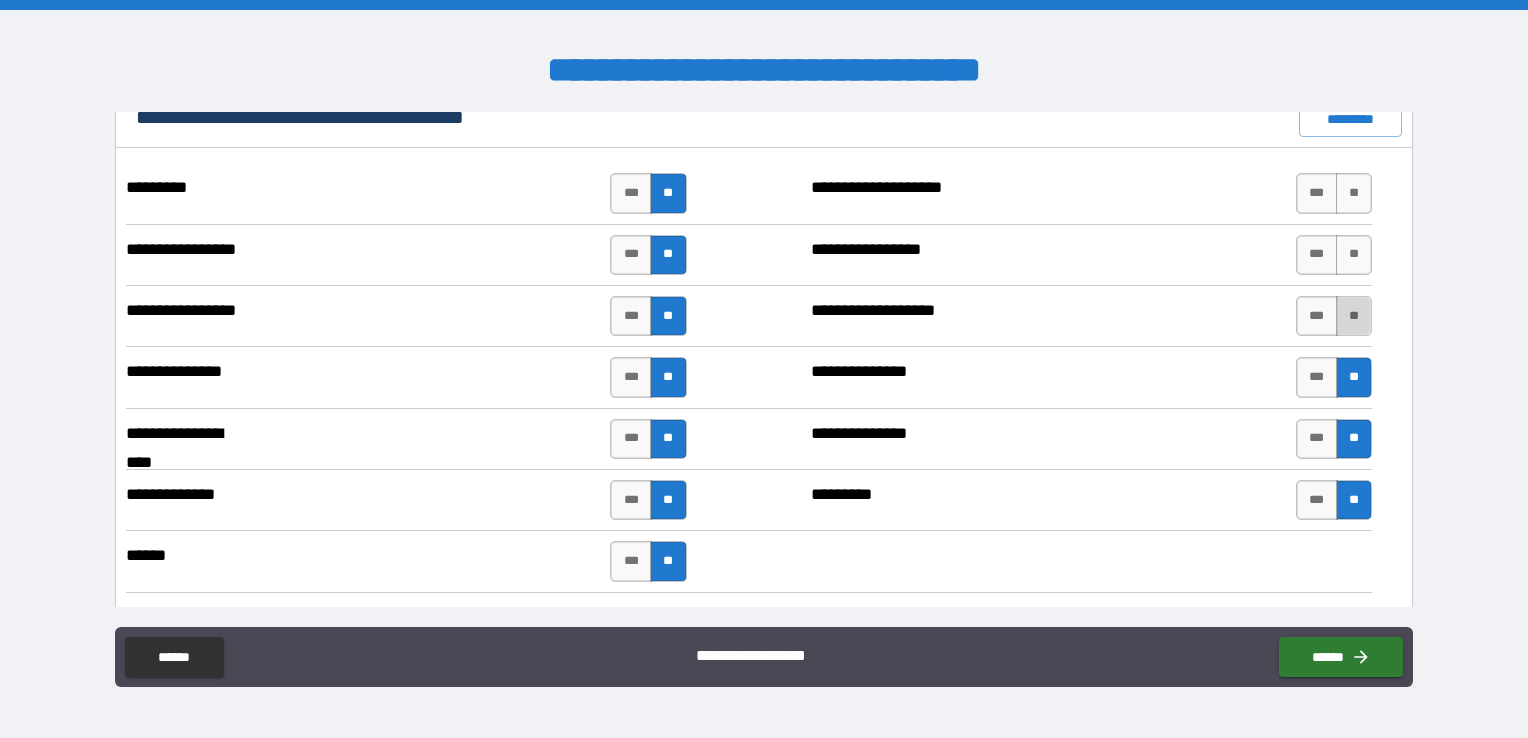 click on "**" at bounding box center (1354, 316) 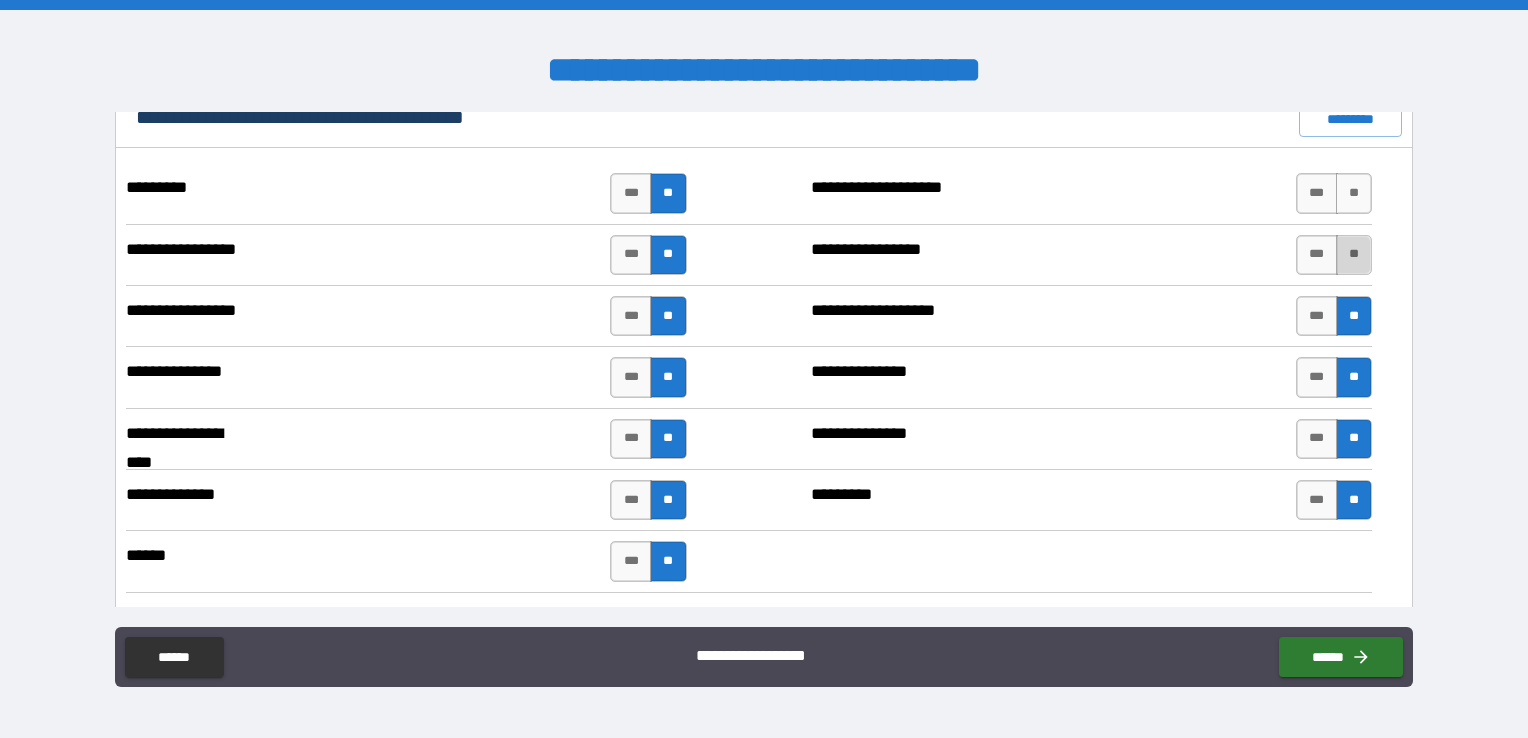 click on "**" at bounding box center (1354, 255) 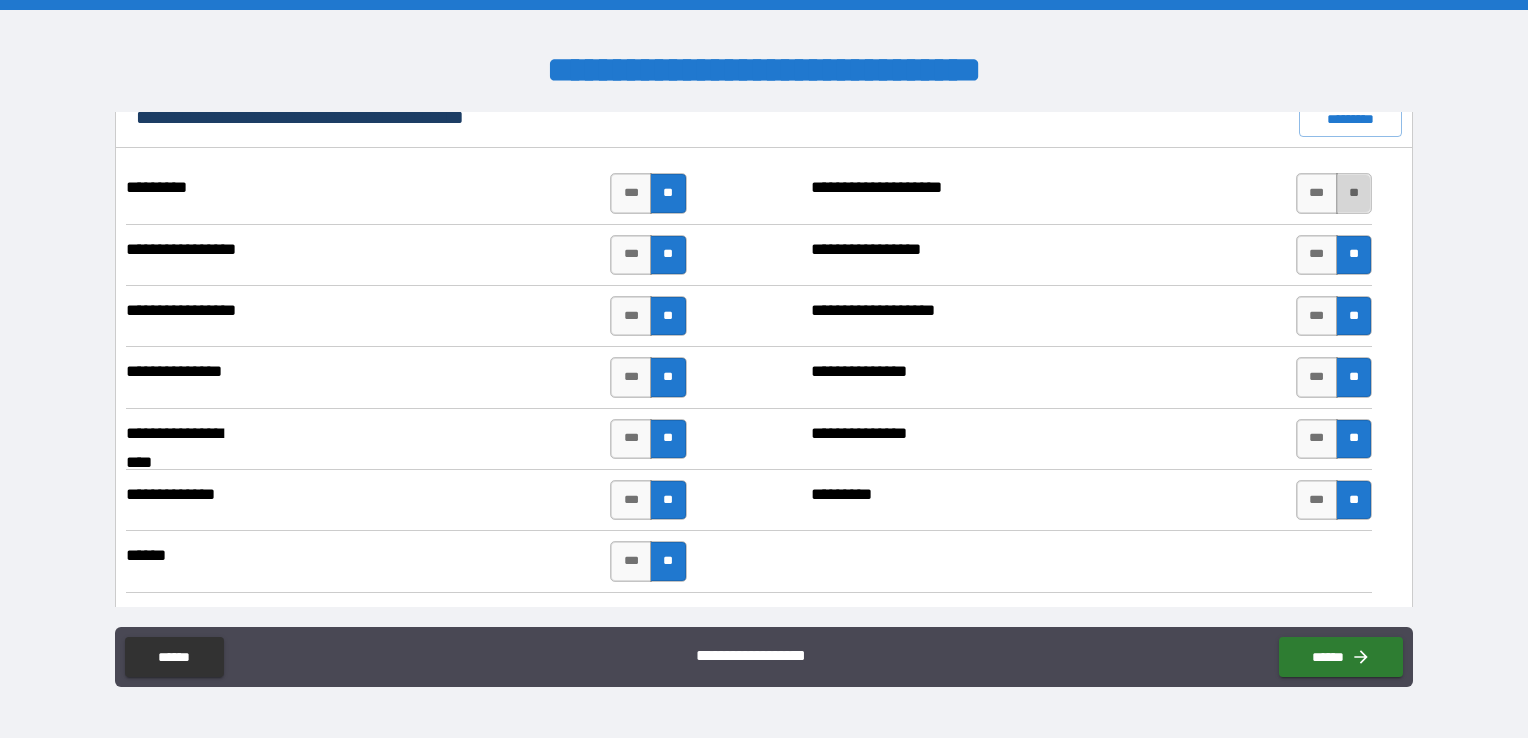 click on "**" at bounding box center (1354, 193) 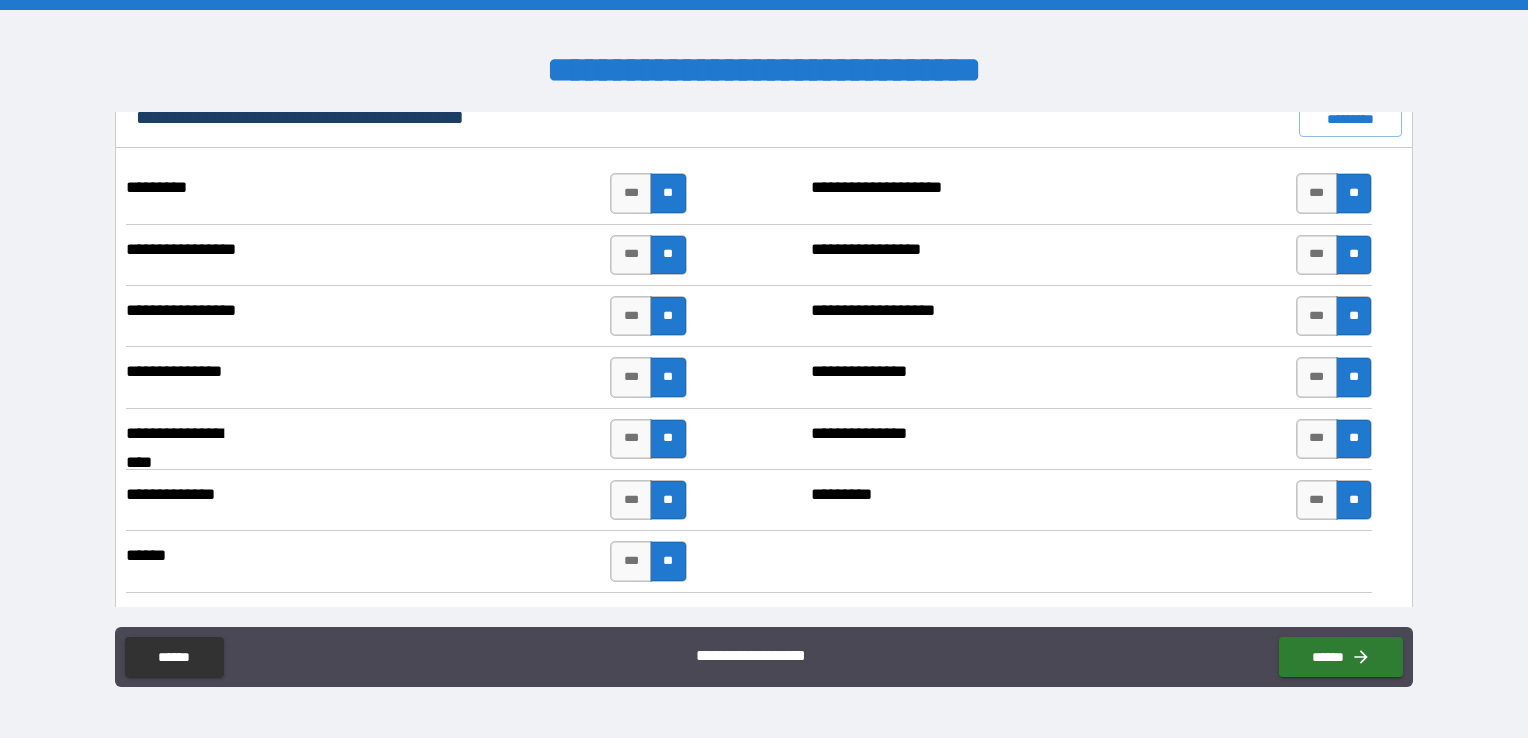 scroll, scrollTop: 1978, scrollLeft: 0, axis: vertical 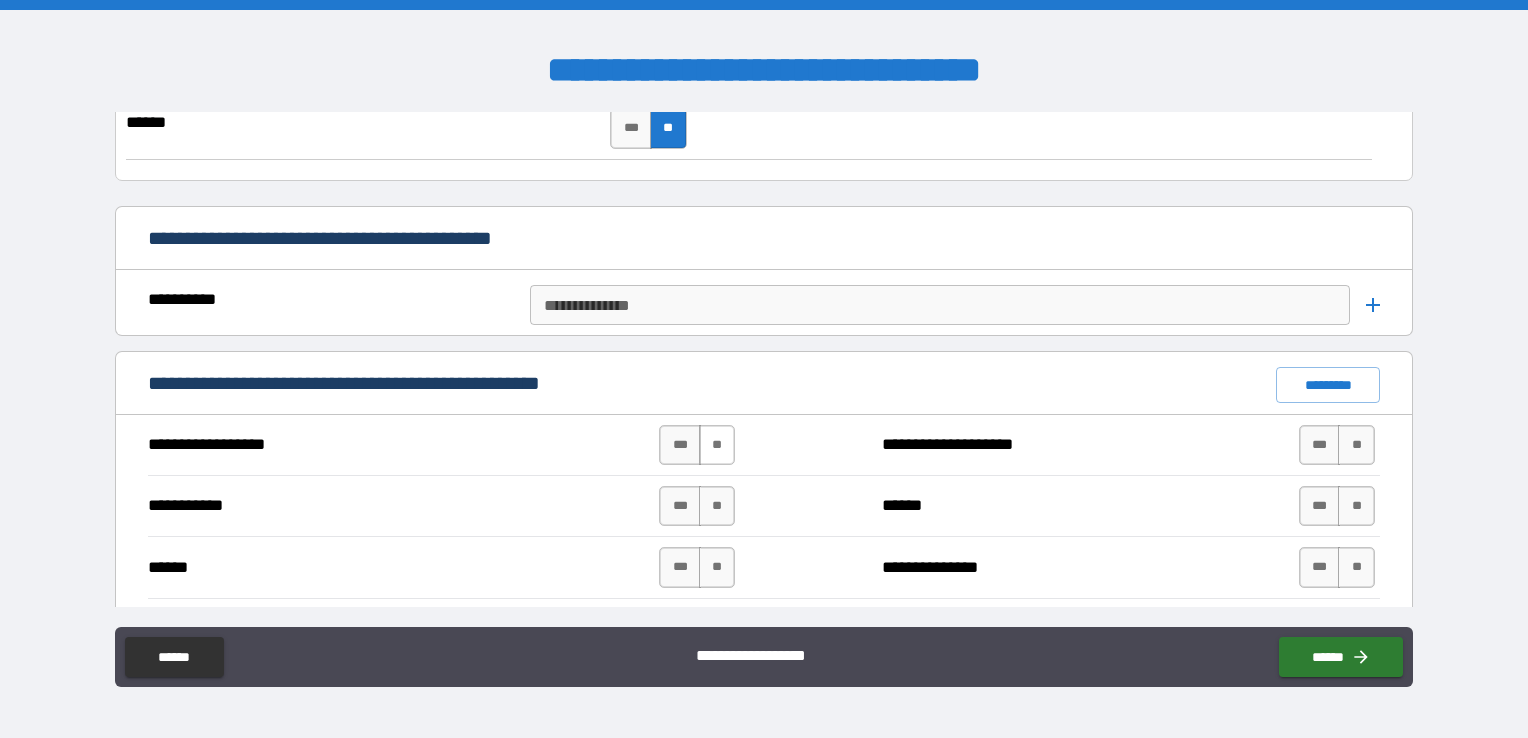 click on "**" at bounding box center [717, 445] 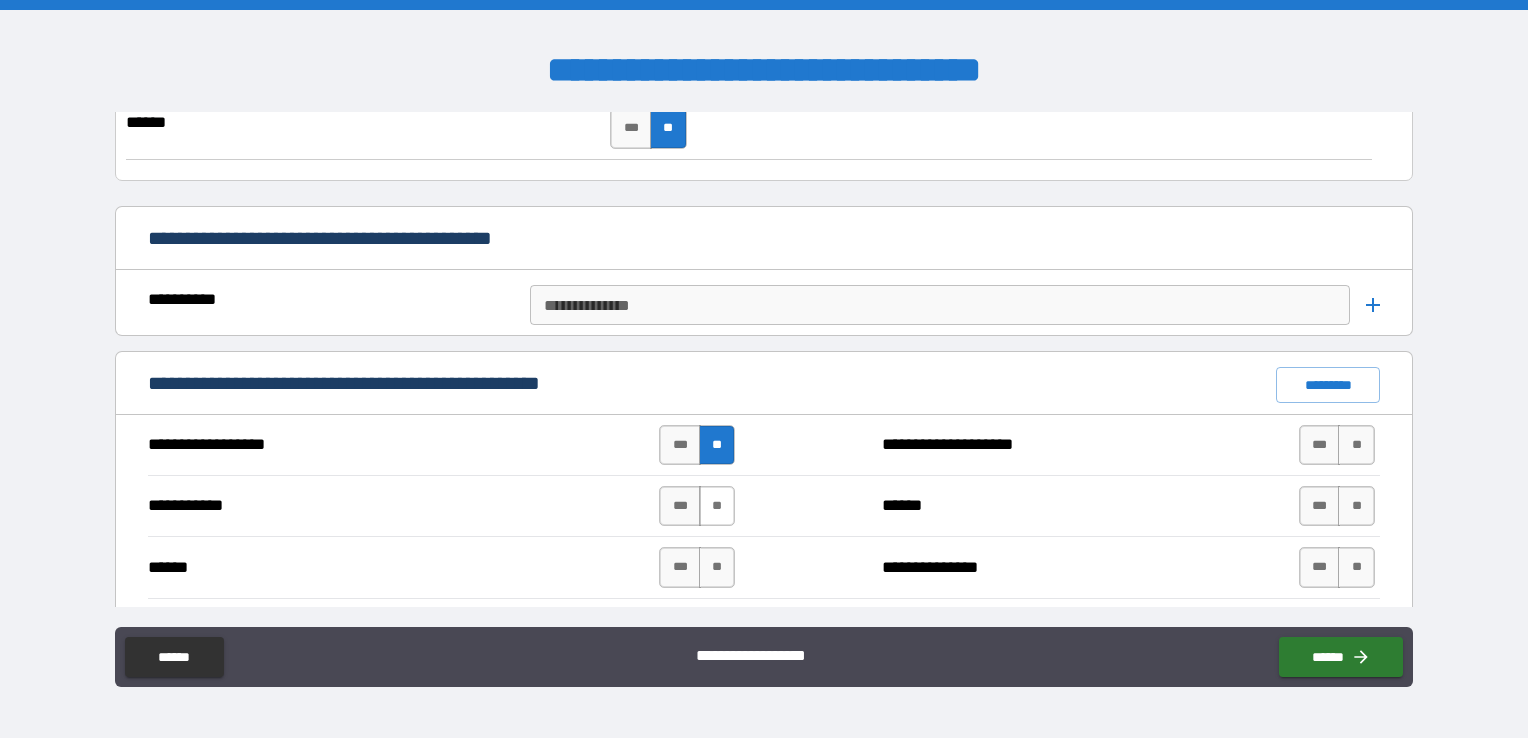 click on "**" at bounding box center [717, 506] 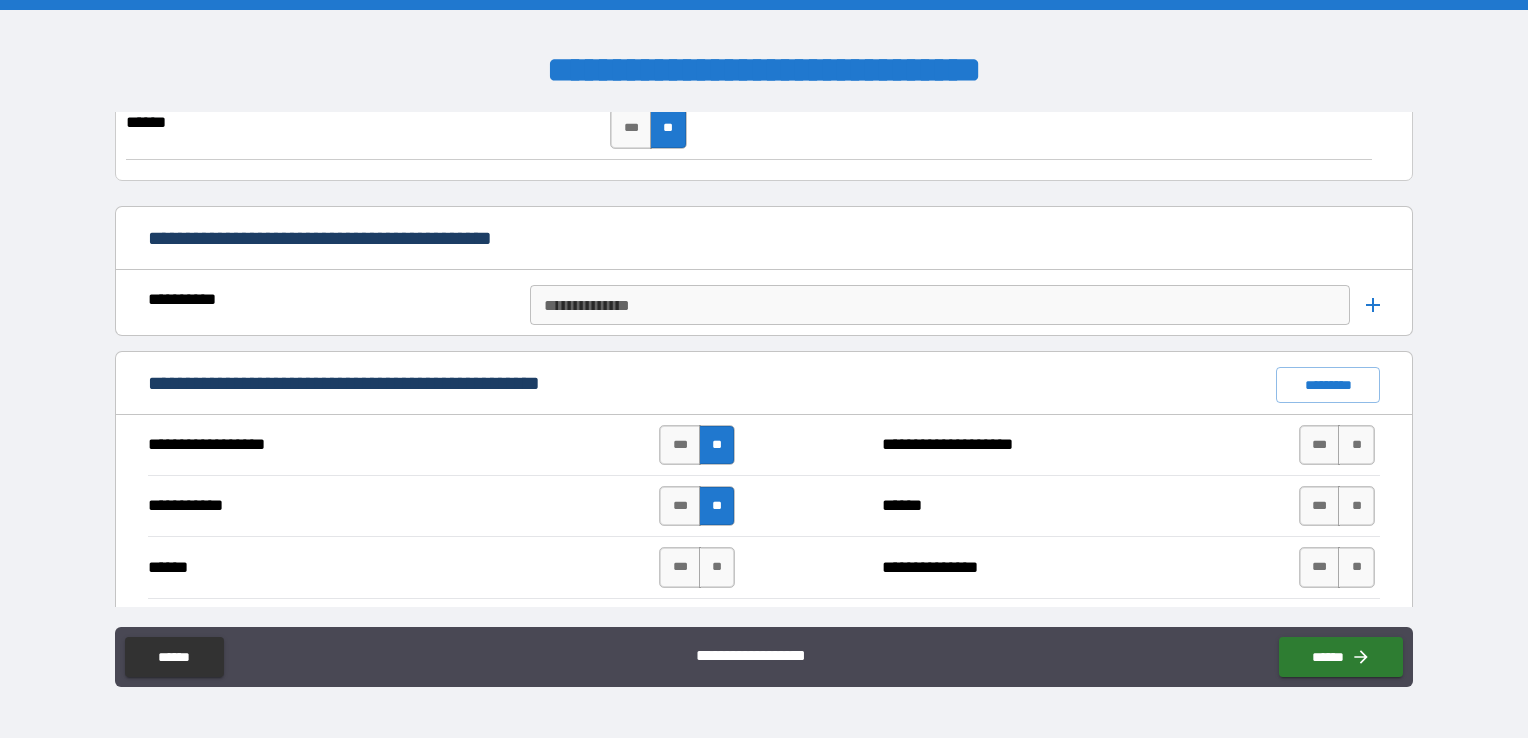 click on "*** **" at bounding box center [699, 567] 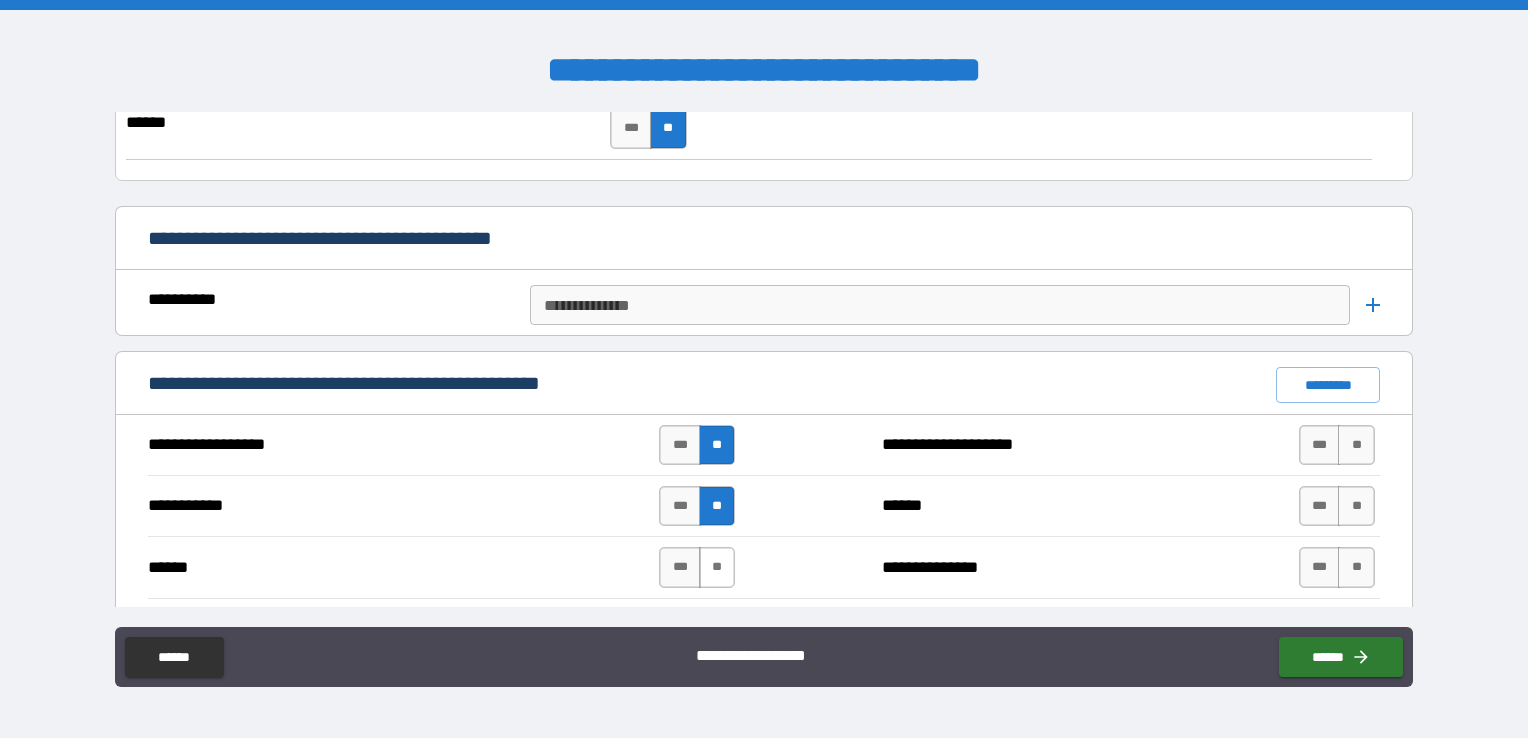 click on "**" at bounding box center (717, 567) 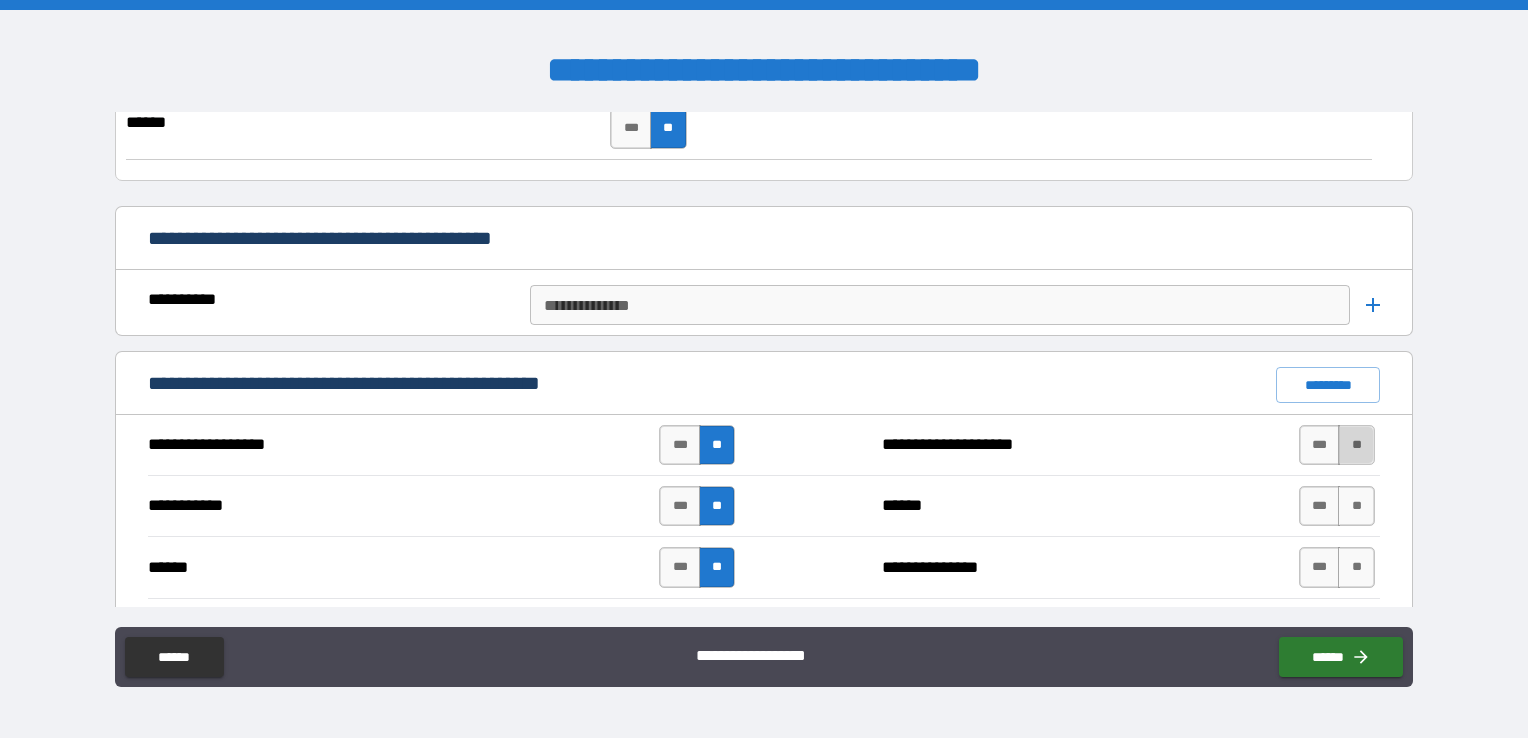 click on "**" at bounding box center (1356, 445) 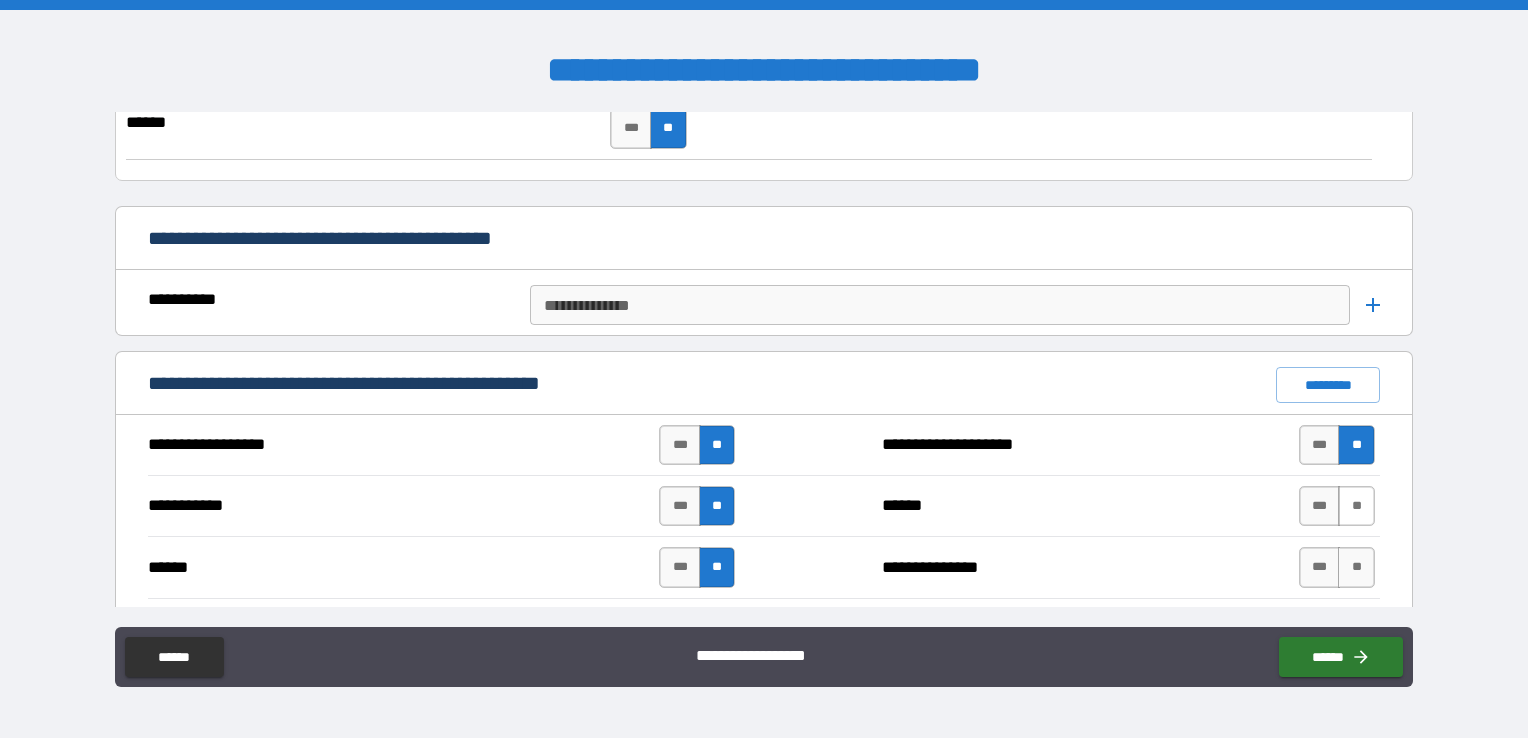 click on "**" at bounding box center (1356, 506) 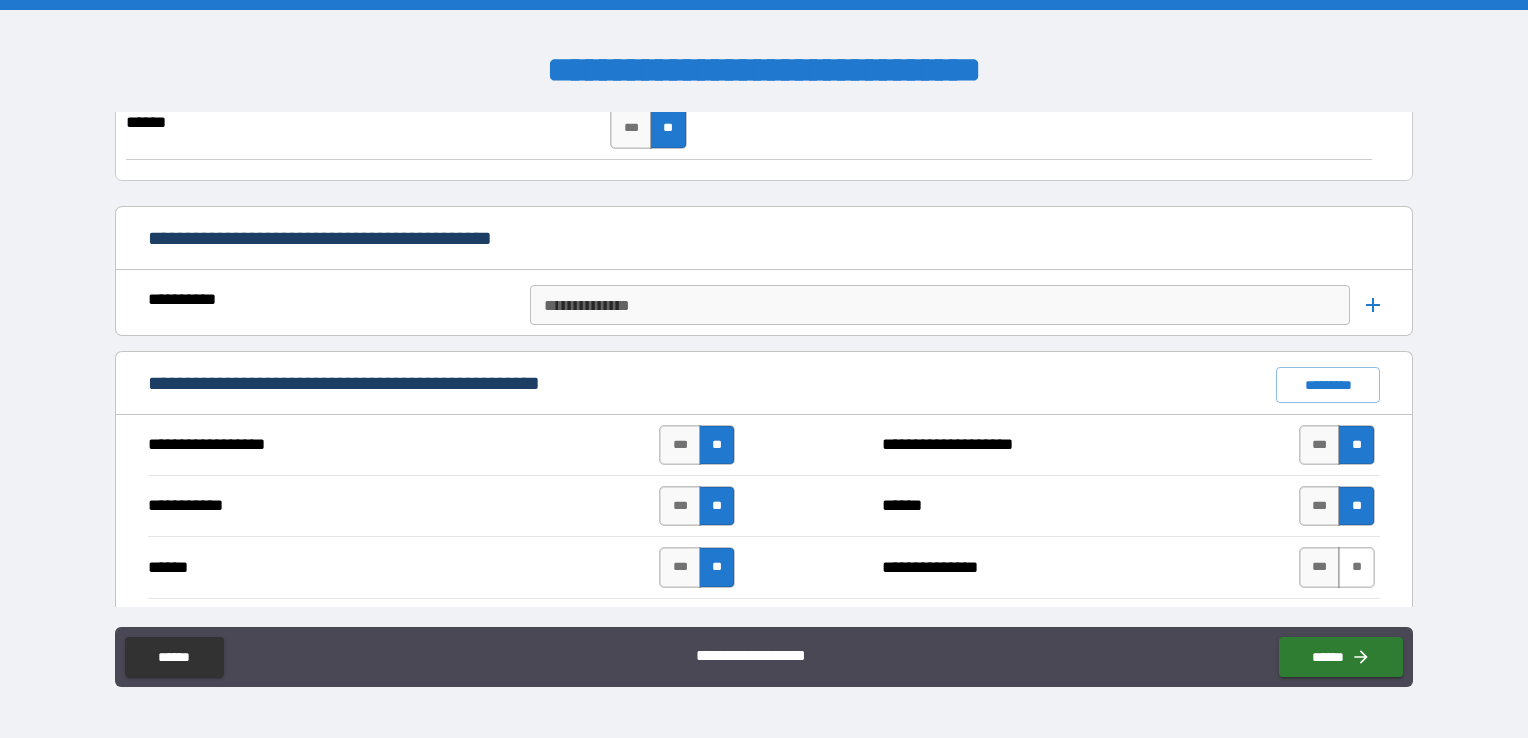 click on "**" at bounding box center (1356, 567) 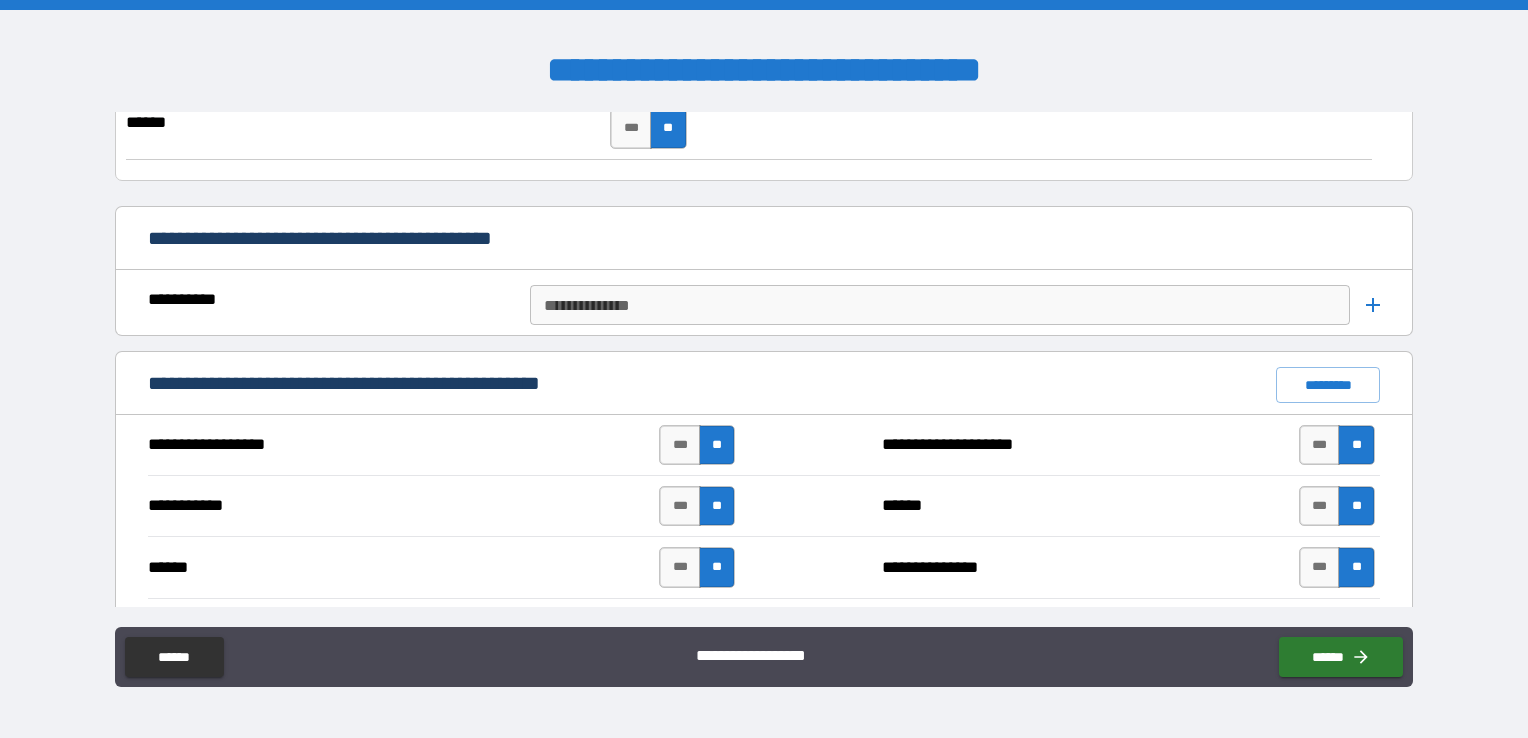 type on "*****" 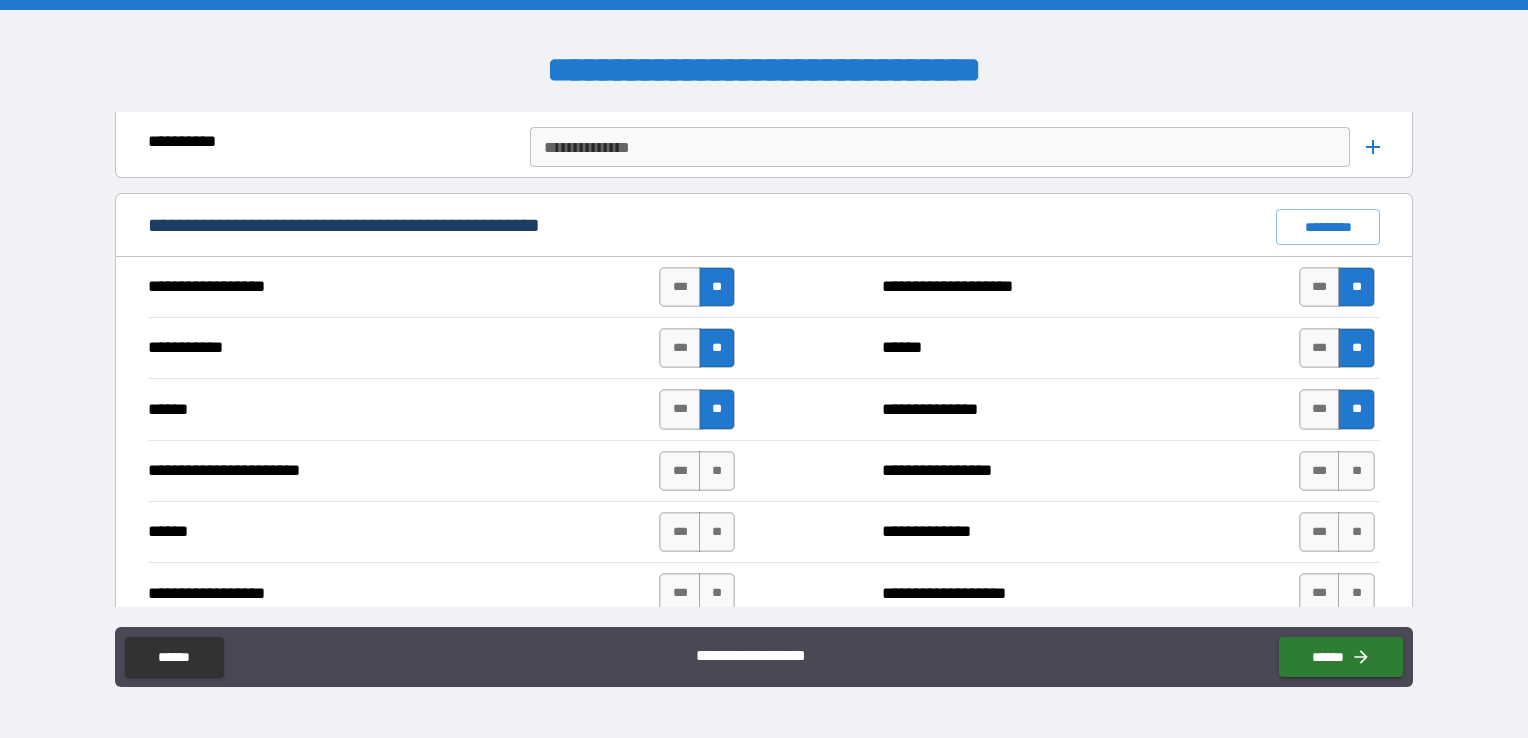 scroll, scrollTop: 2138, scrollLeft: 0, axis: vertical 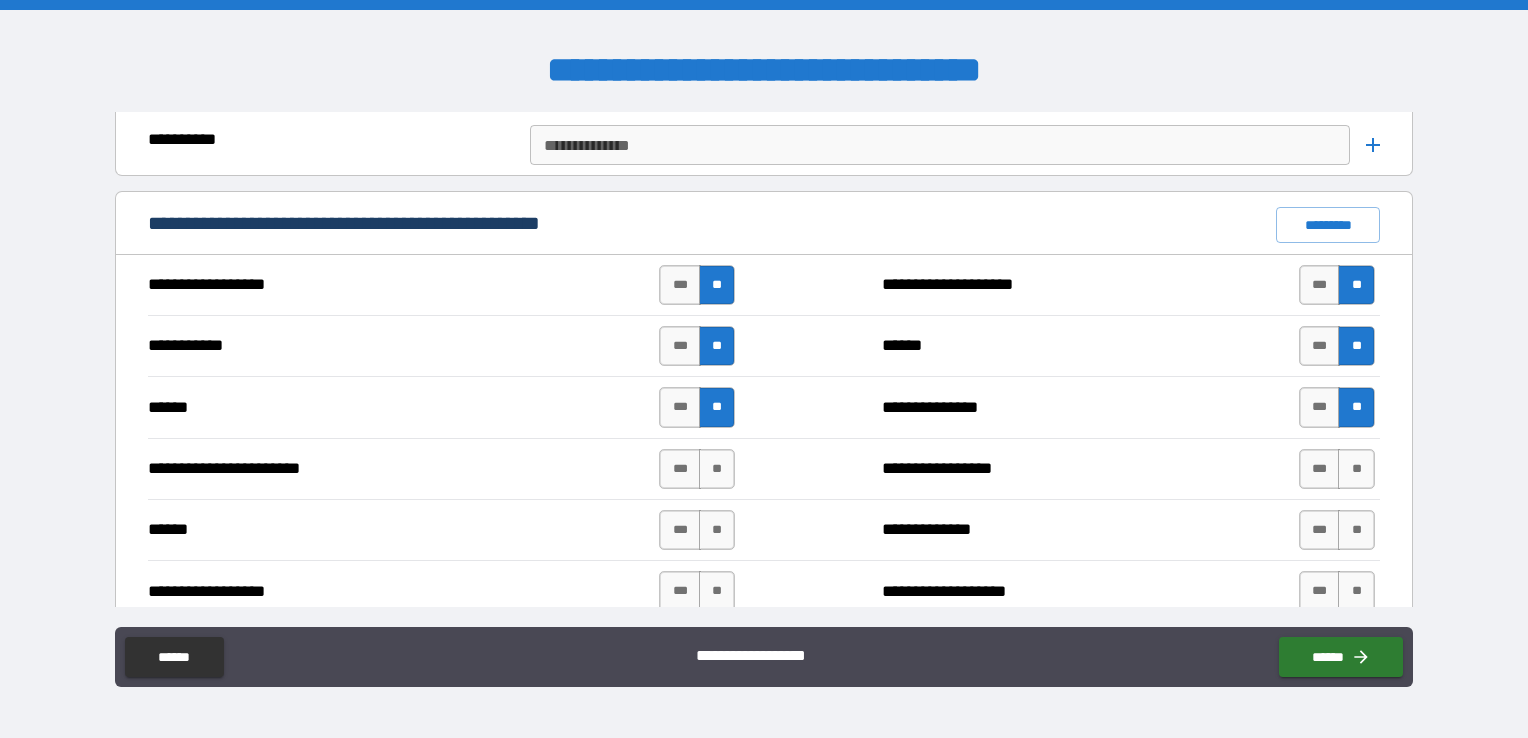 click on "*** **" at bounding box center (1337, 469) 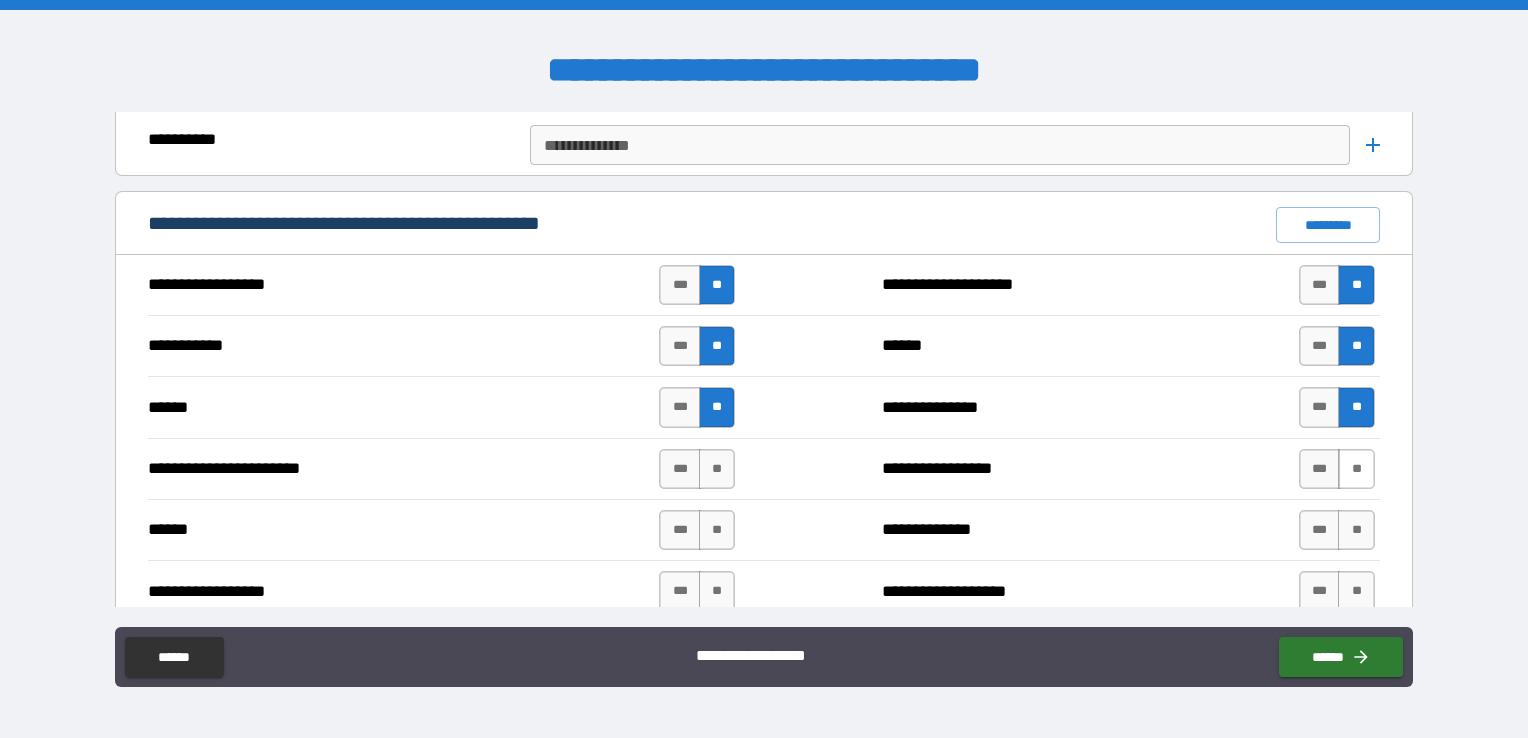 click on "**" at bounding box center [1356, 469] 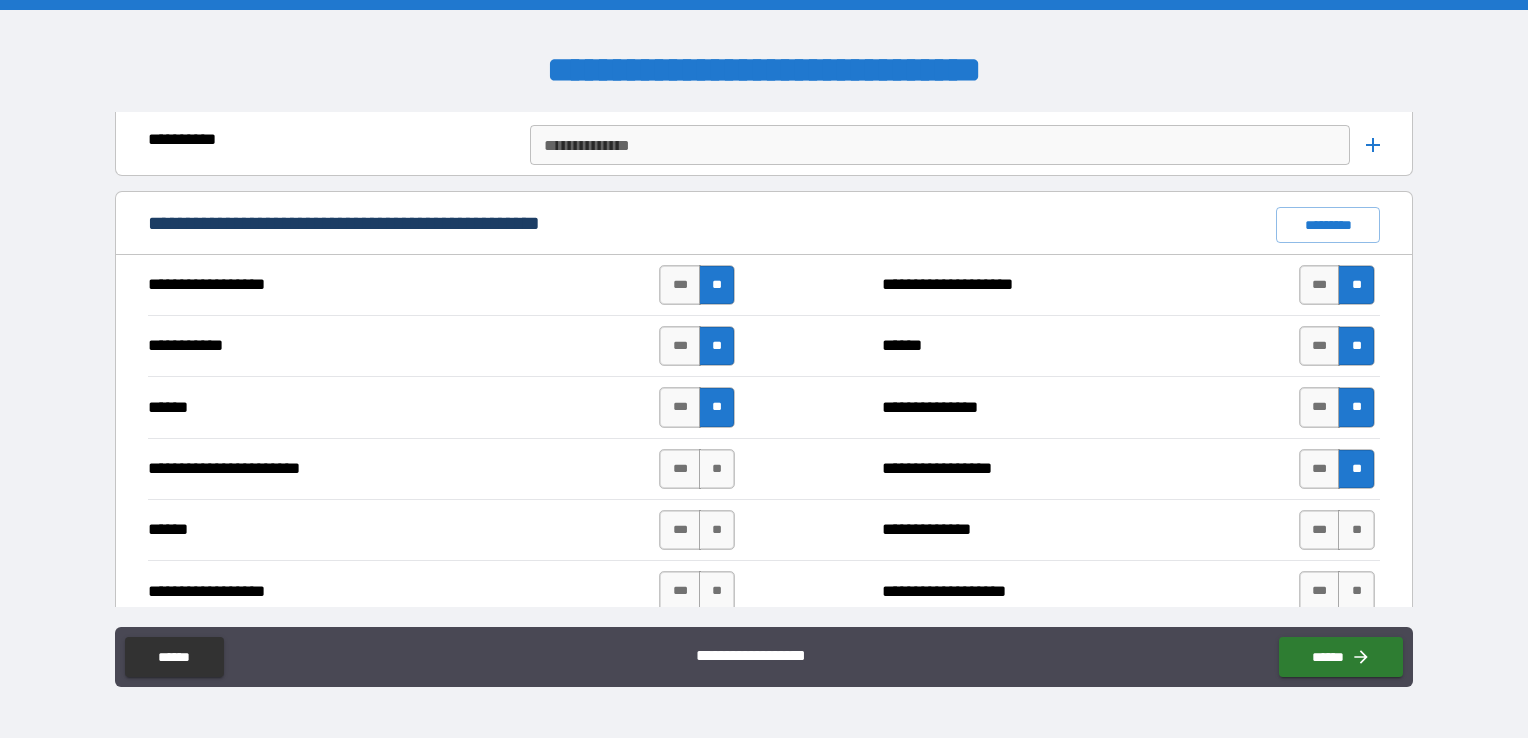 click on "**********" at bounding box center [764, 529] 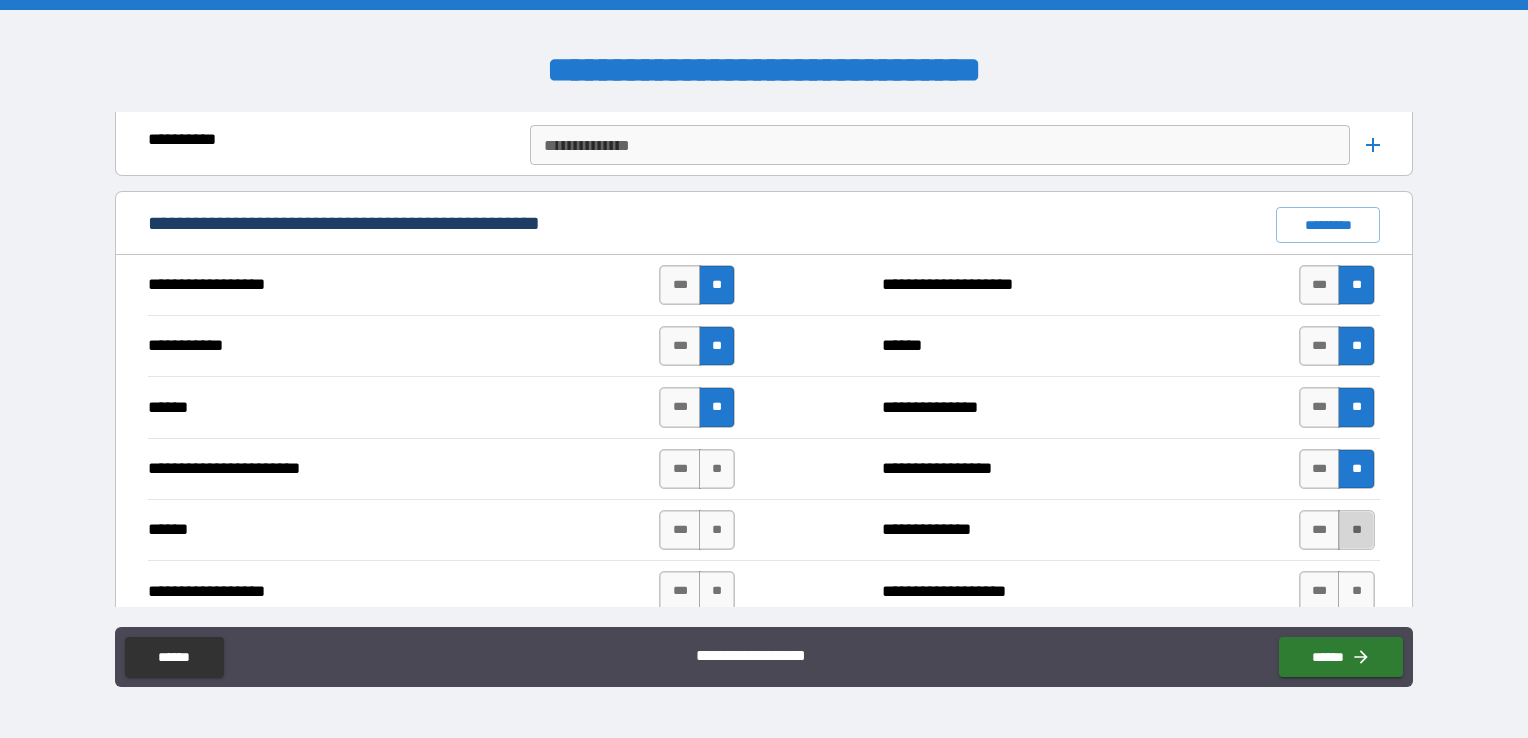 click on "**" at bounding box center [1356, 530] 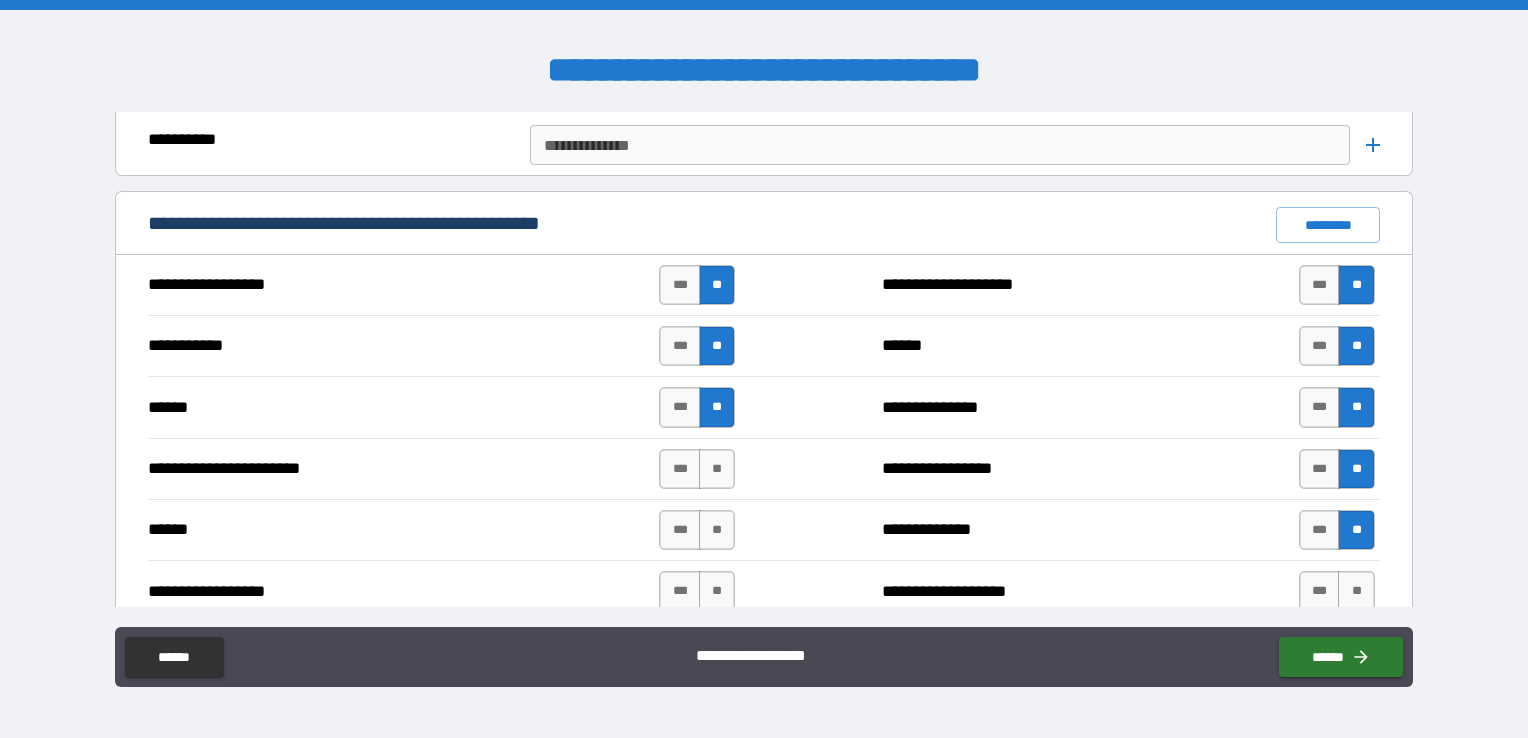 click on "**********" at bounding box center [764, 590] 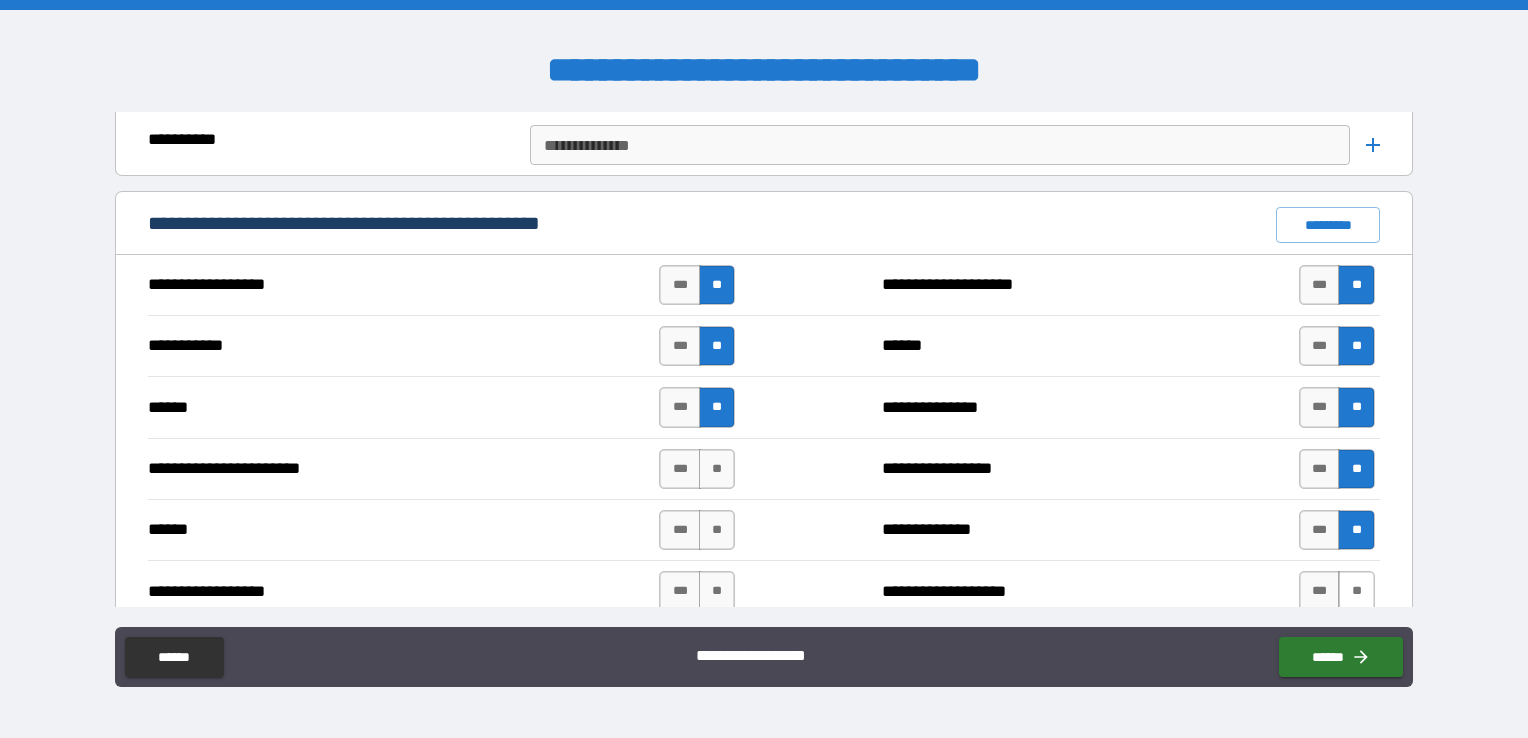 click on "**" at bounding box center (1356, 591) 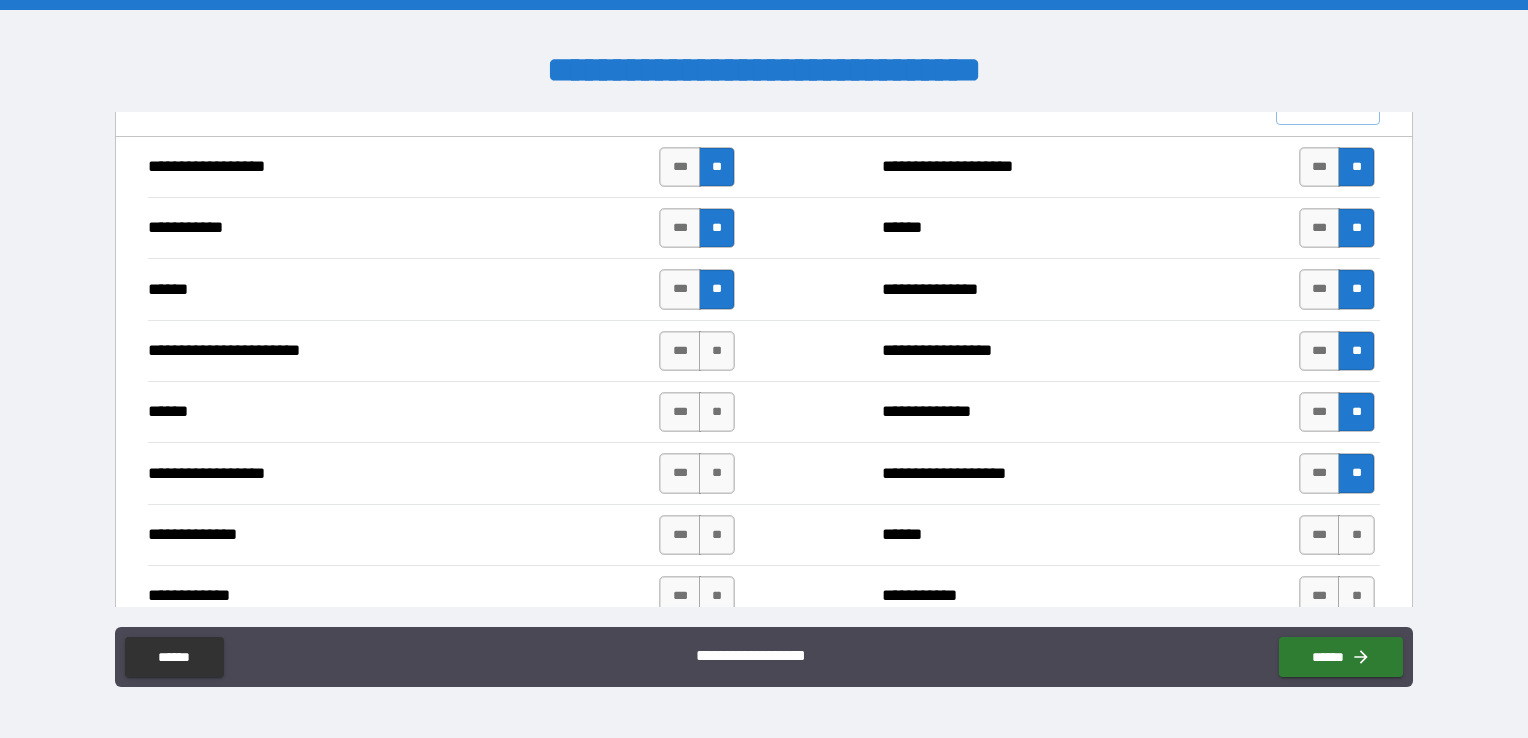 scroll, scrollTop: 2258, scrollLeft: 0, axis: vertical 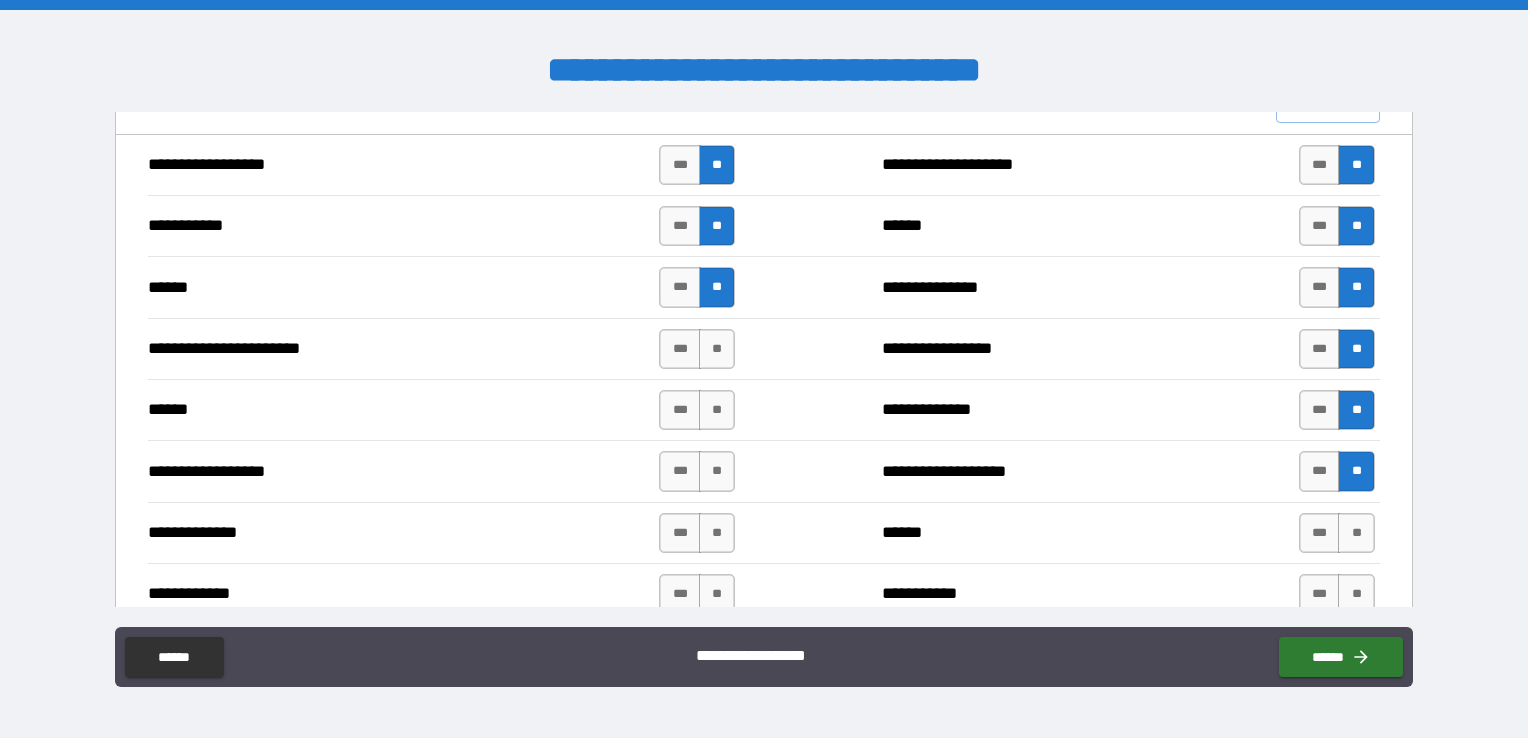 click on "**********" at bounding box center (764, 532) 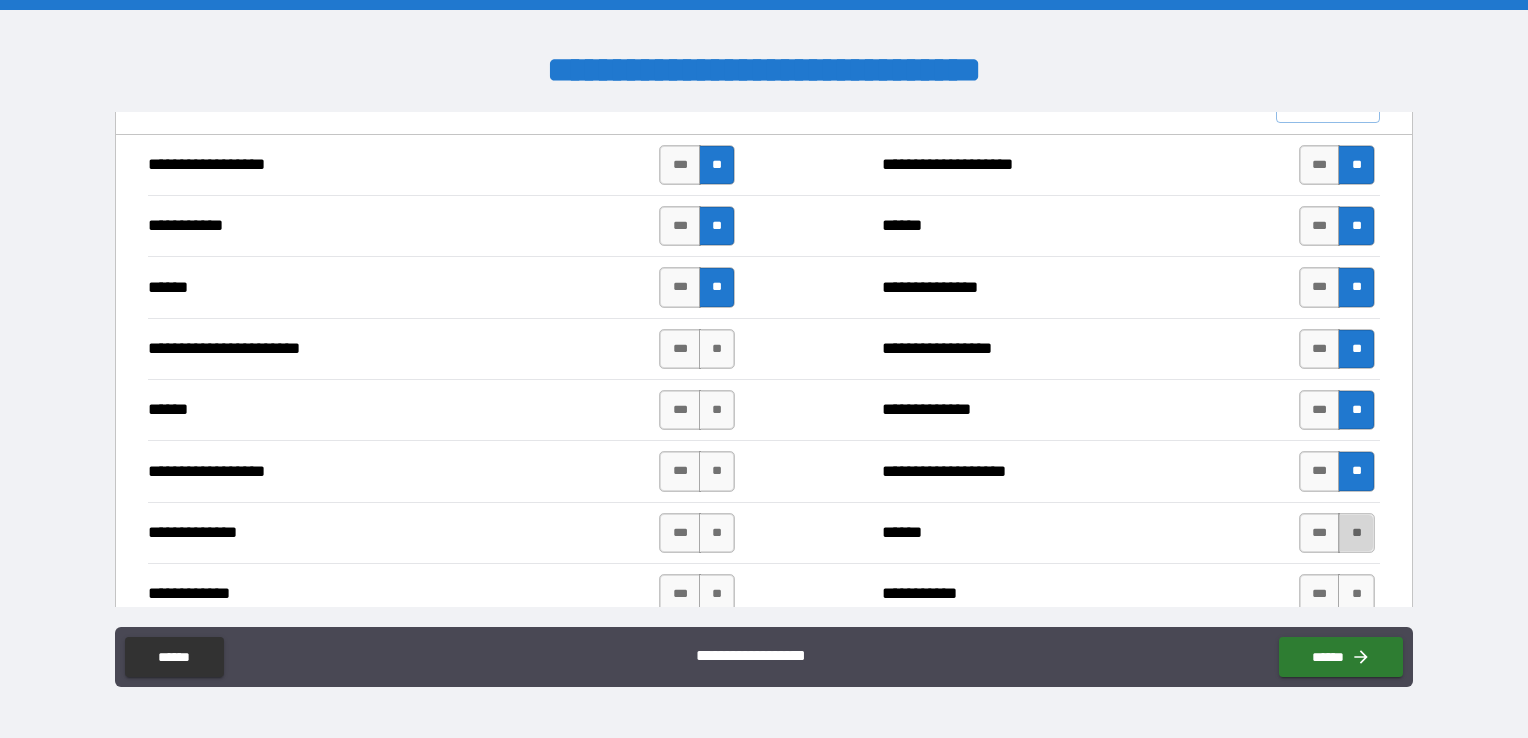 click on "**" at bounding box center (1356, 533) 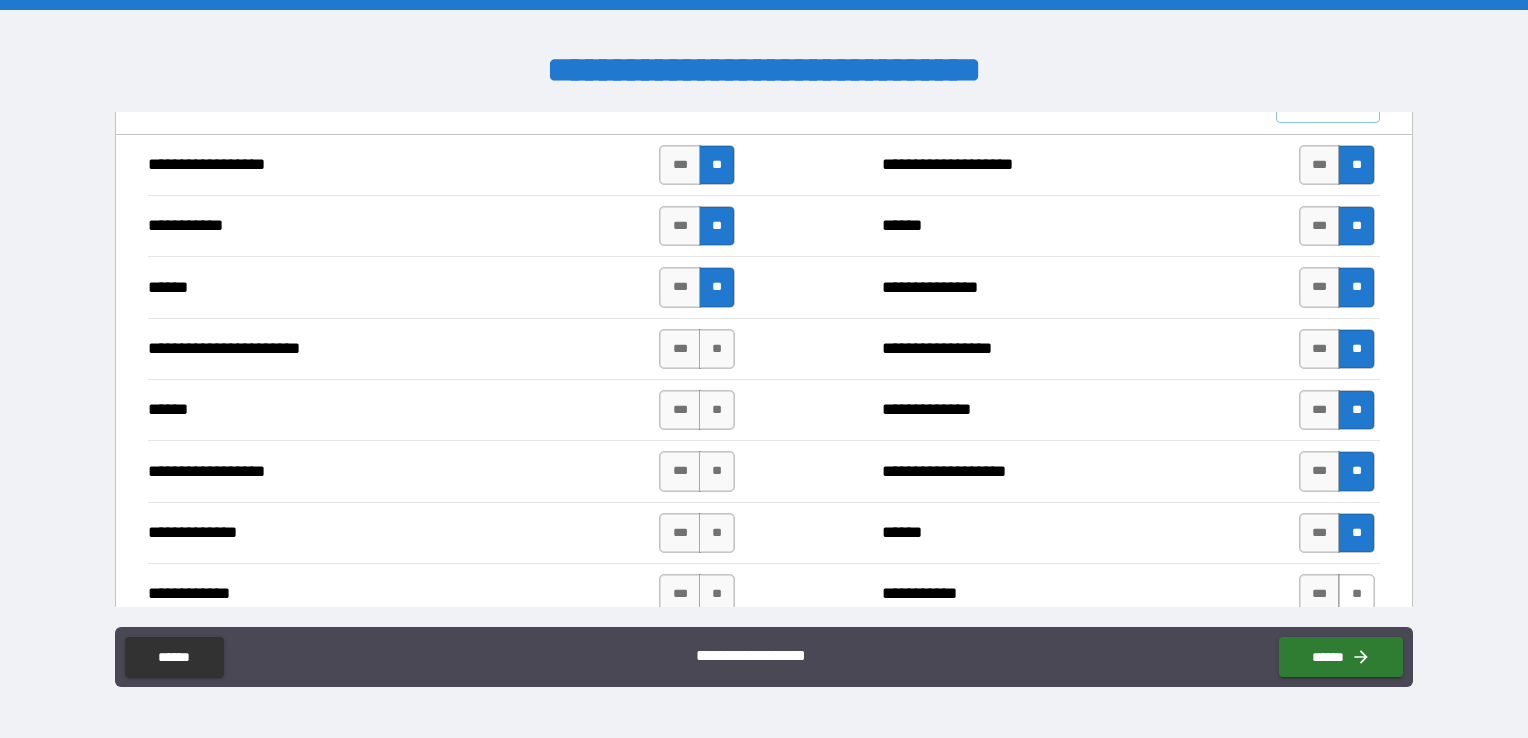 click on "**" at bounding box center (1356, 594) 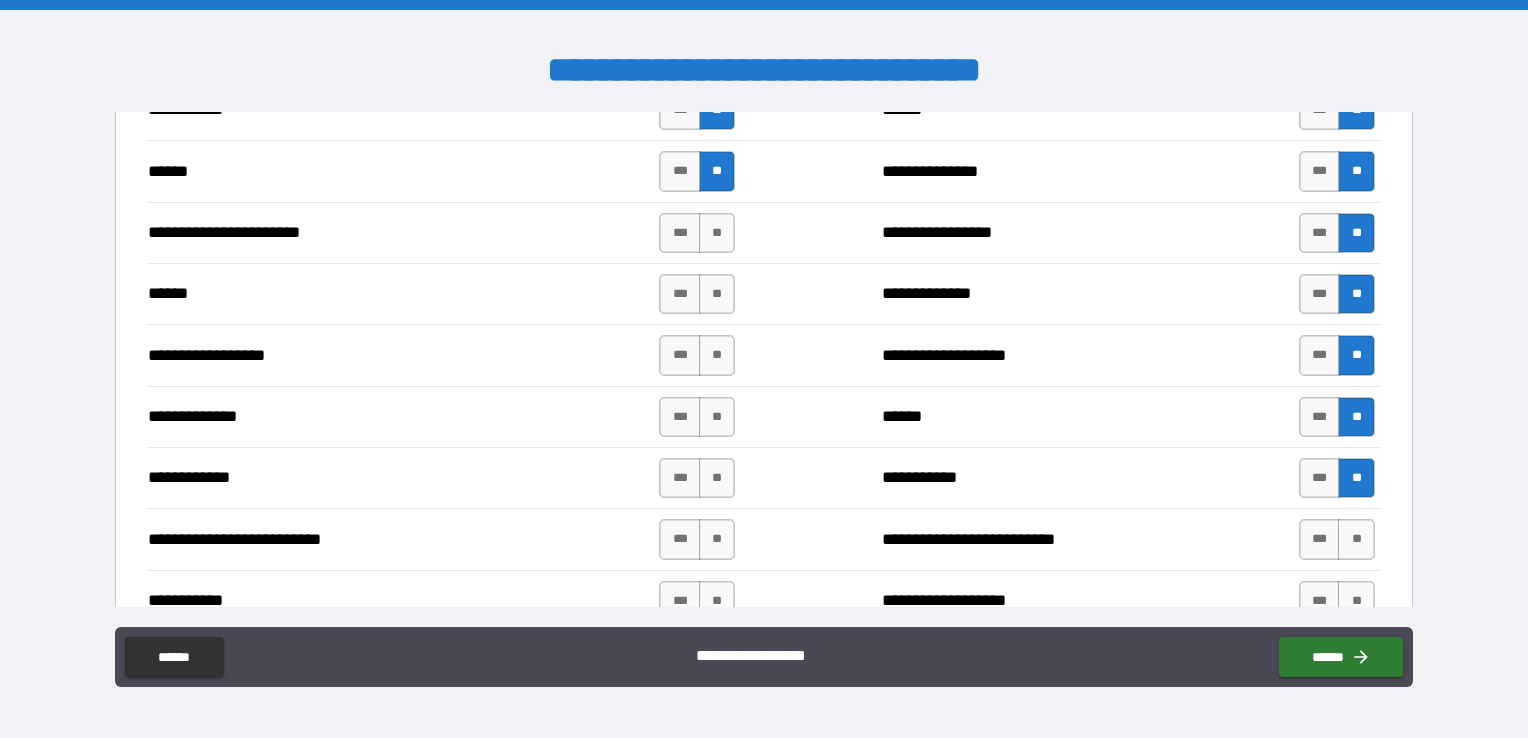 scroll, scrollTop: 2378, scrollLeft: 0, axis: vertical 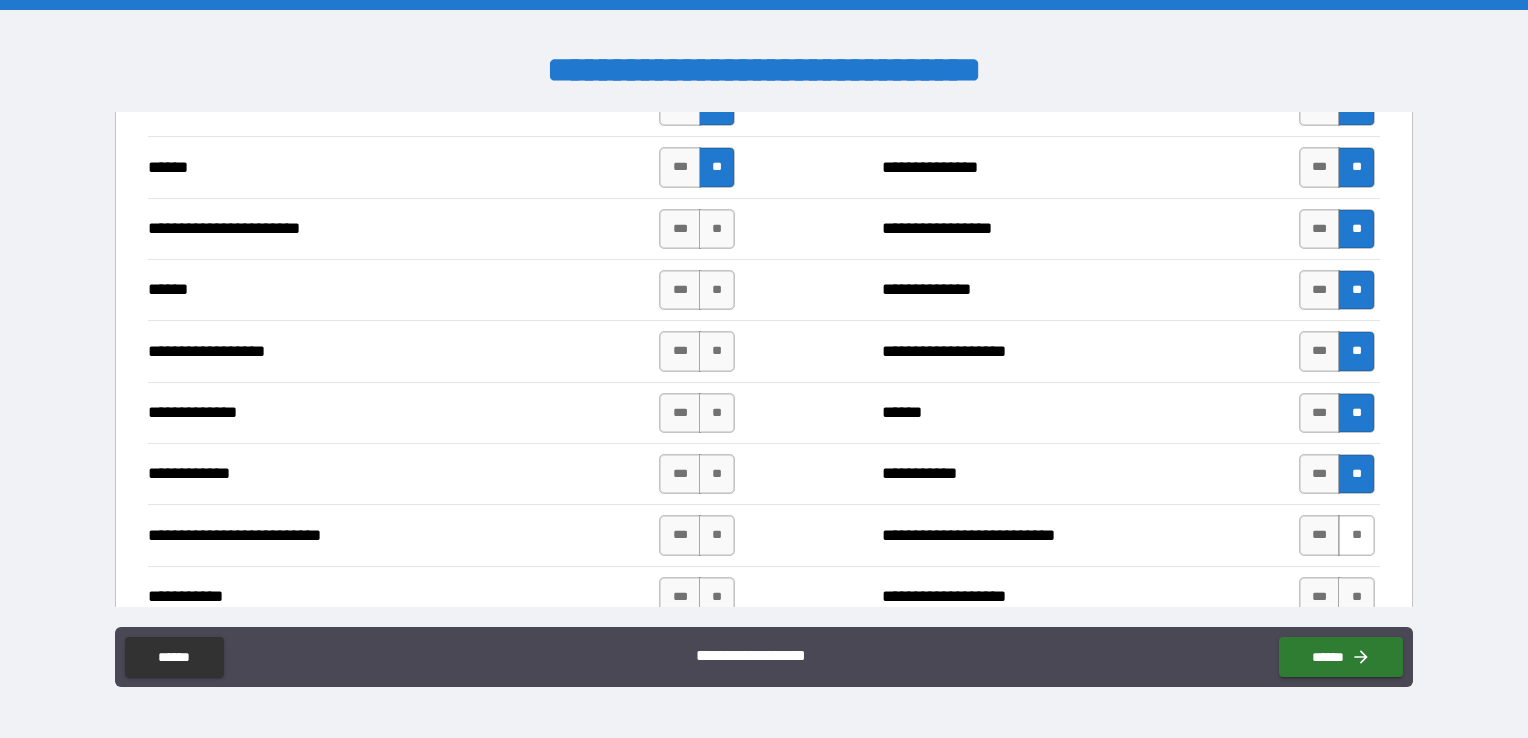 click on "**" at bounding box center [1356, 535] 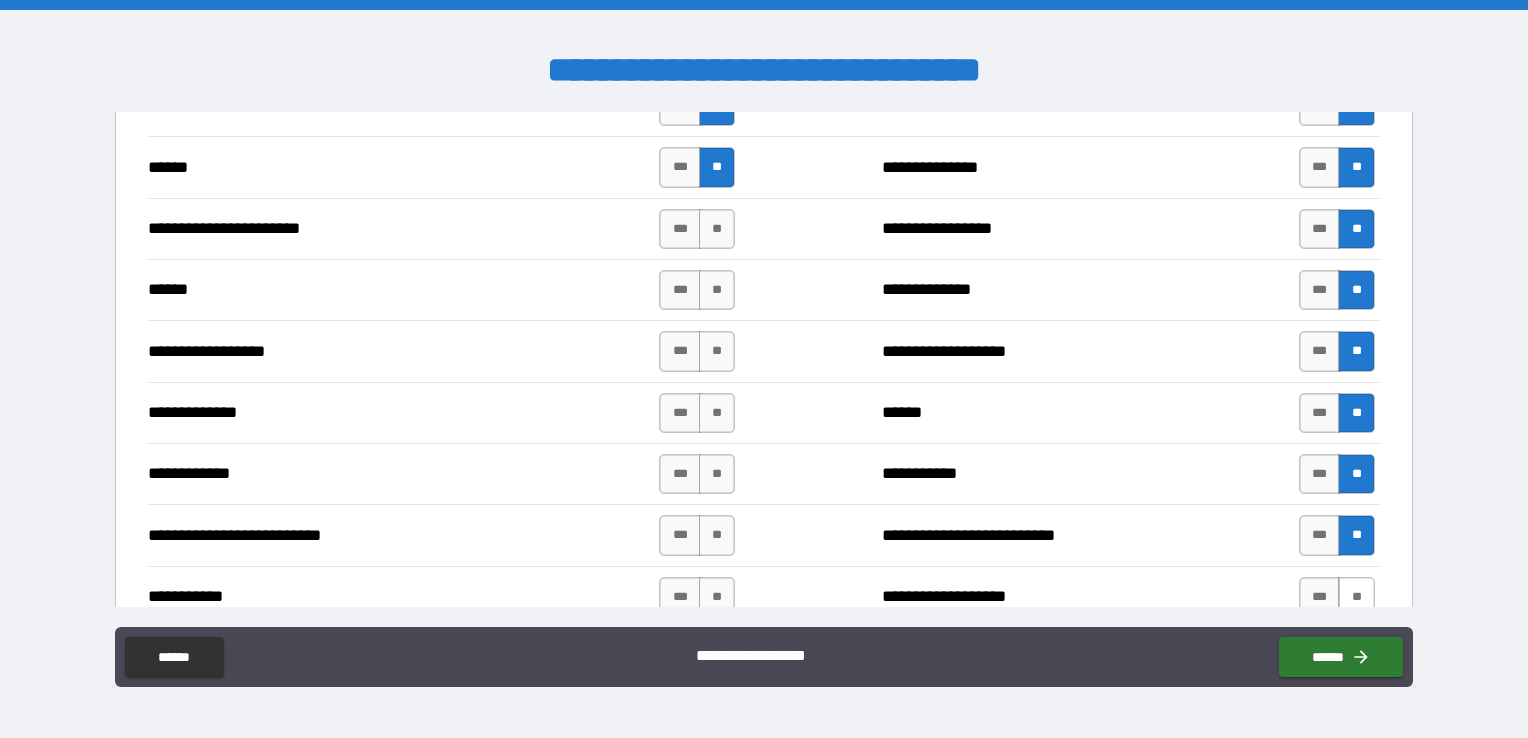 click on "**" at bounding box center [1356, 597] 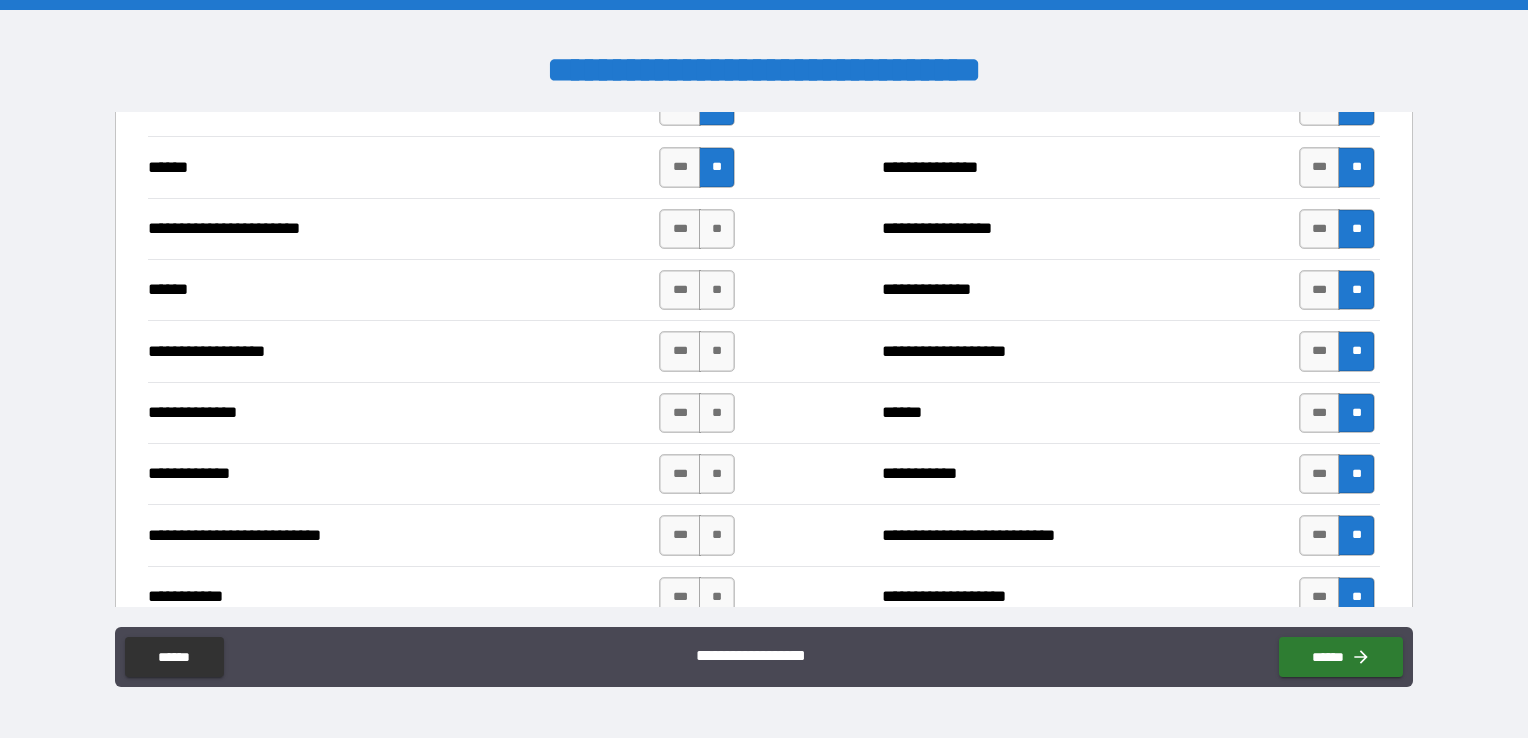 type on "*****" 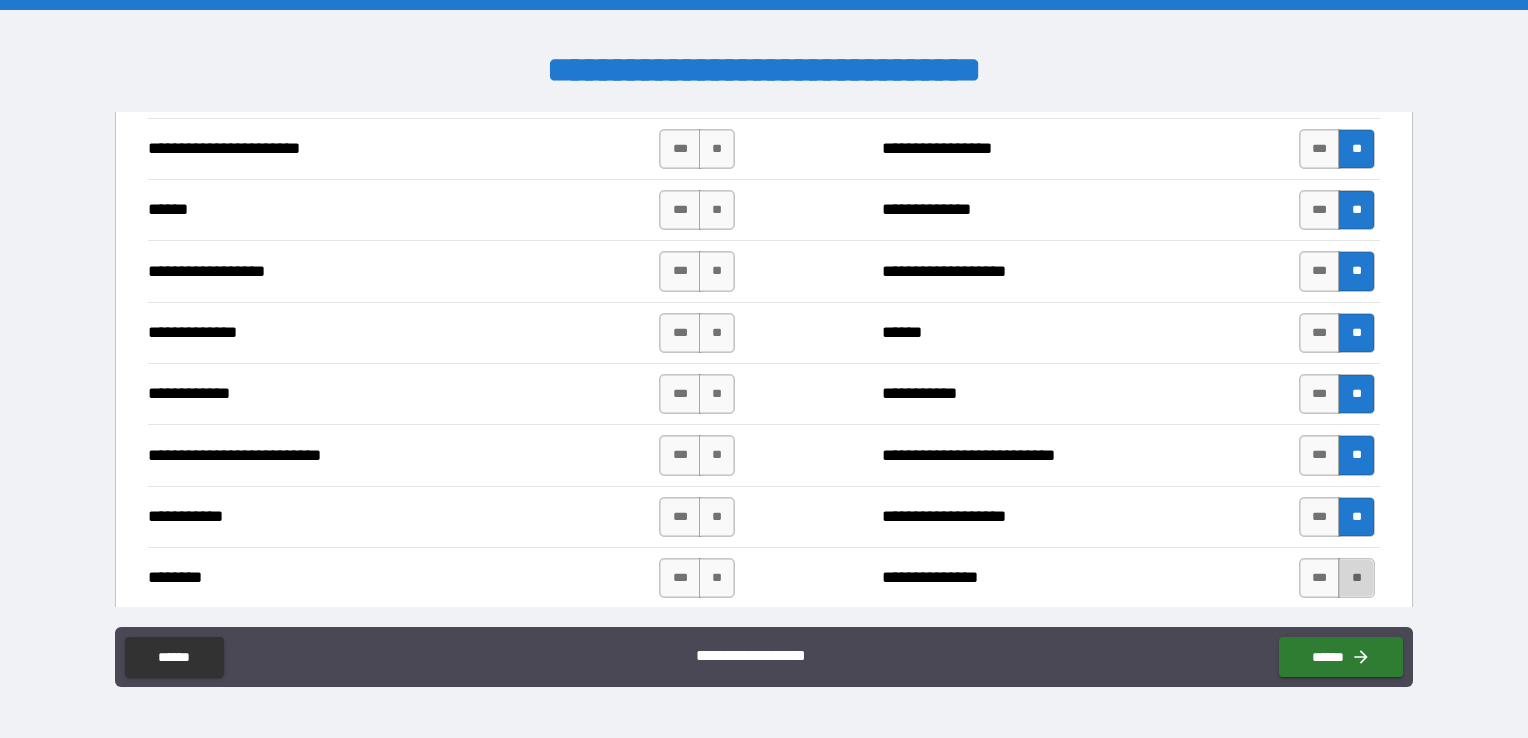 click on "**" at bounding box center (1356, 578) 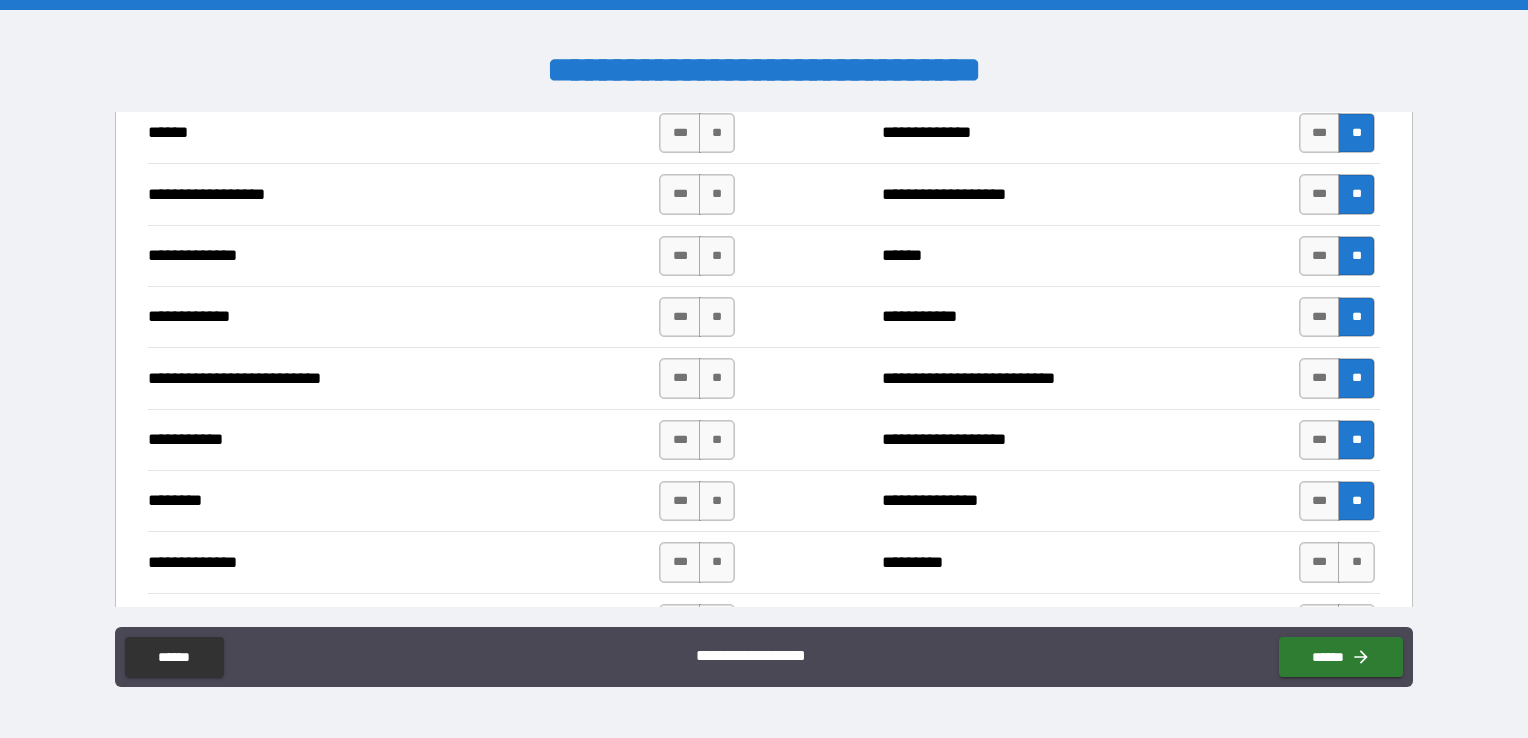 type on "*****" 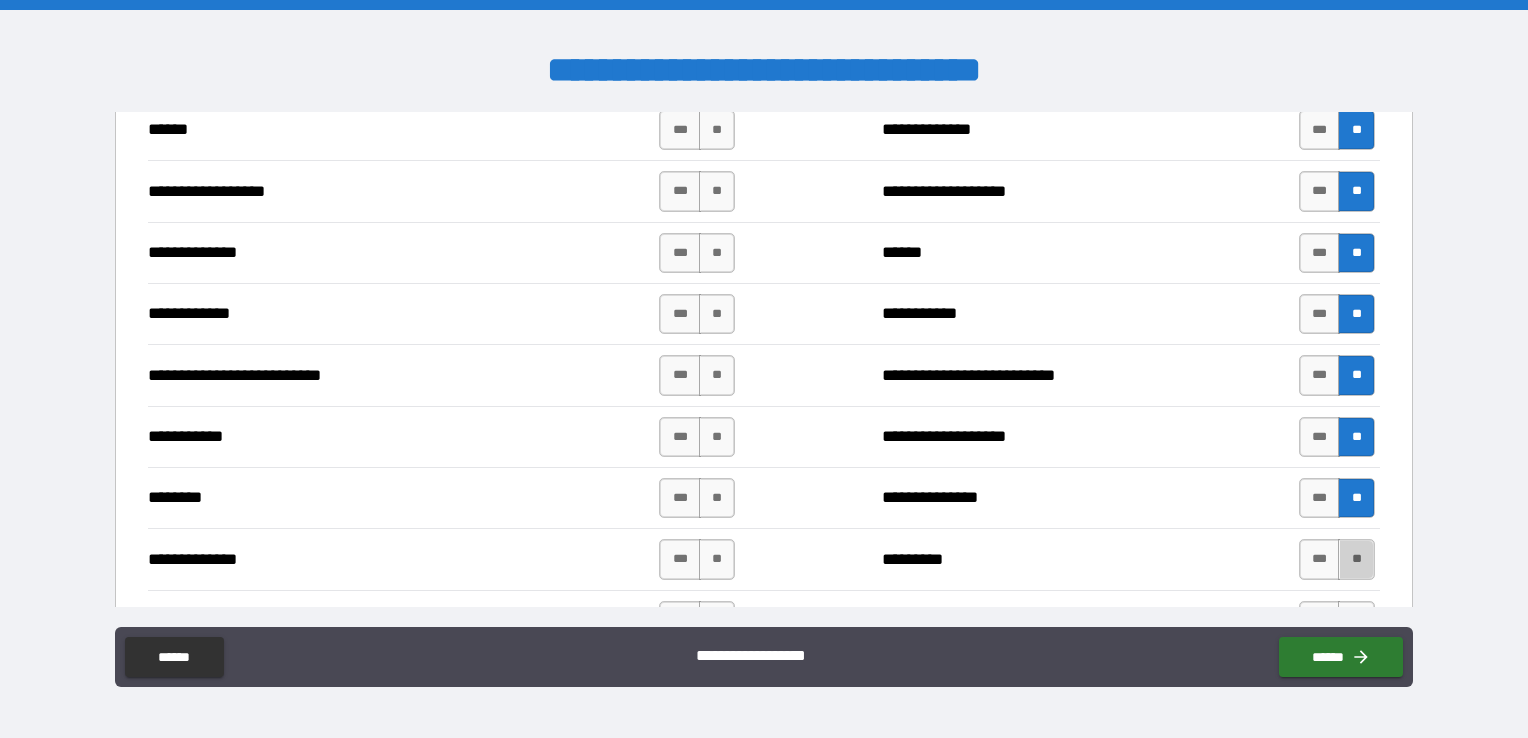 click on "**" at bounding box center (1356, 559) 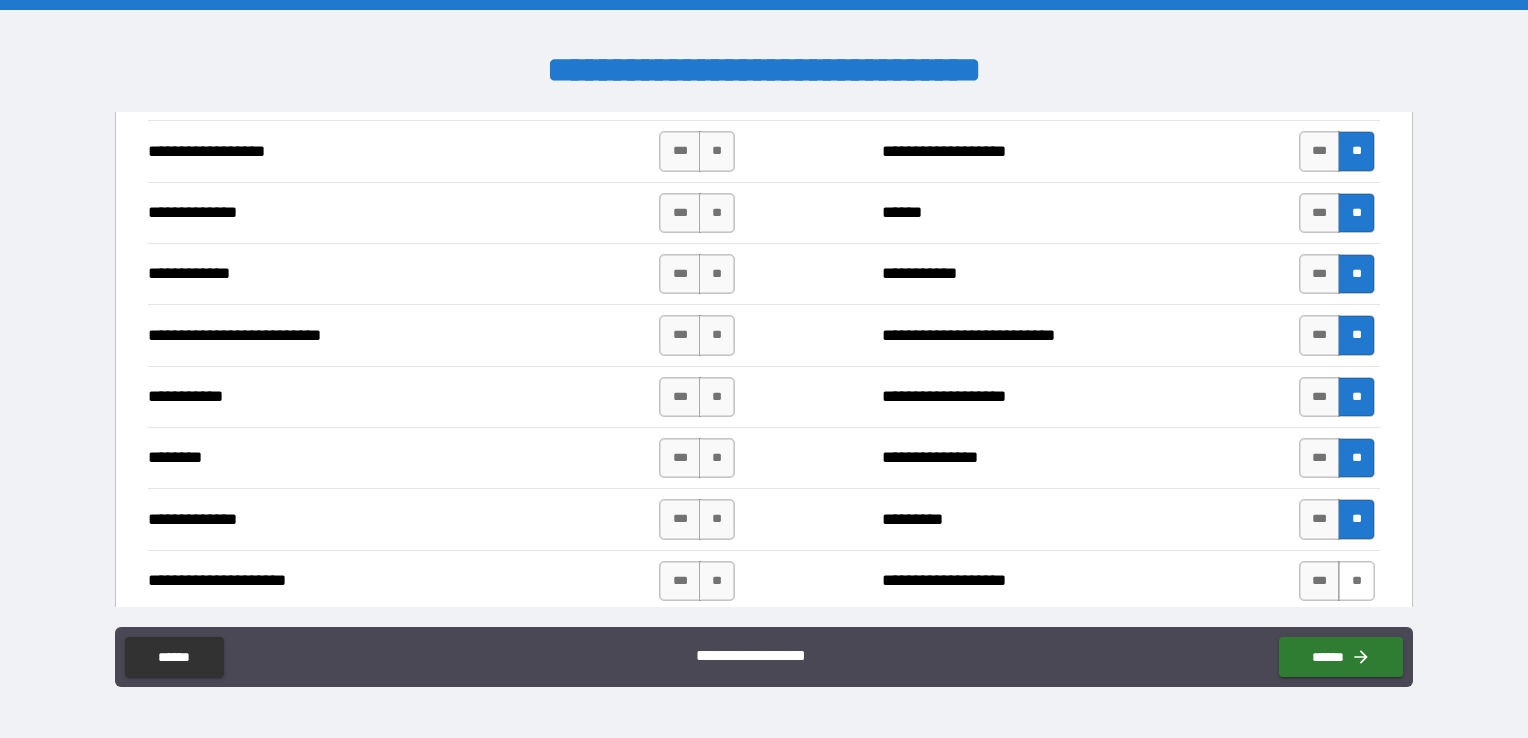 click on "**" at bounding box center (1356, 581) 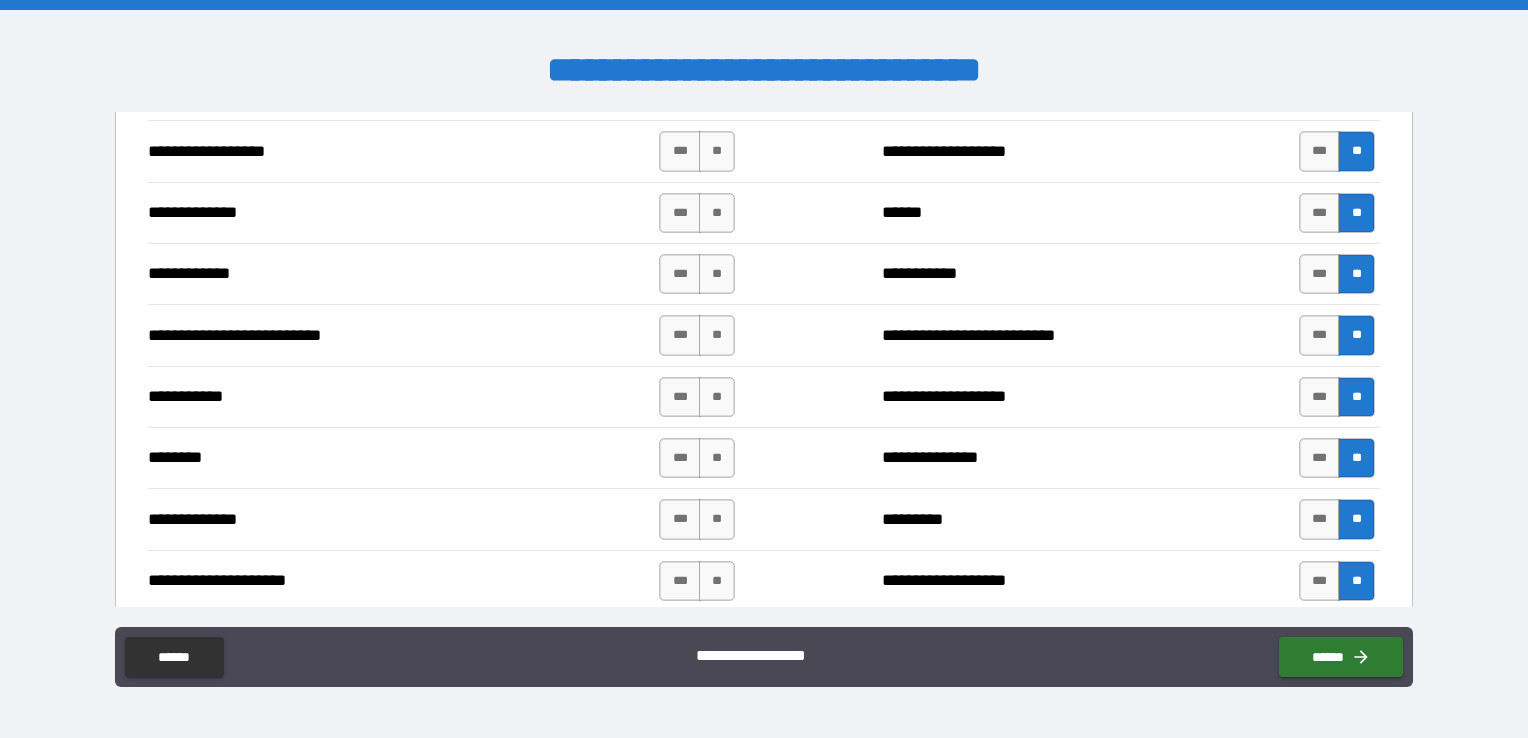 scroll, scrollTop: 2618, scrollLeft: 0, axis: vertical 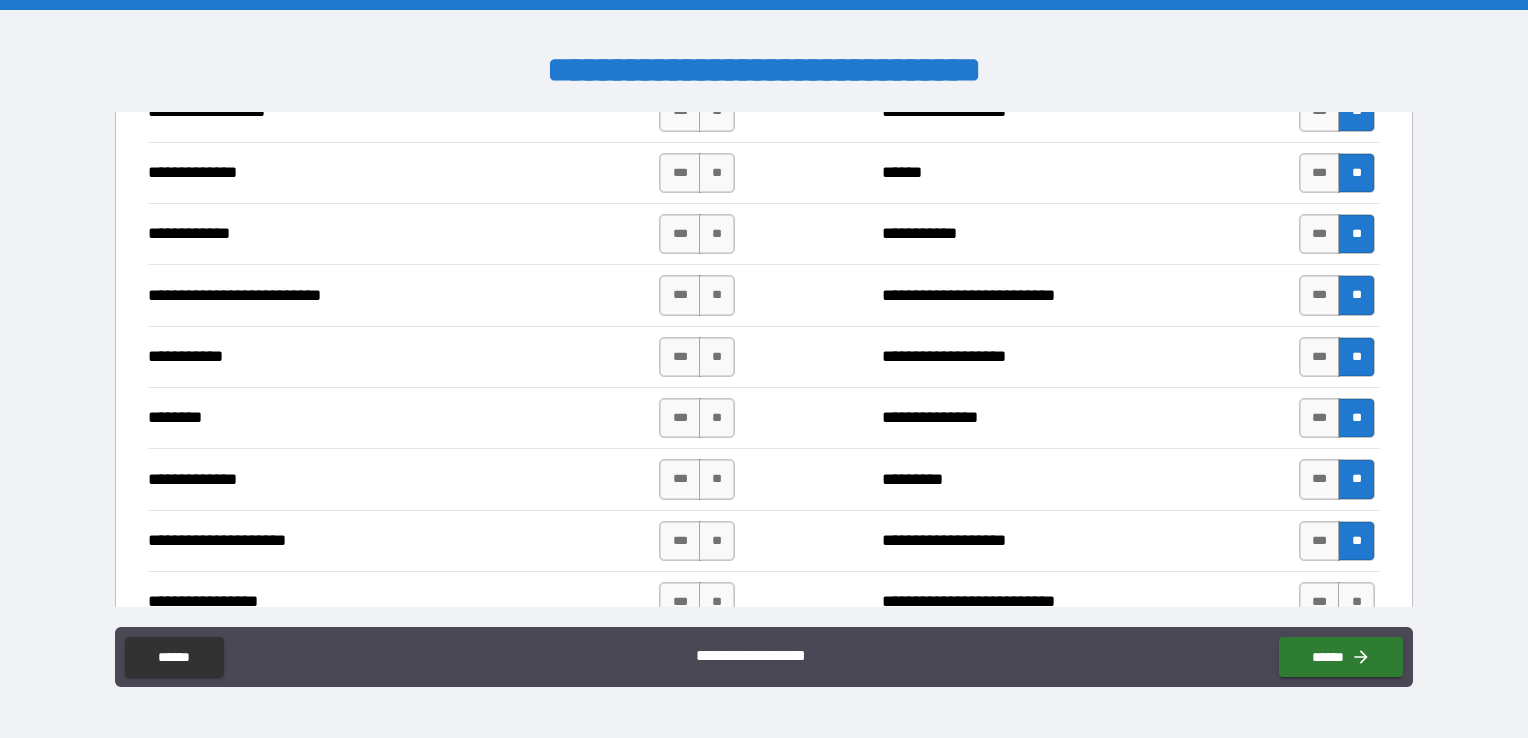 click on "**" at bounding box center (1356, 602) 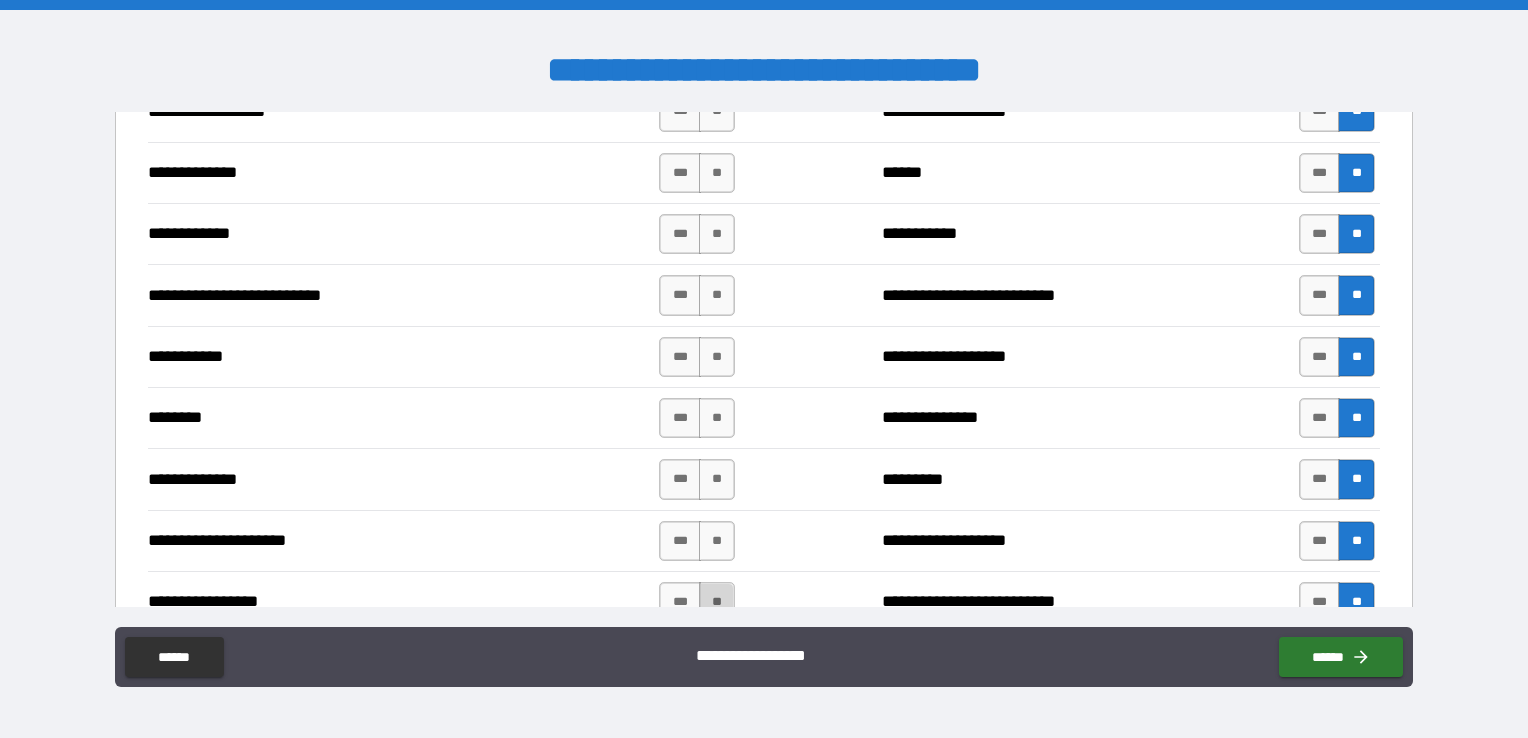 click on "**" at bounding box center (717, 602) 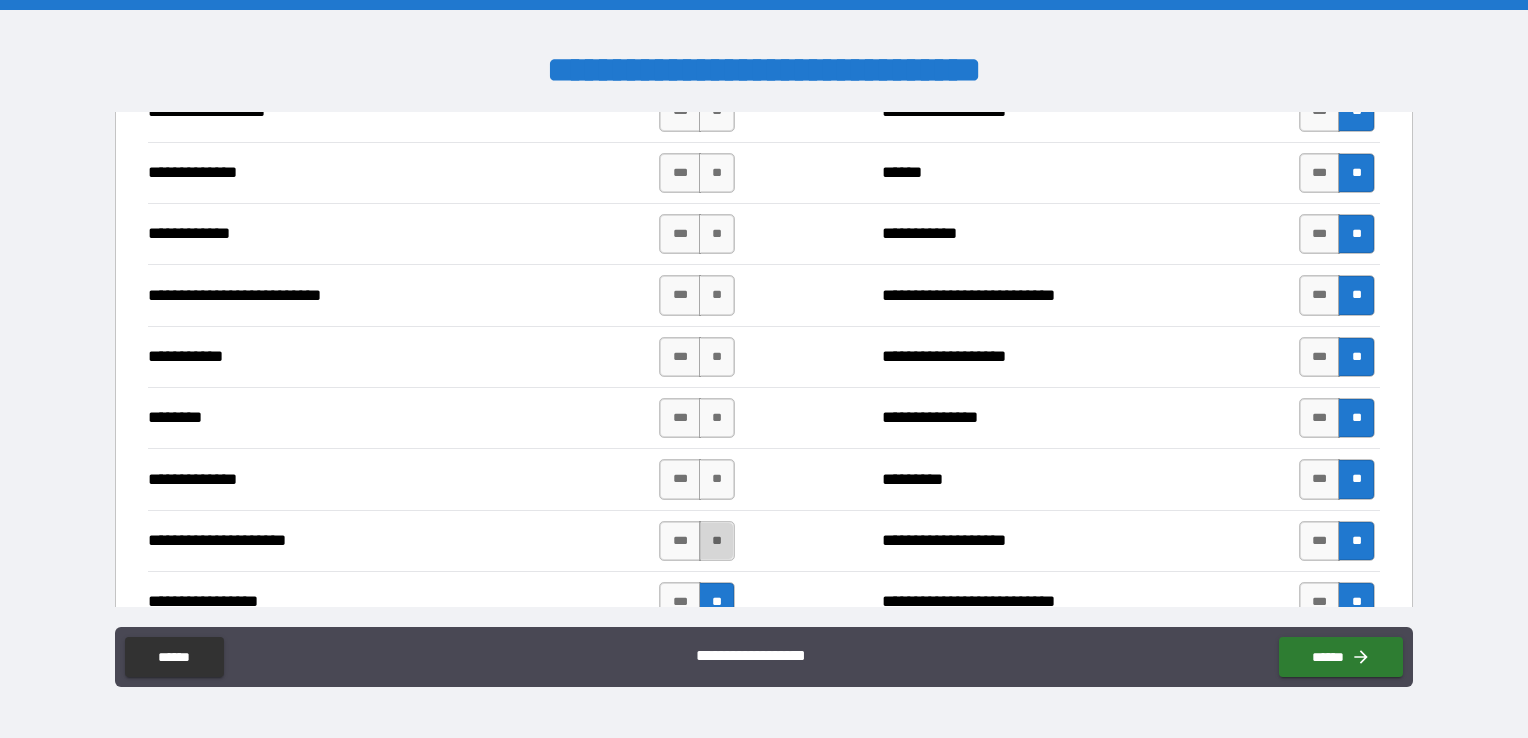 click on "**" at bounding box center (717, 541) 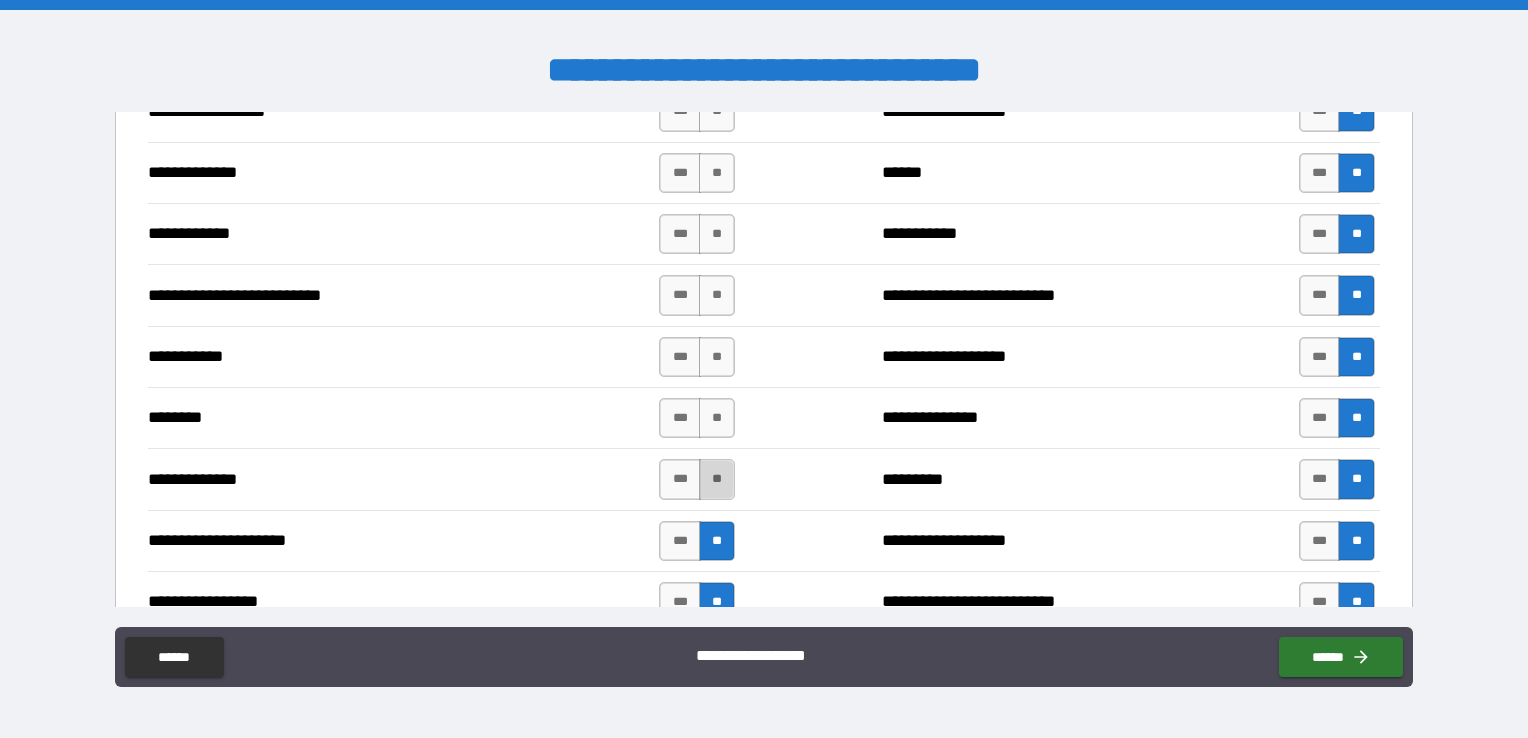 click on "**" at bounding box center [717, 479] 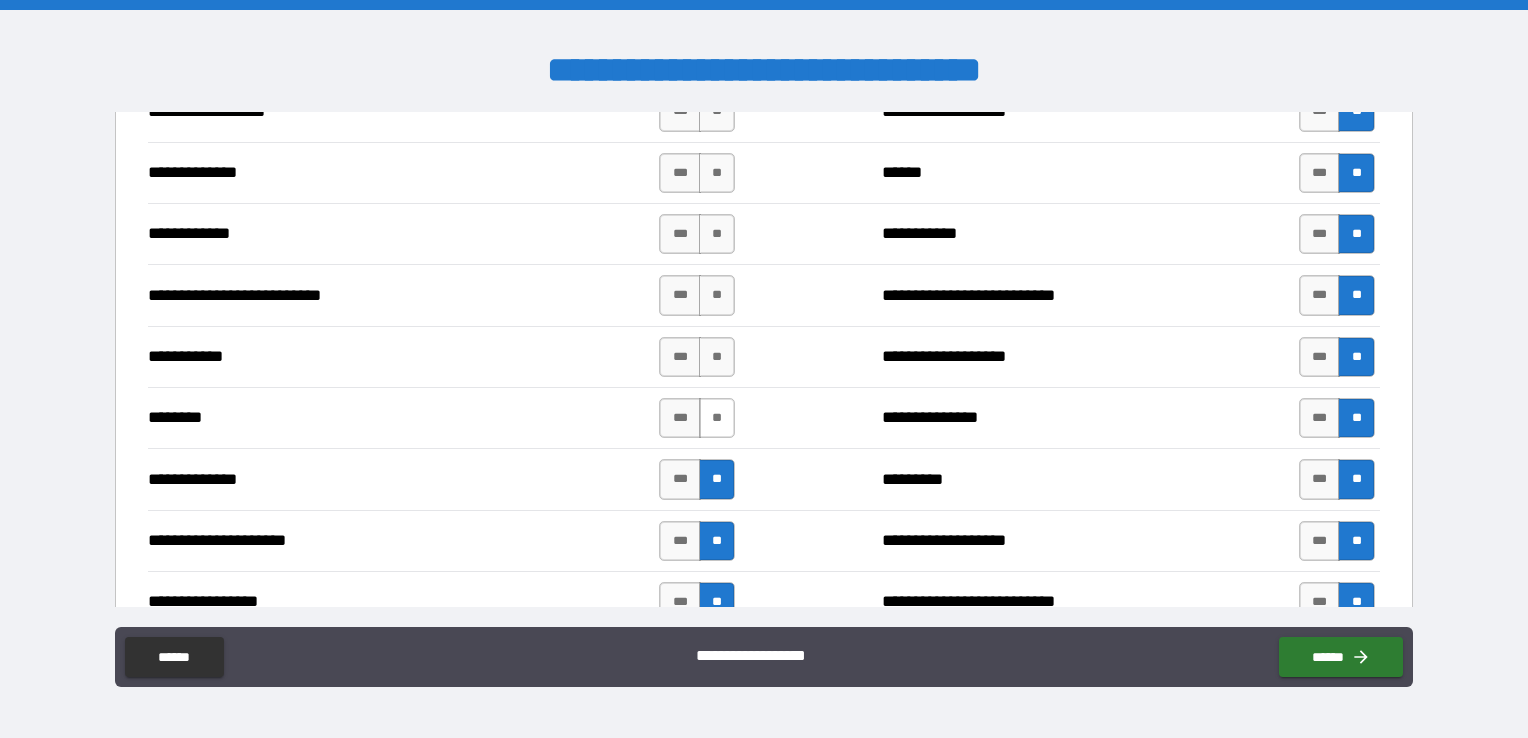 click on "**" at bounding box center [717, 418] 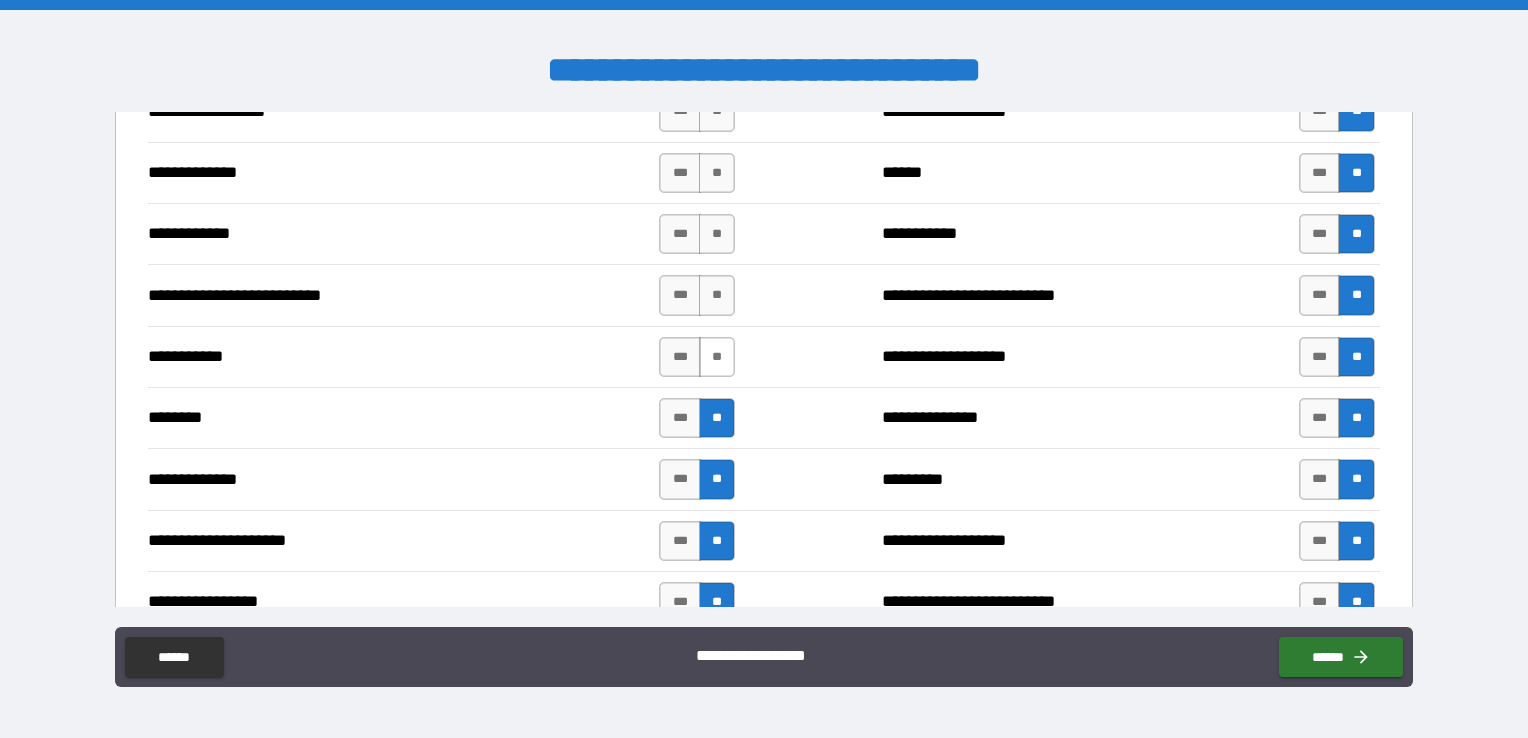 click on "**" at bounding box center [717, 357] 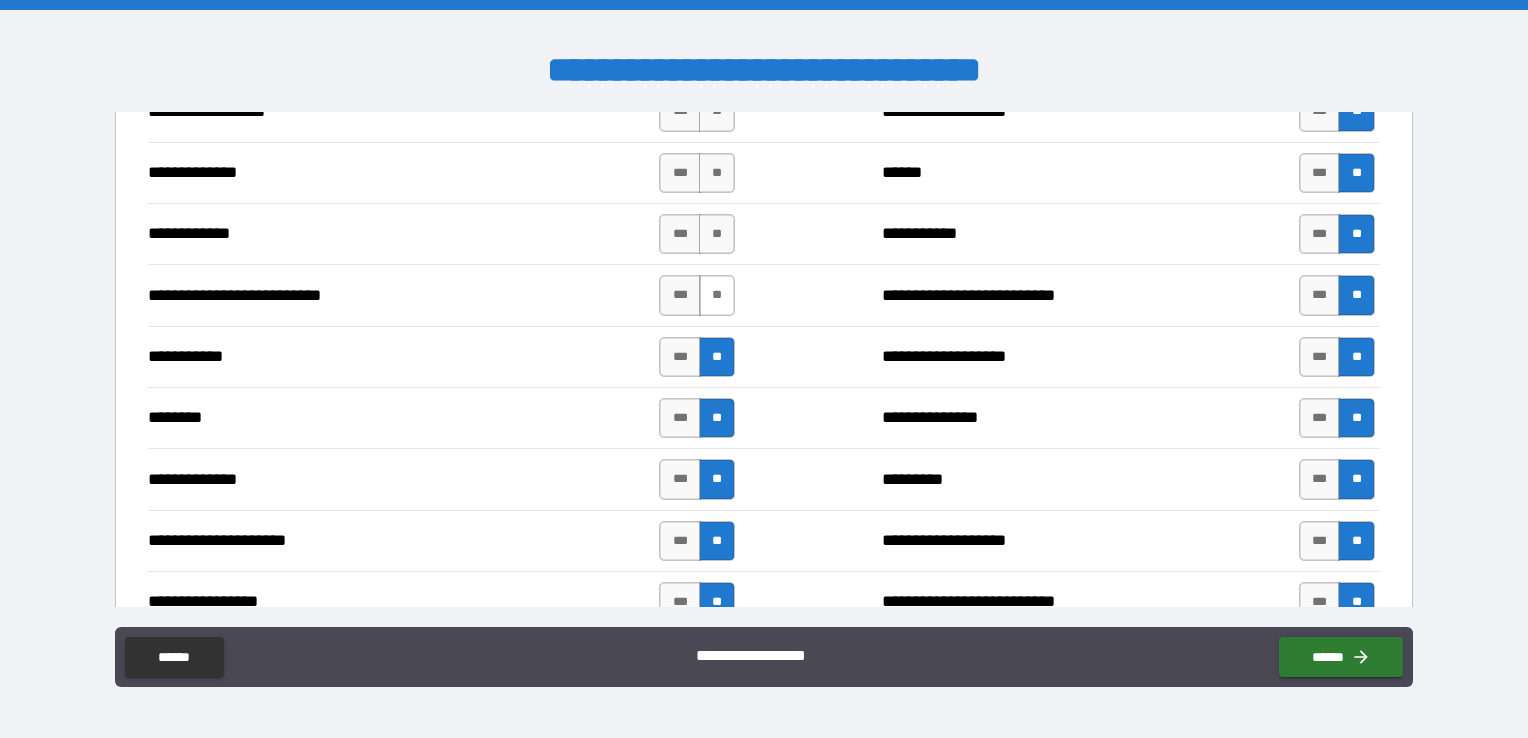 click on "**" at bounding box center (717, 295) 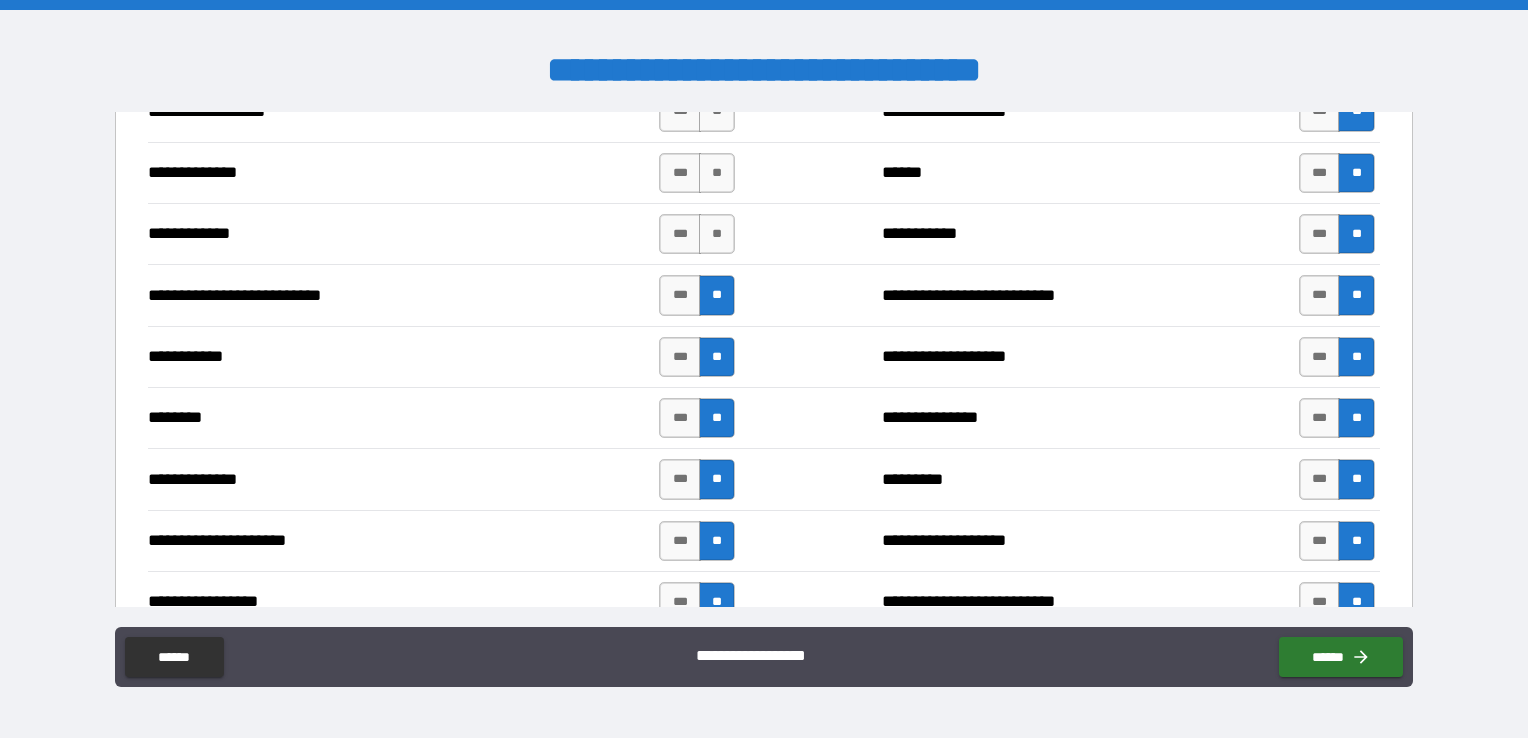 type on "*****" 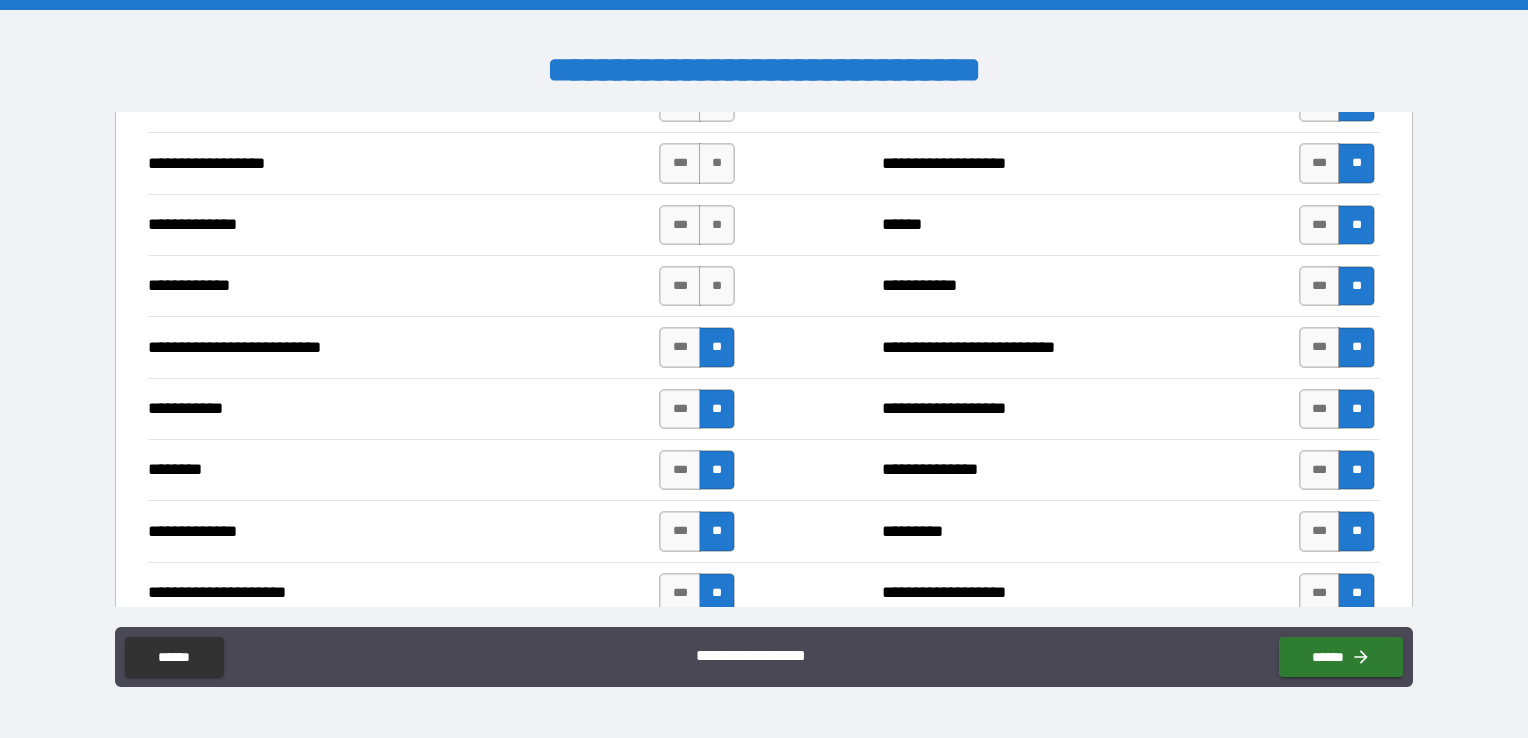scroll, scrollTop: 2538, scrollLeft: 0, axis: vertical 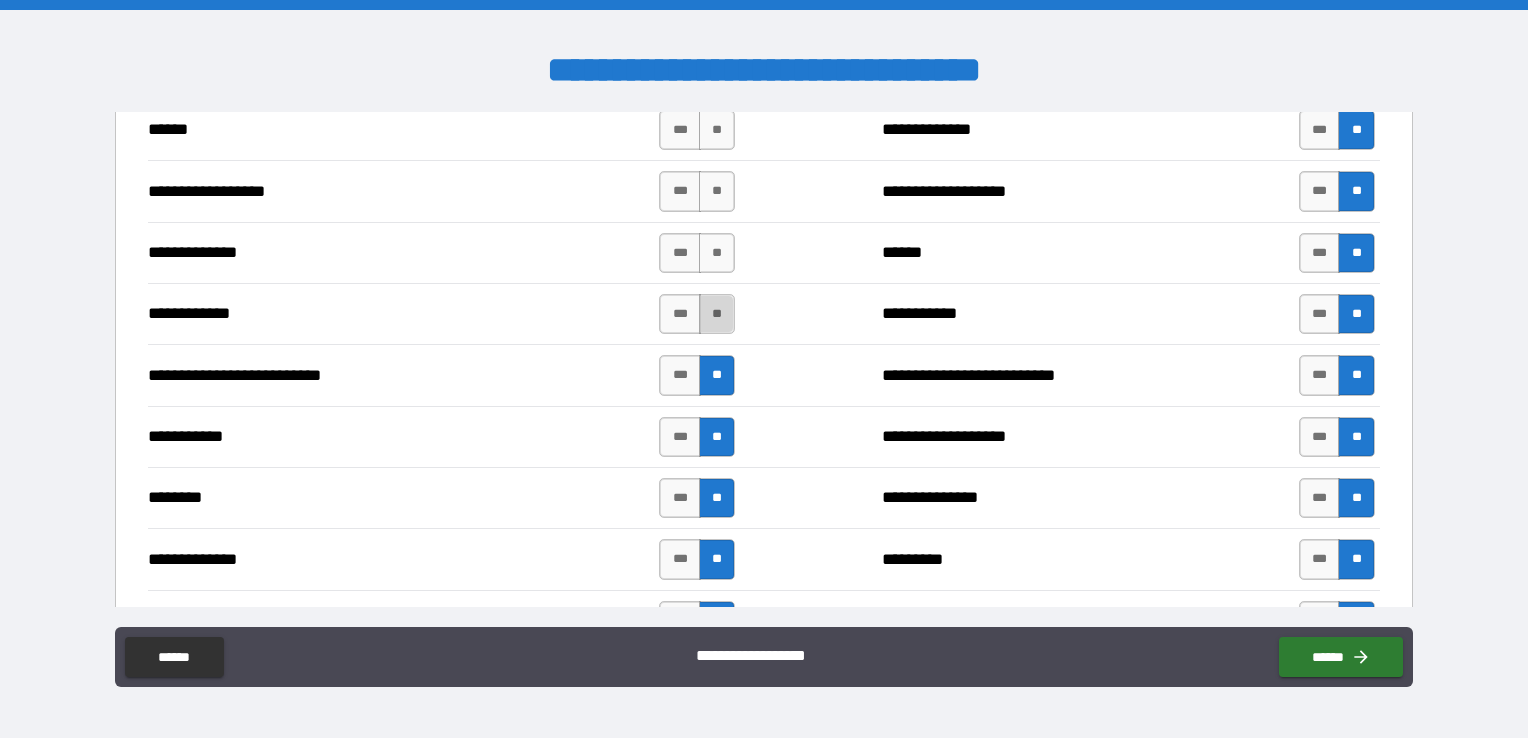 click on "**" at bounding box center [717, 314] 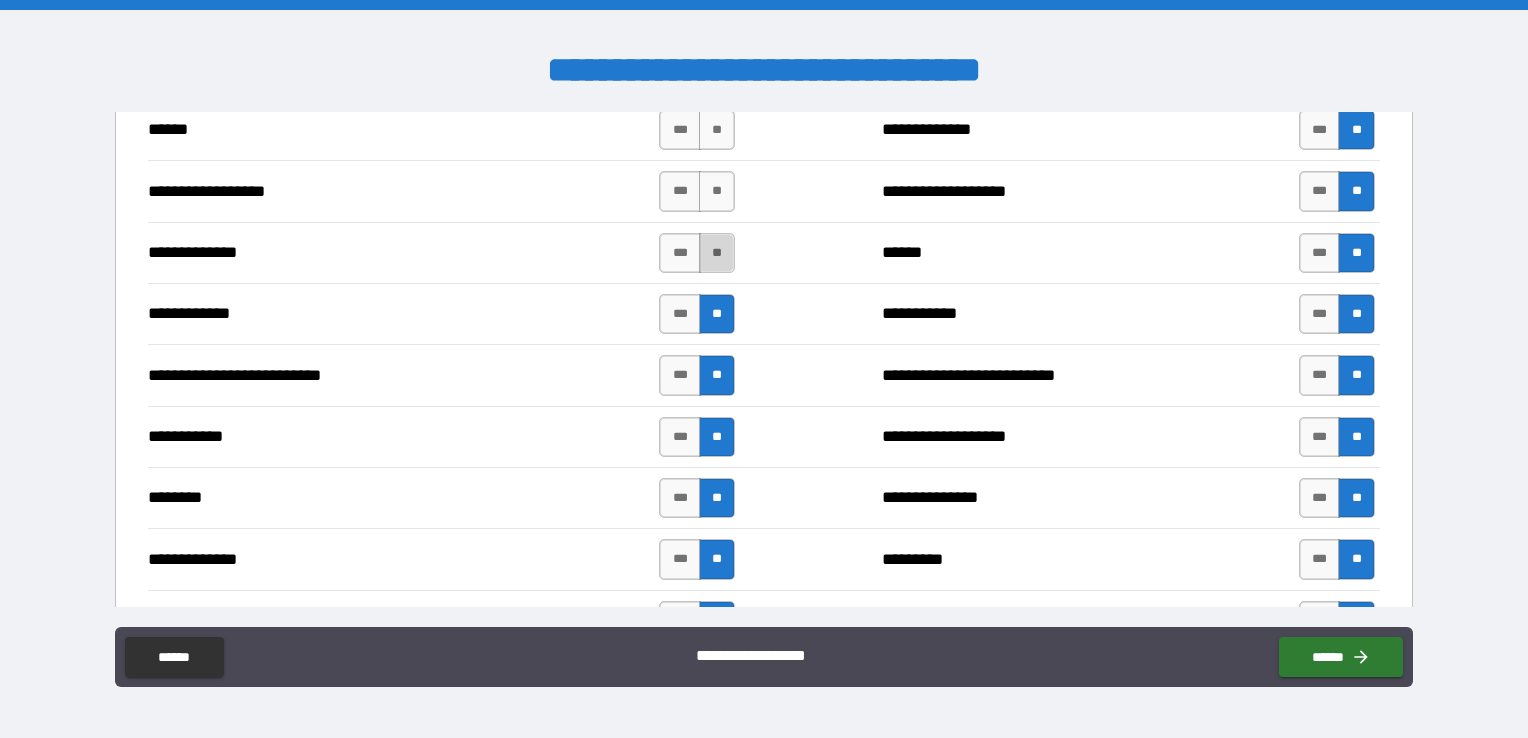 click on "**" at bounding box center [717, 253] 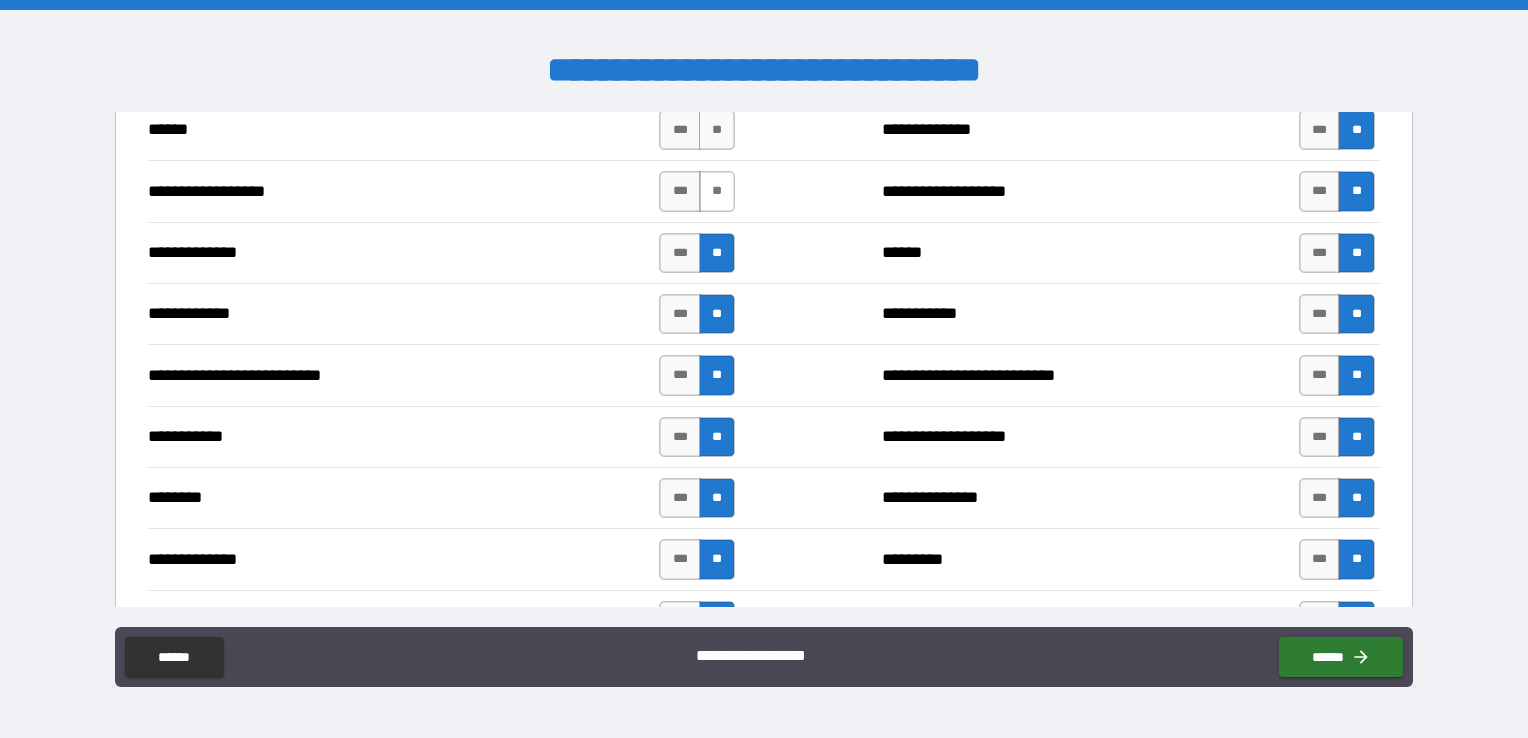 click on "**" at bounding box center (717, 191) 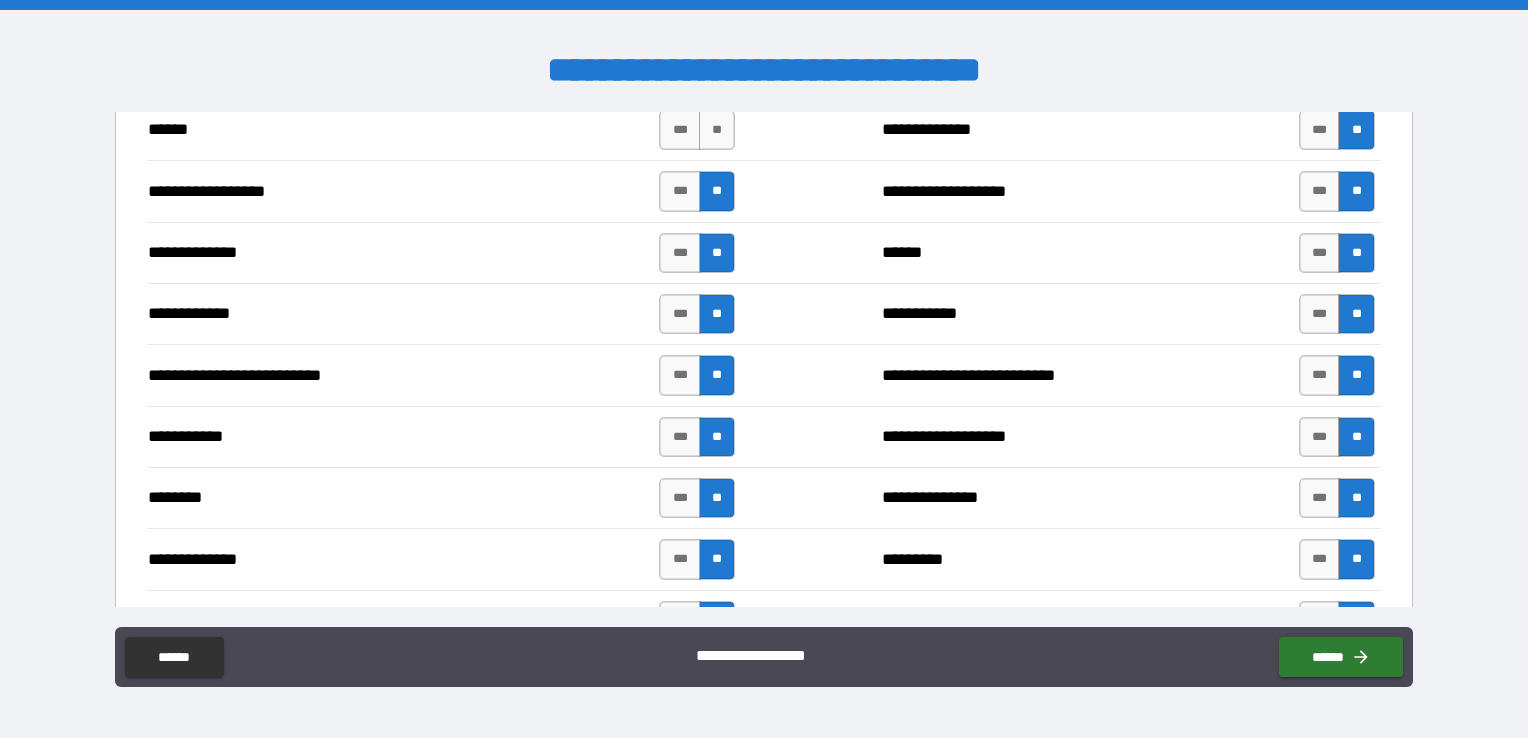 click on "**********" at bounding box center (764, 129) 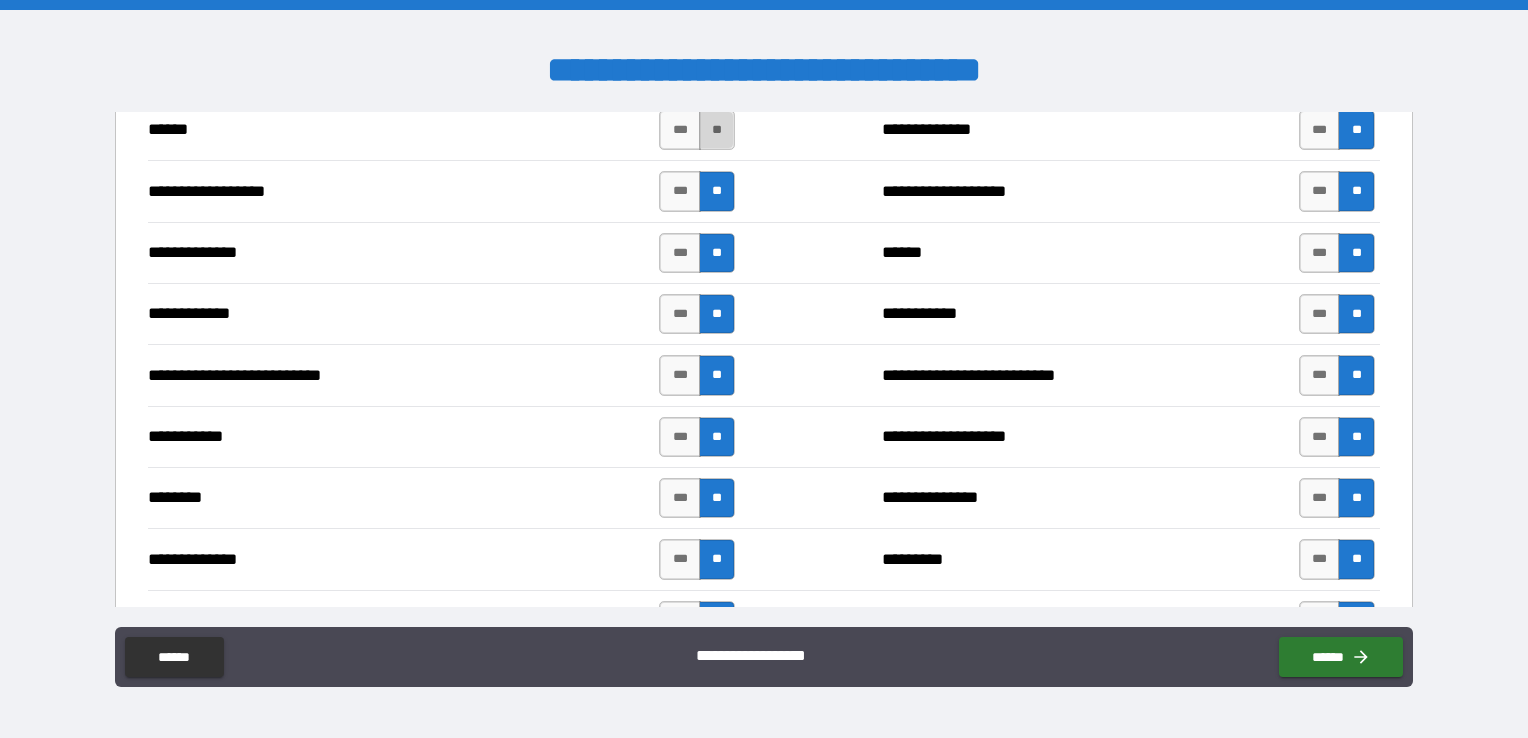 click on "**" at bounding box center [717, 130] 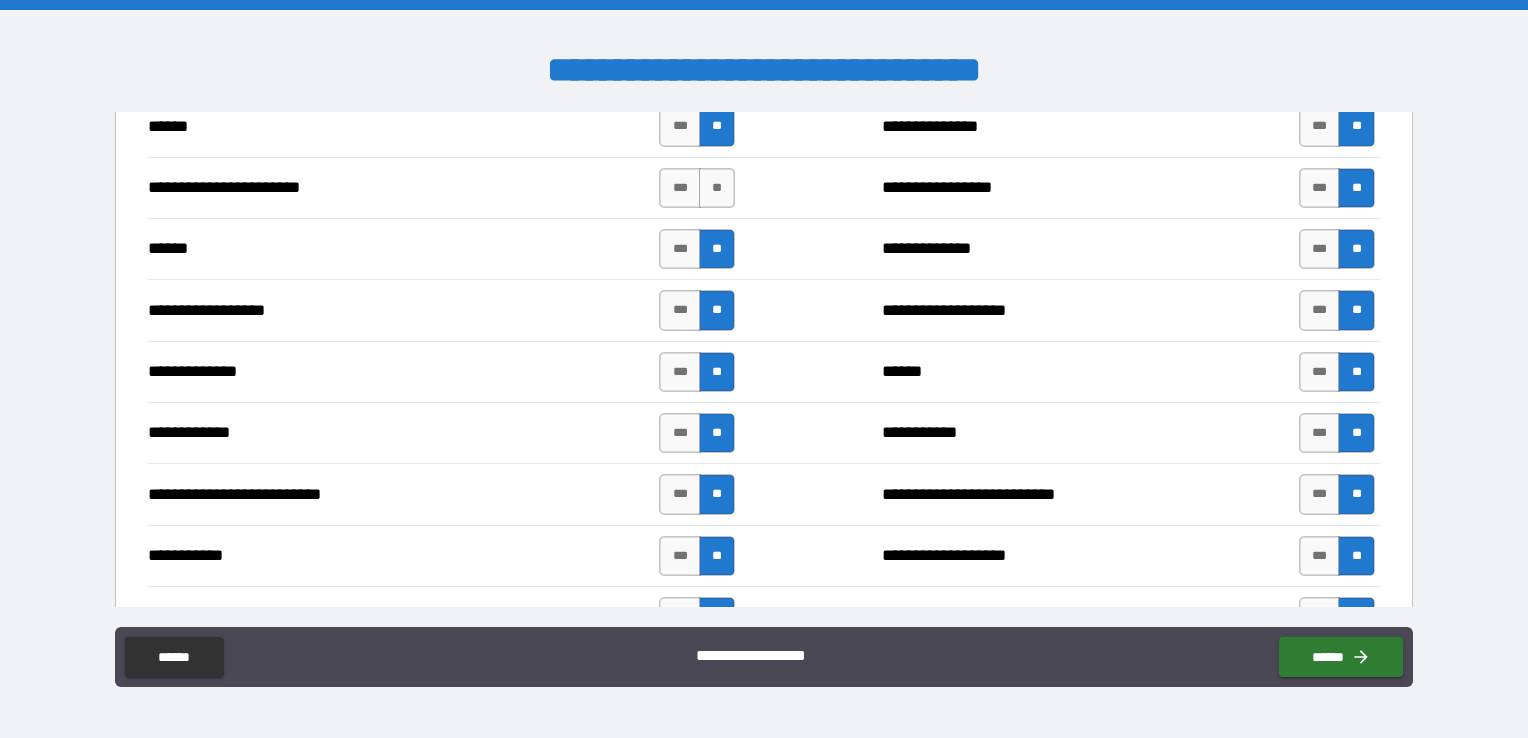 scroll, scrollTop: 2418, scrollLeft: 0, axis: vertical 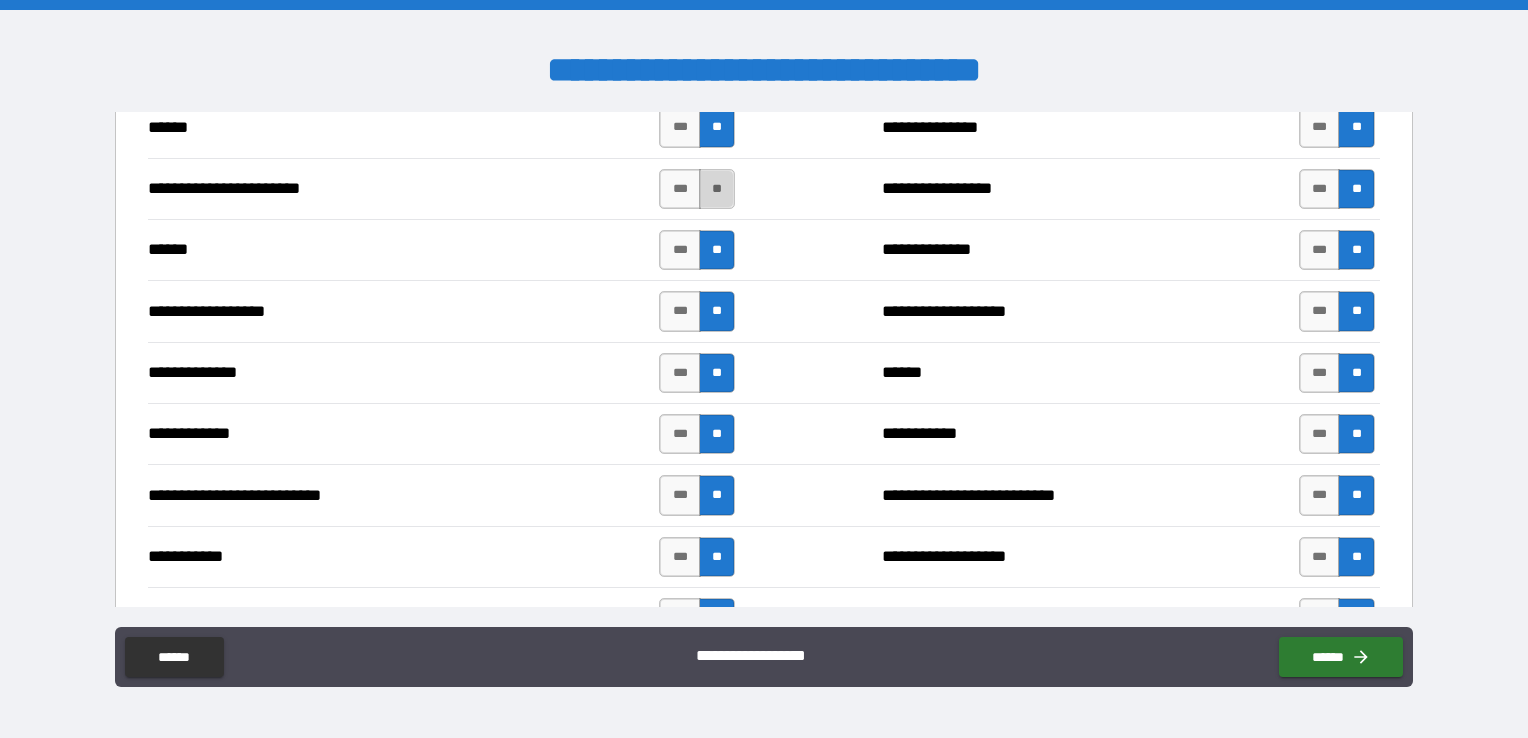 click on "**" at bounding box center [717, 189] 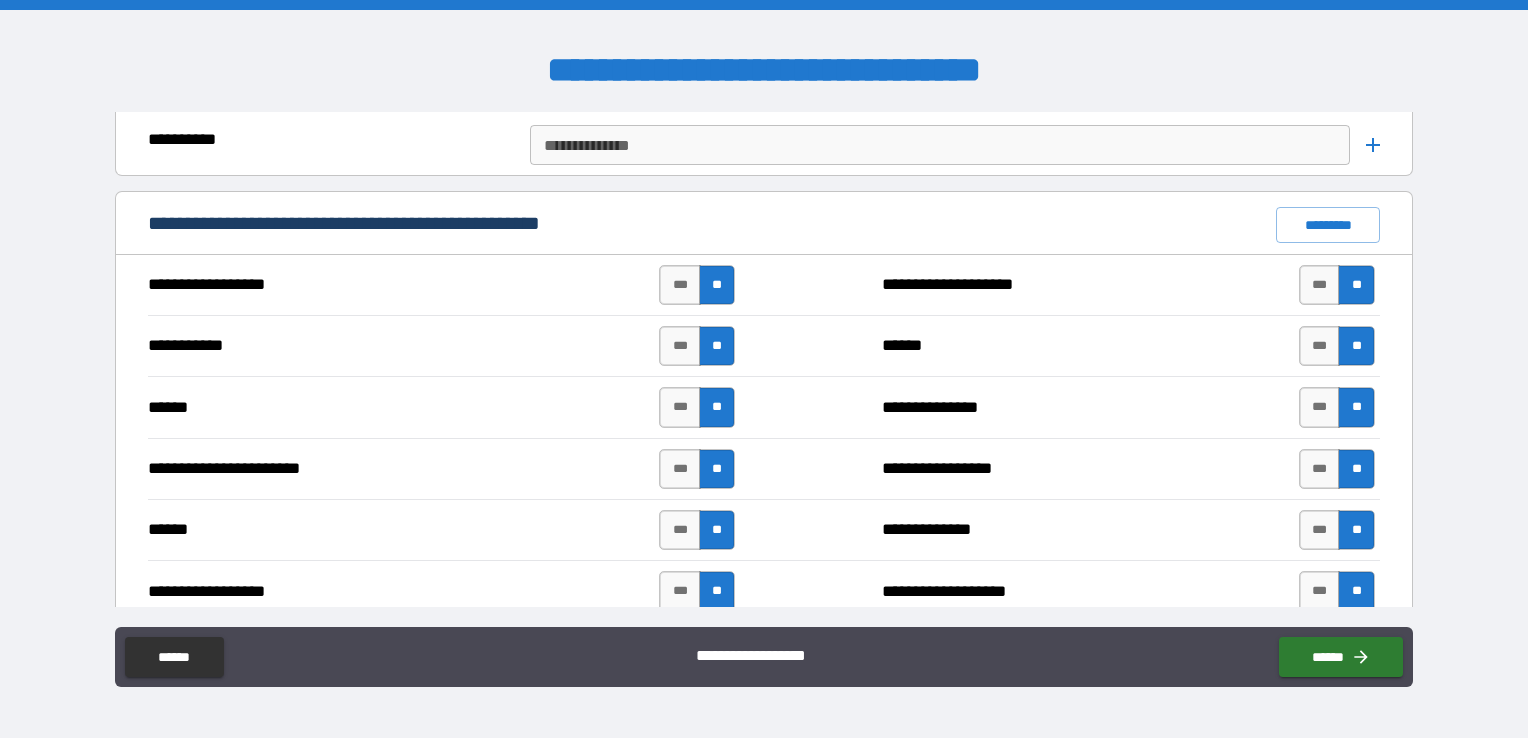 scroll, scrollTop: 2058, scrollLeft: 0, axis: vertical 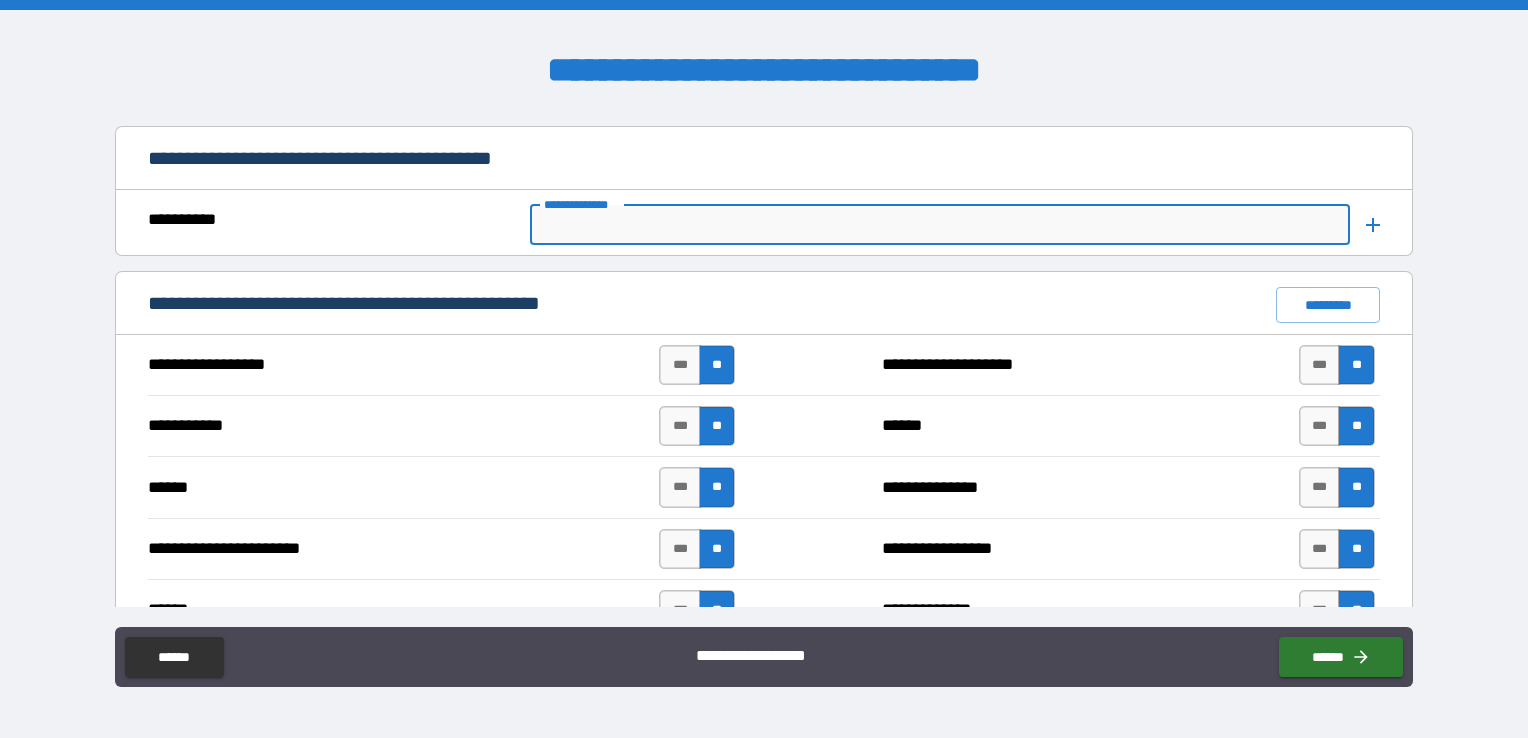 click on "**********" at bounding box center (938, 225) 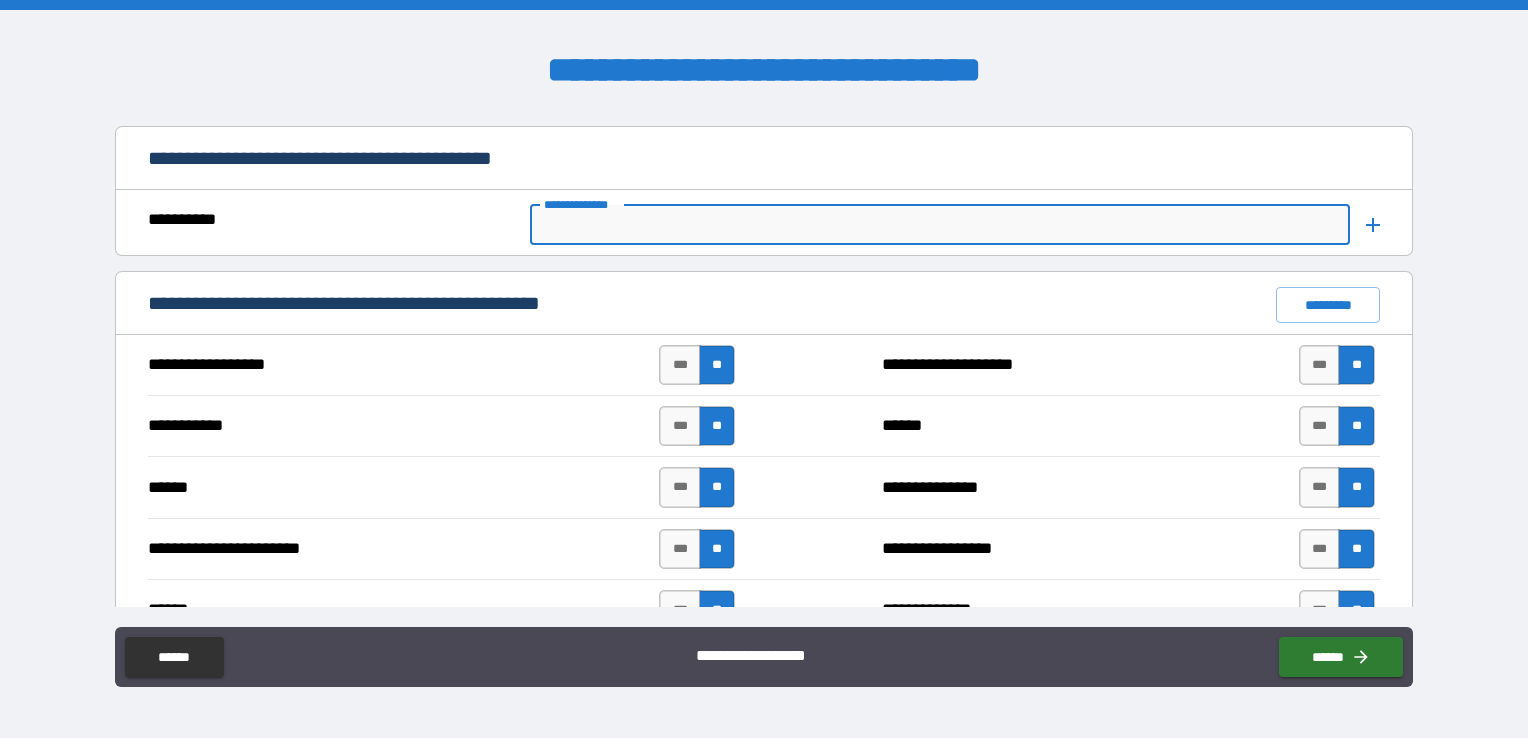click on "**********" at bounding box center (764, 160) 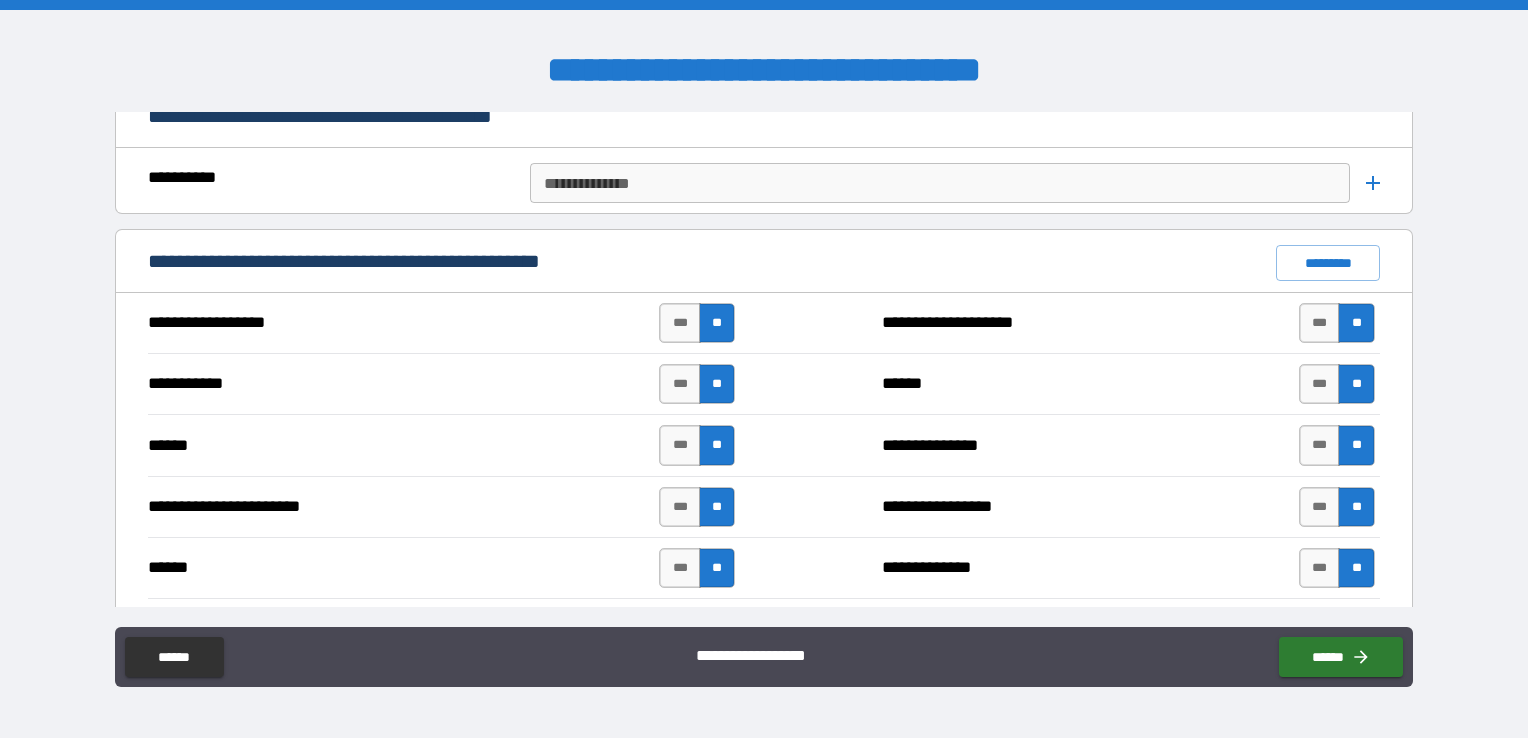 scroll, scrollTop: 2098, scrollLeft: 0, axis: vertical 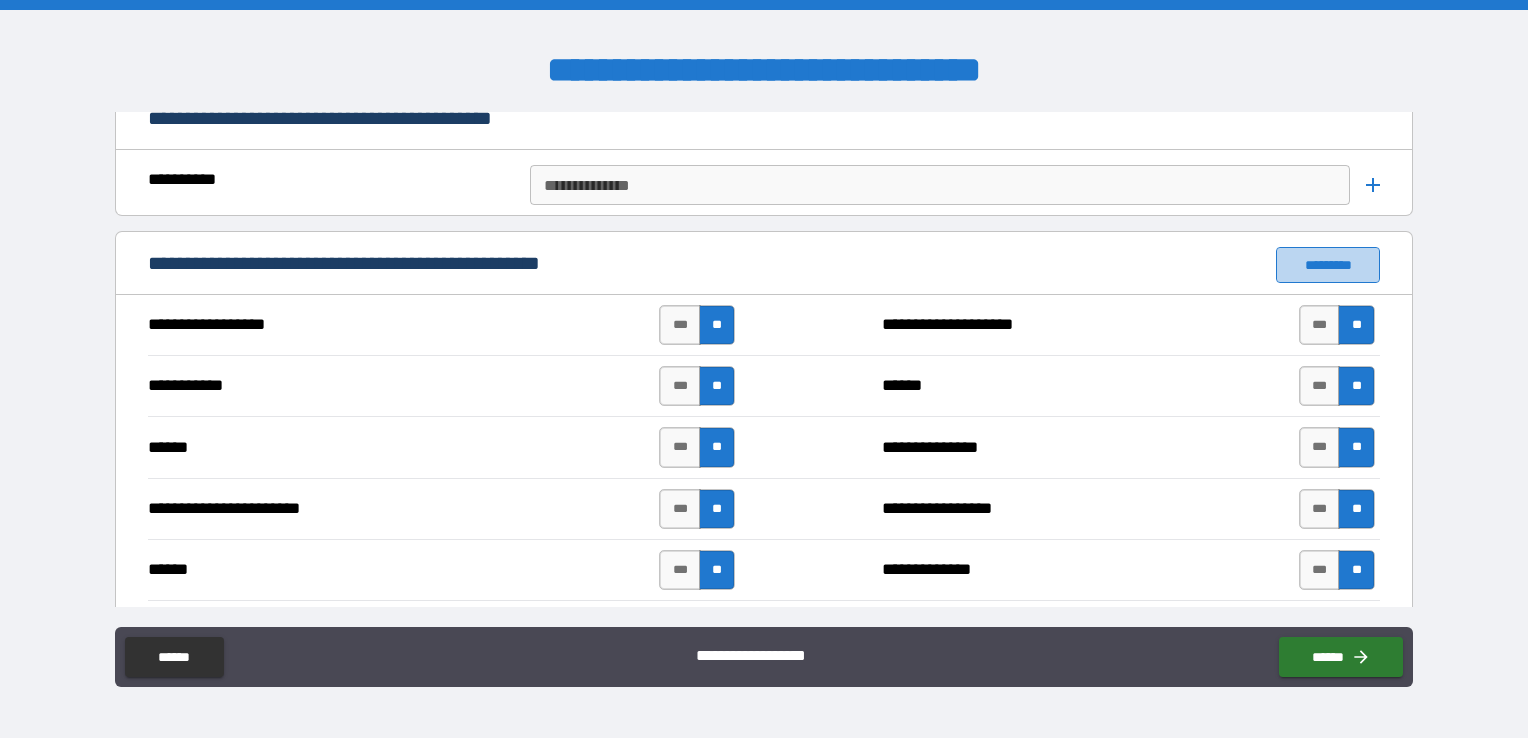 click on "*********" at bounding box center (1328, 265) 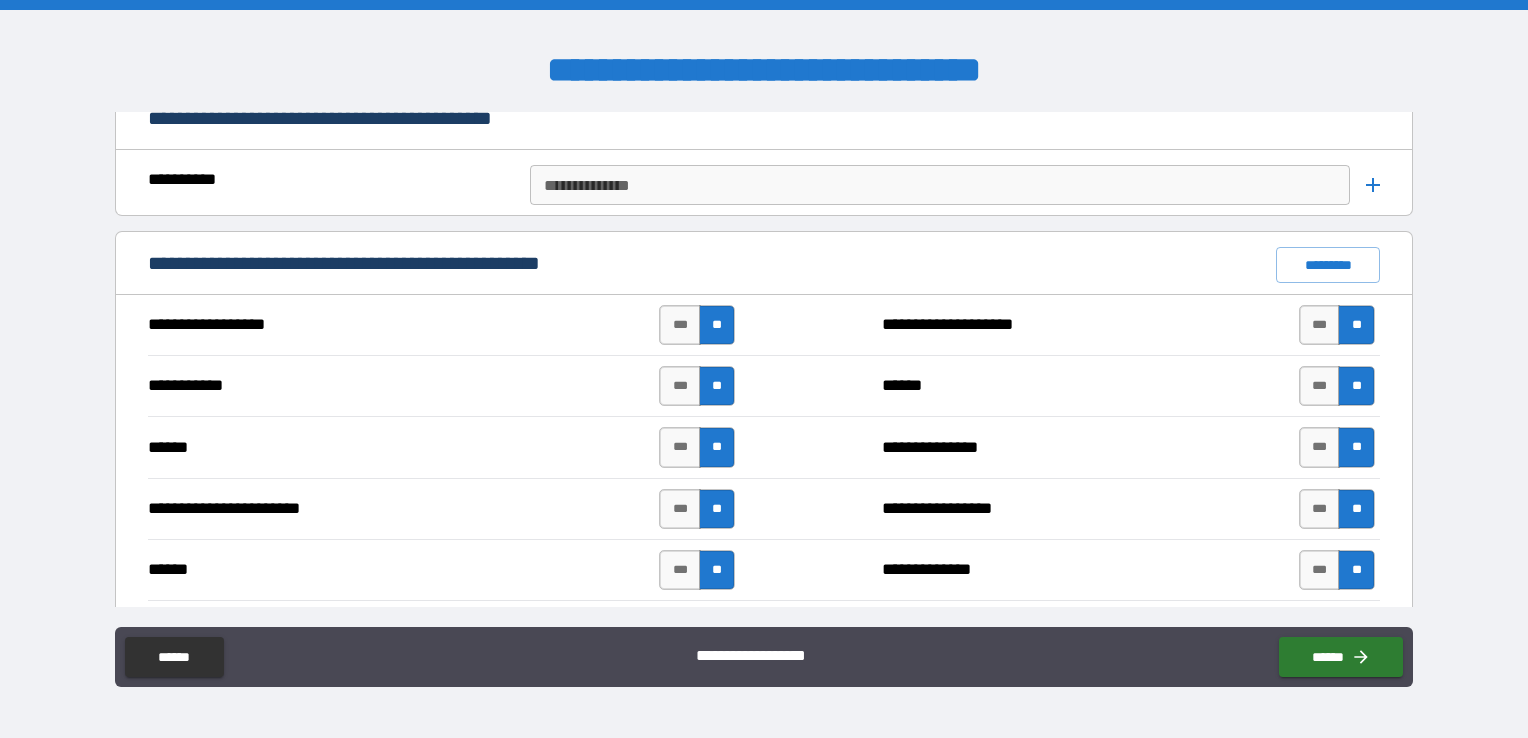 type 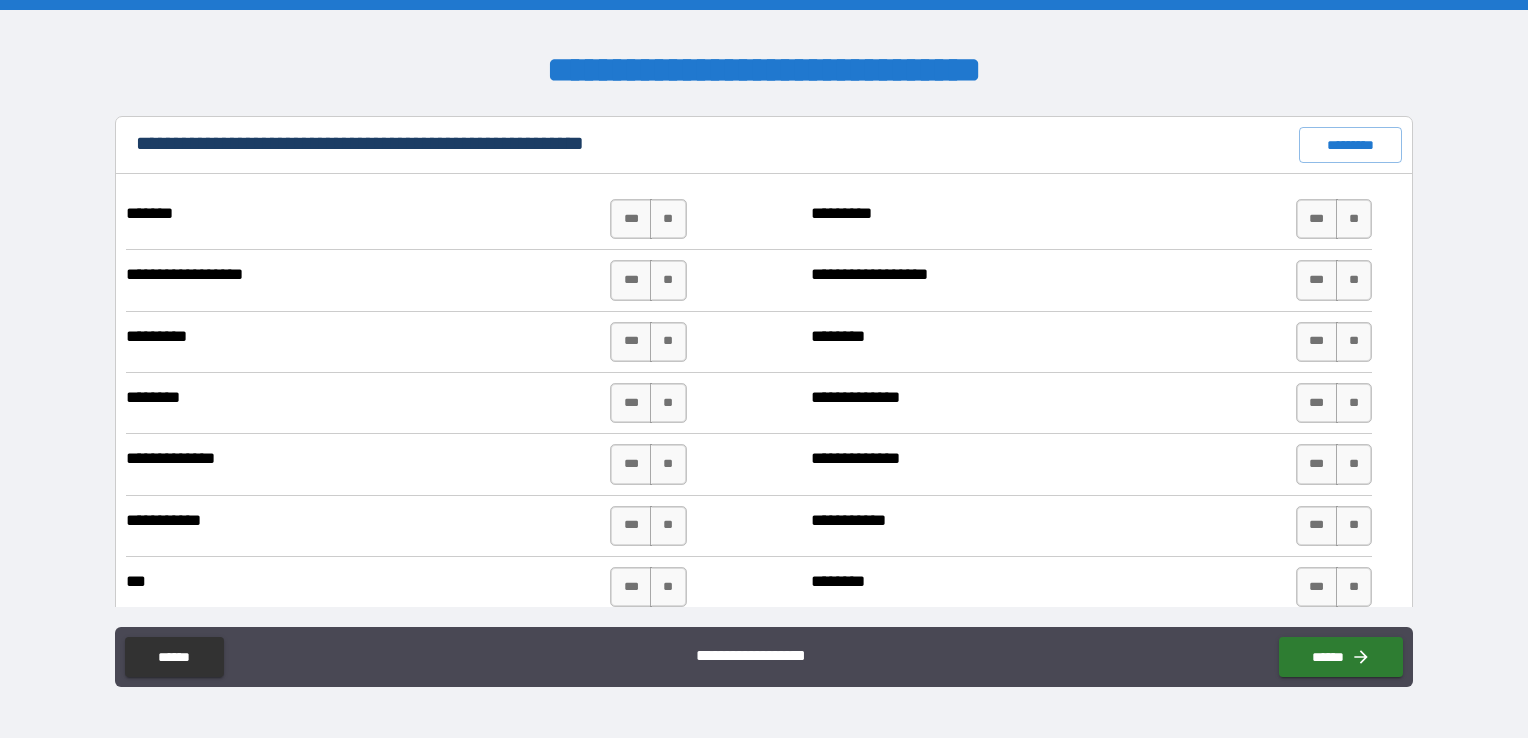 scroll, scrollTop: 4578, scrollLeft: 0, axis: vertical 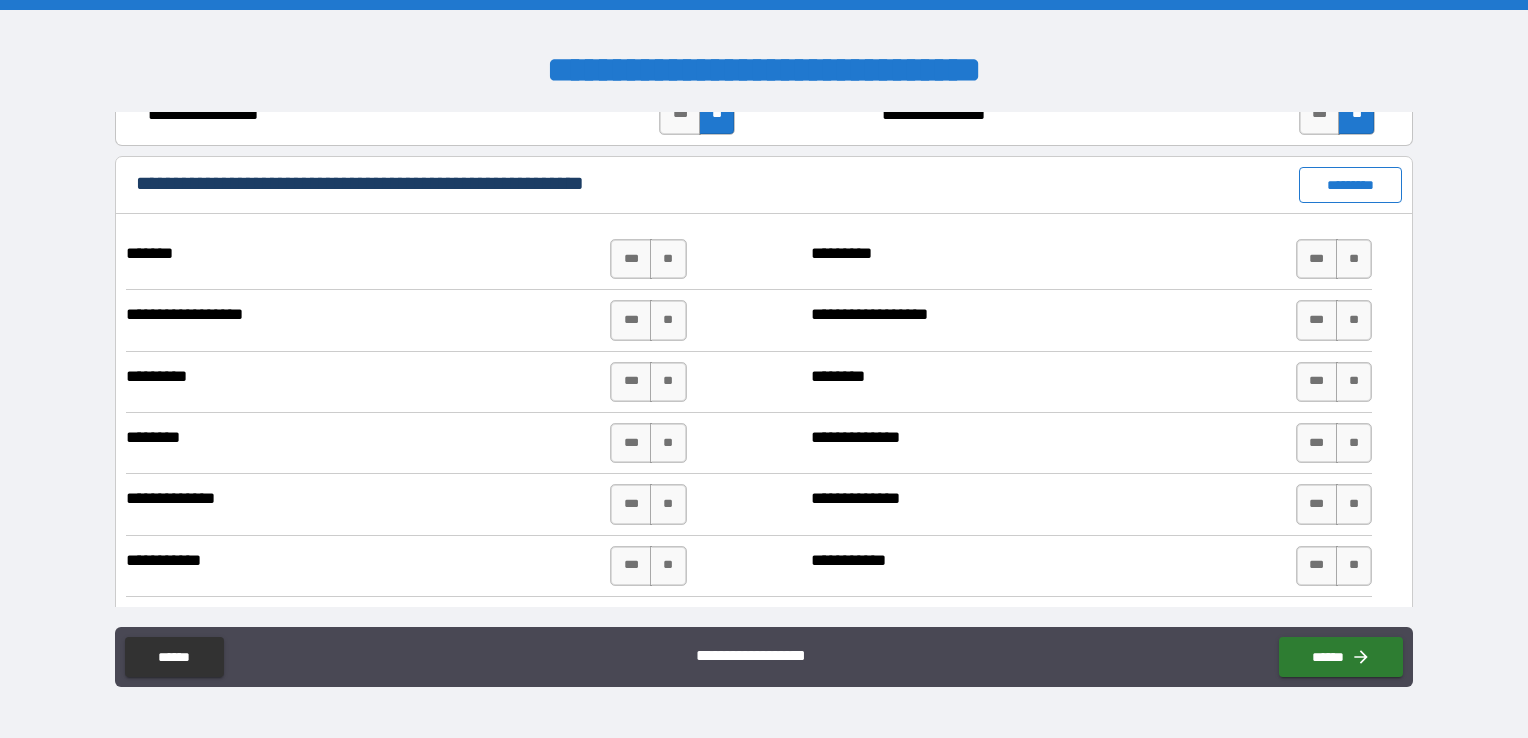 click on "*********" at bounding box center (1351, 185) 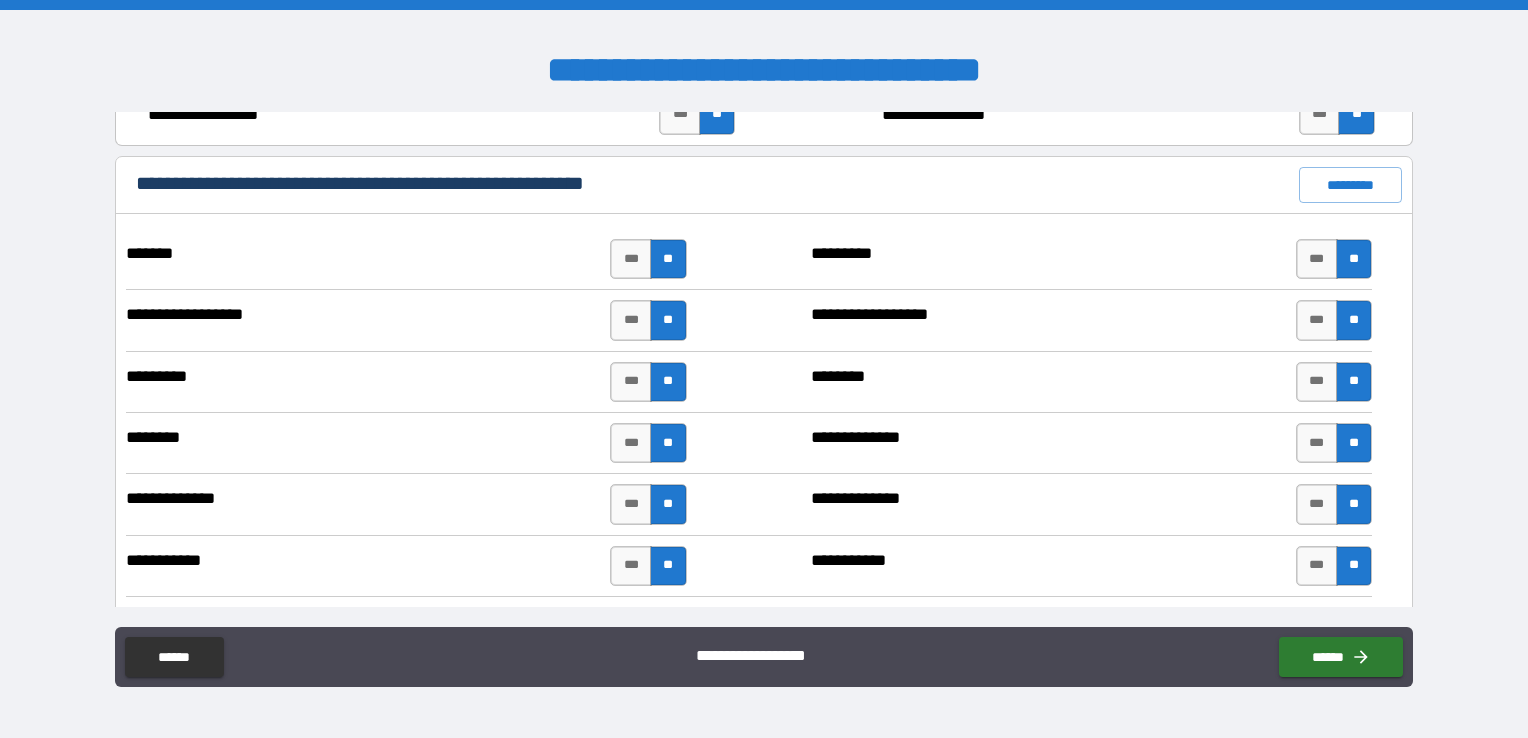 type 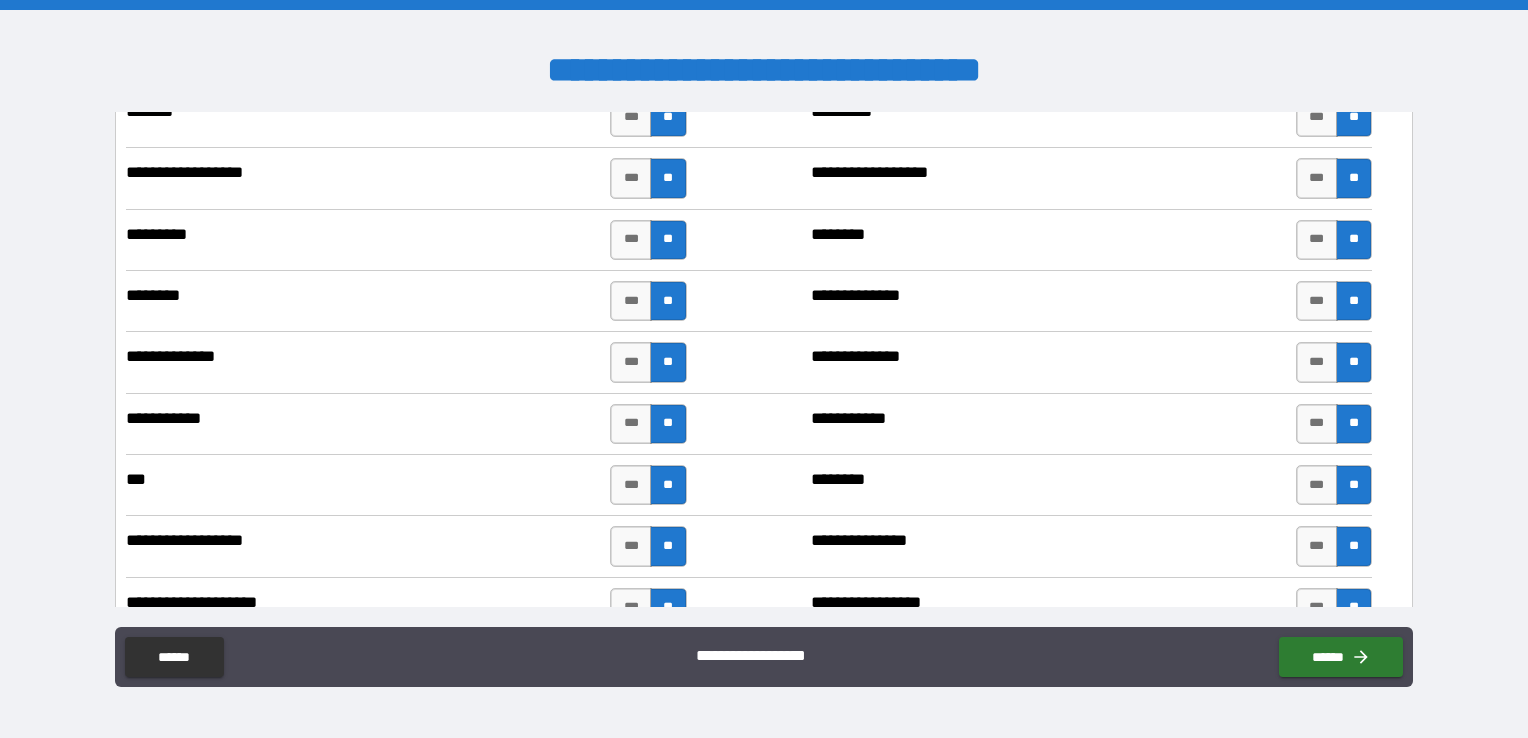 scroll, scrollTop: 4778, scrollLeft: 0, axis: vertical 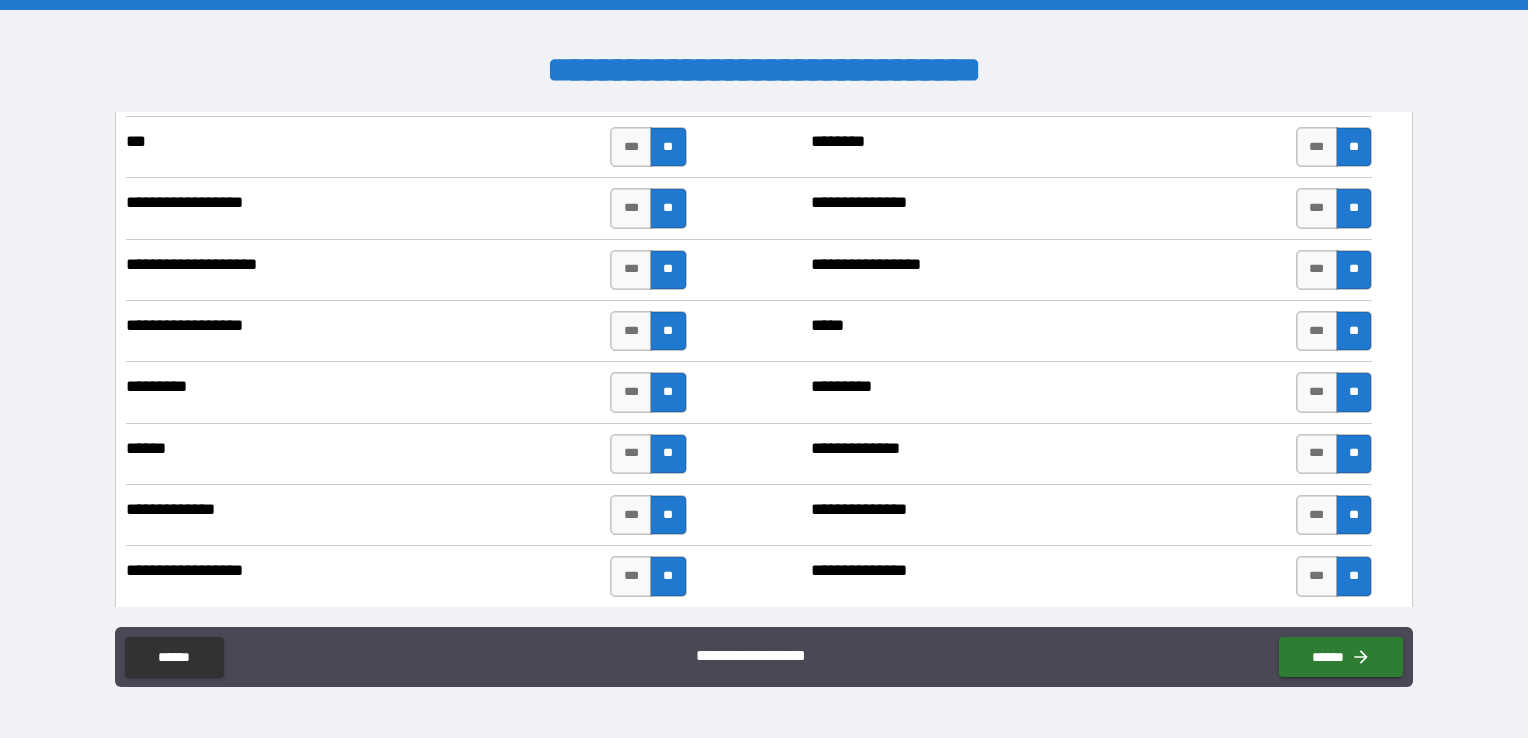 click on "**********" at bounding box center (769, 332) 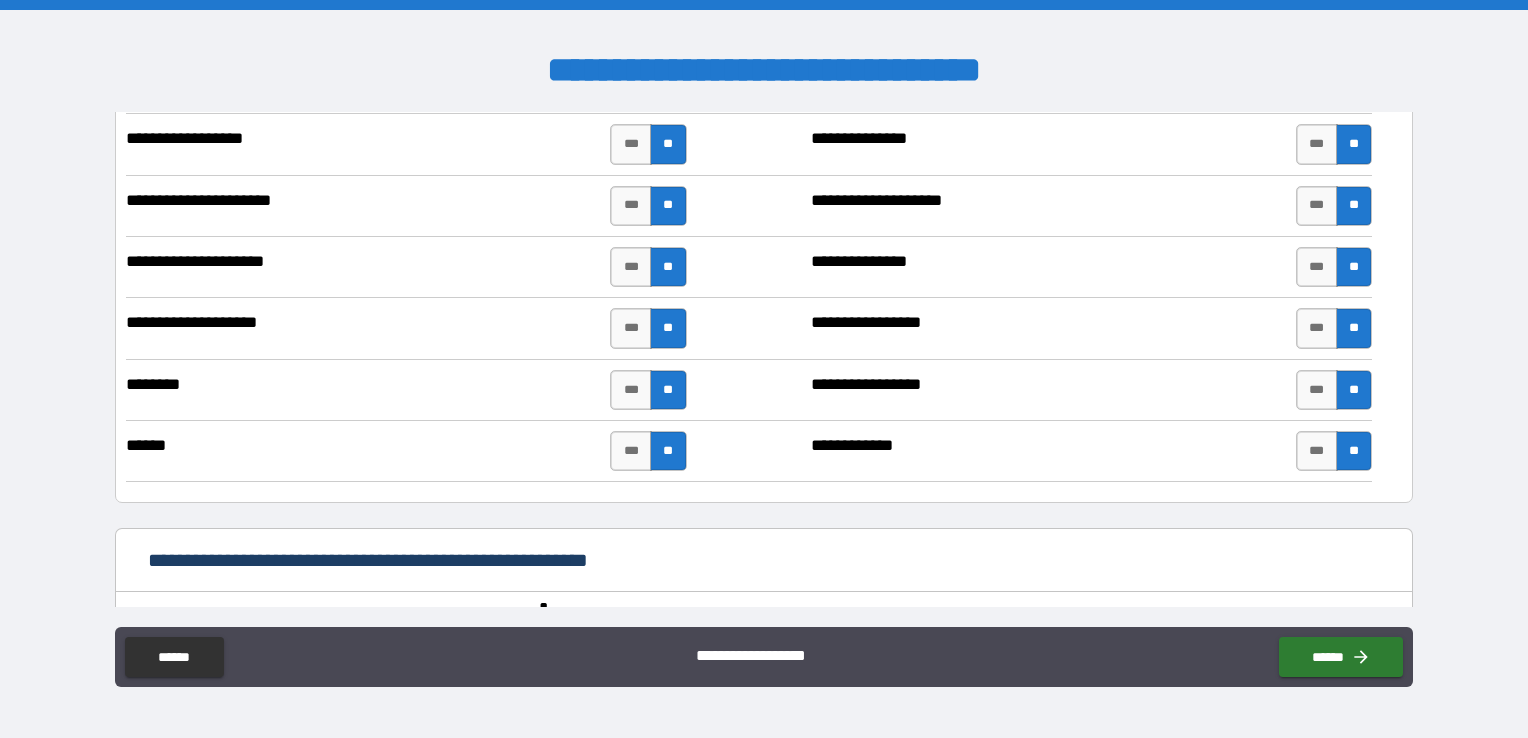scroll, scrollTop: 5923, scrollLeft: 0, axis: vertical 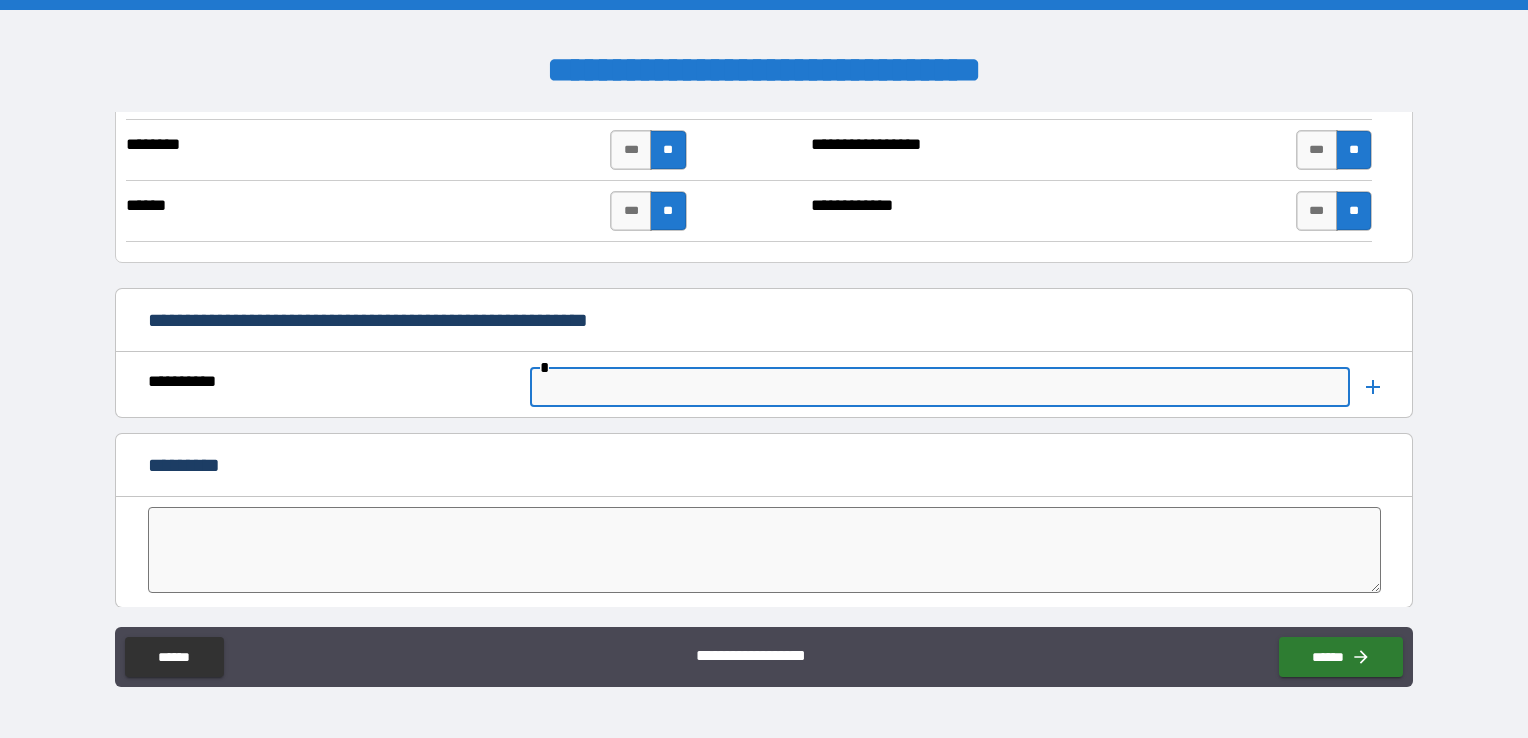 click at bounding box center (940, 387) 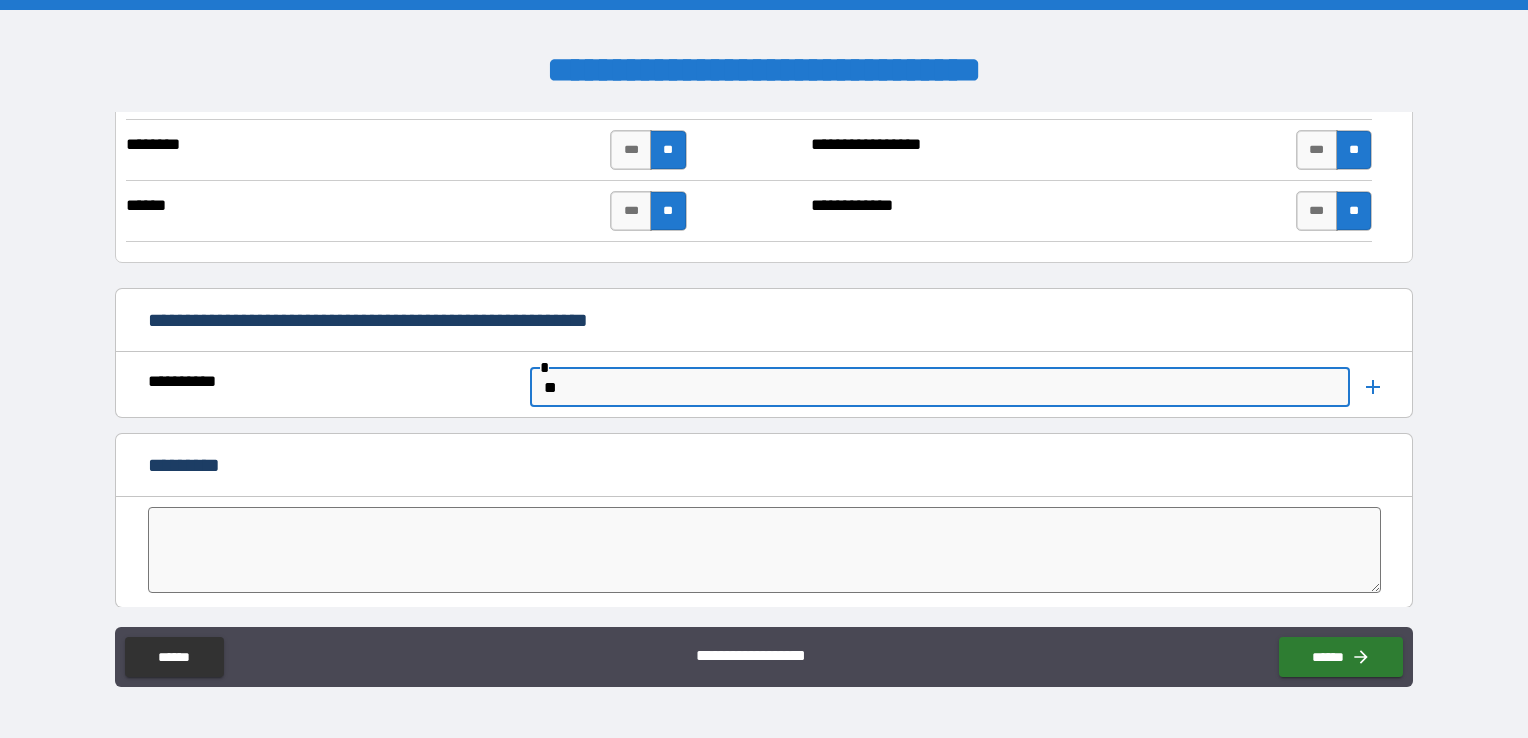 type on "**" 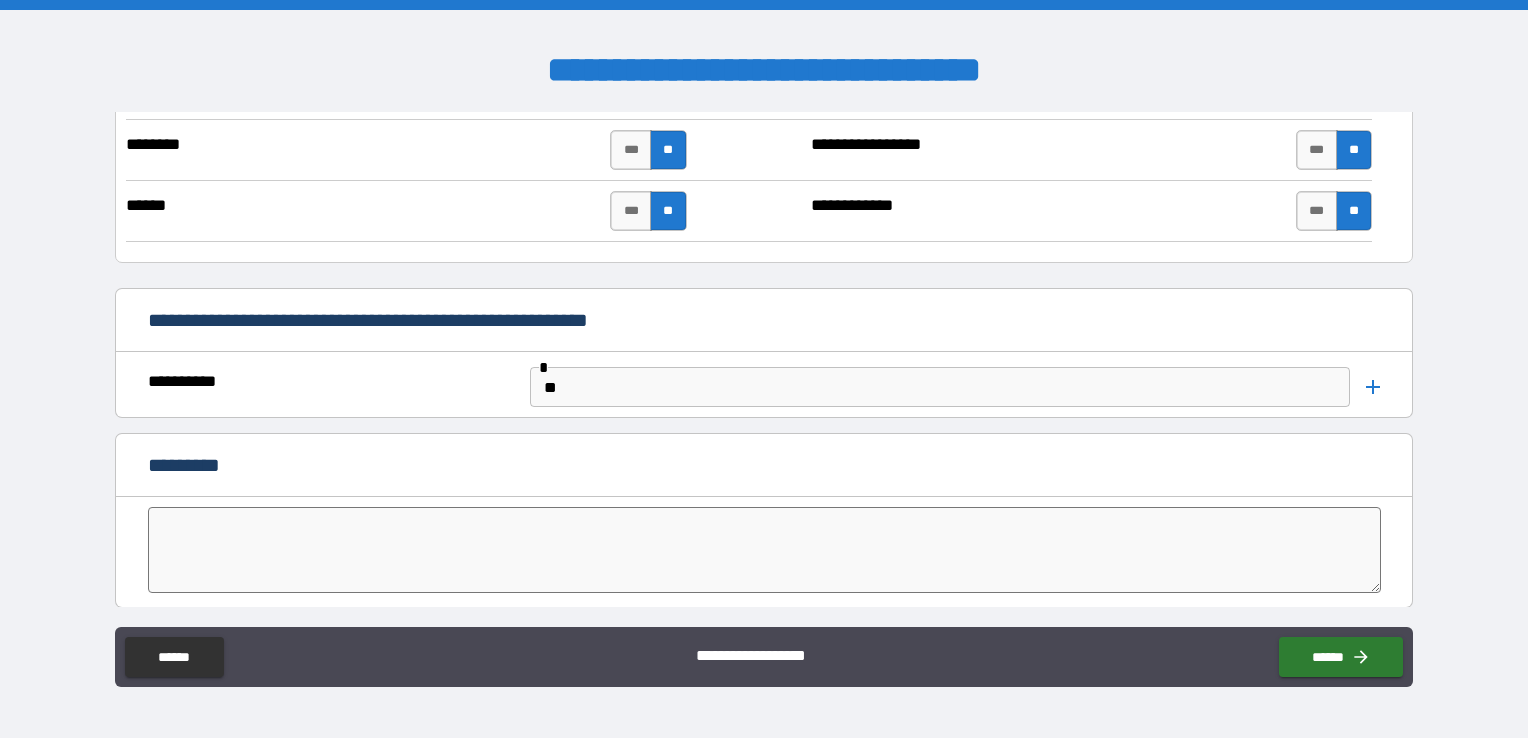 click at bounding box center [764, 550] 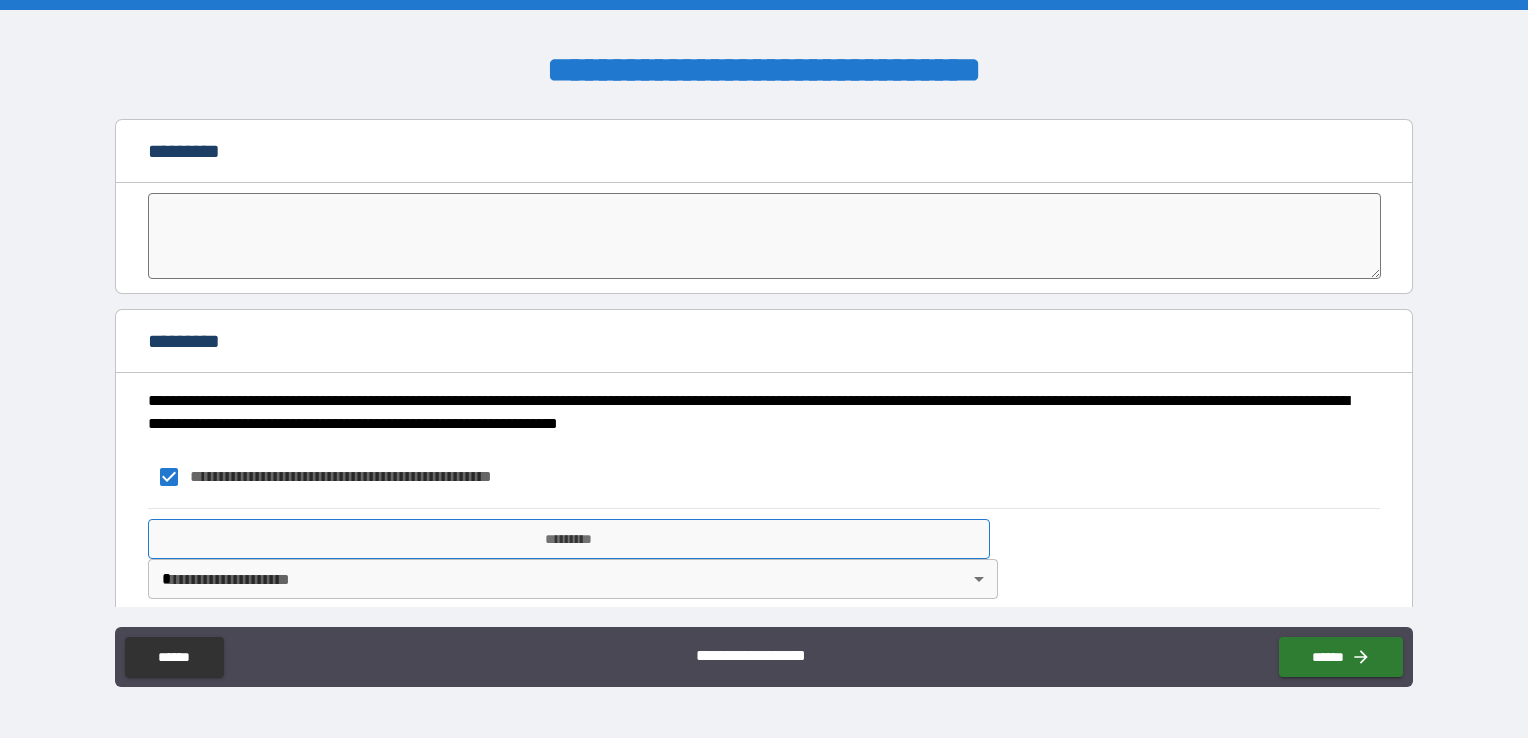 click on "*********" at bounding box center [569, 539] 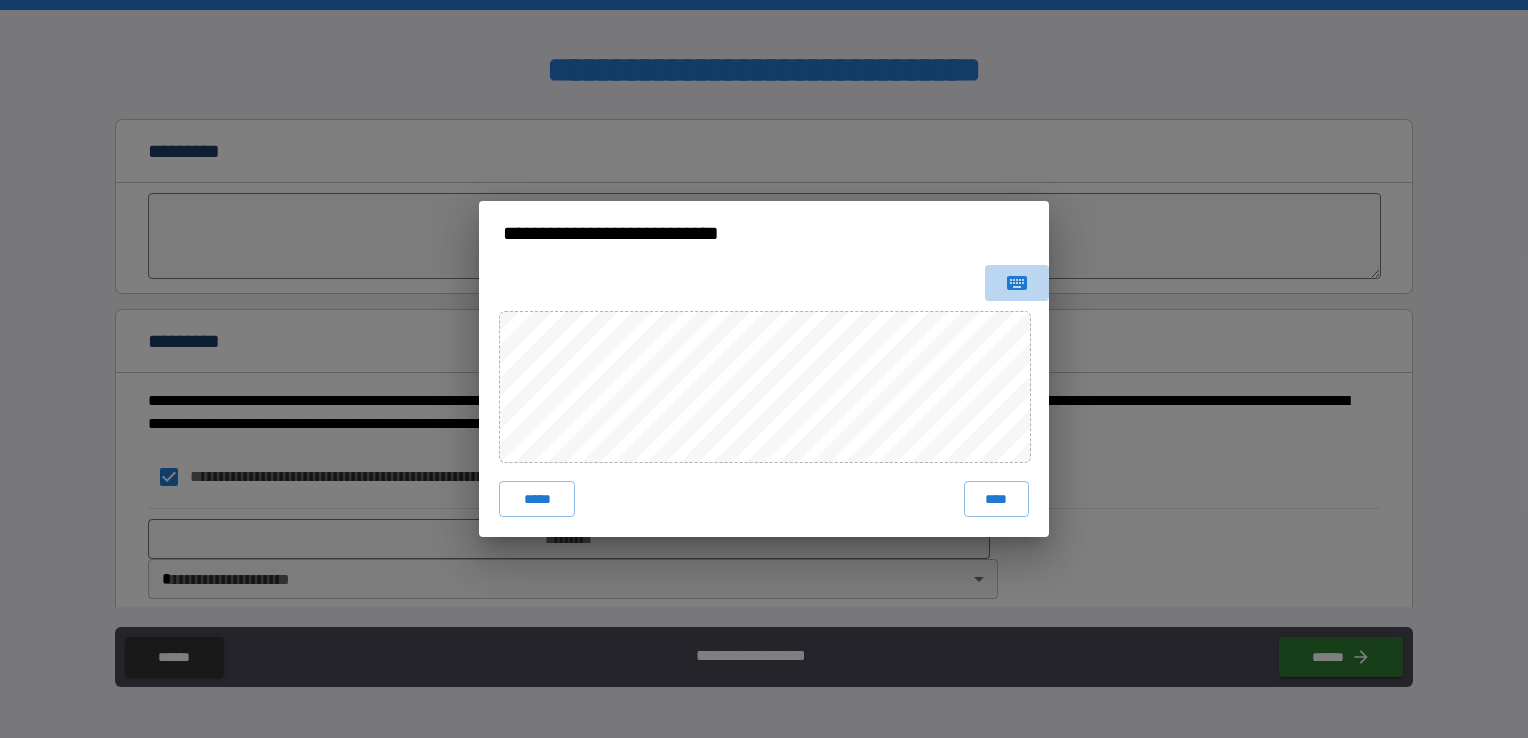 click at bounding box center [1017, 283] 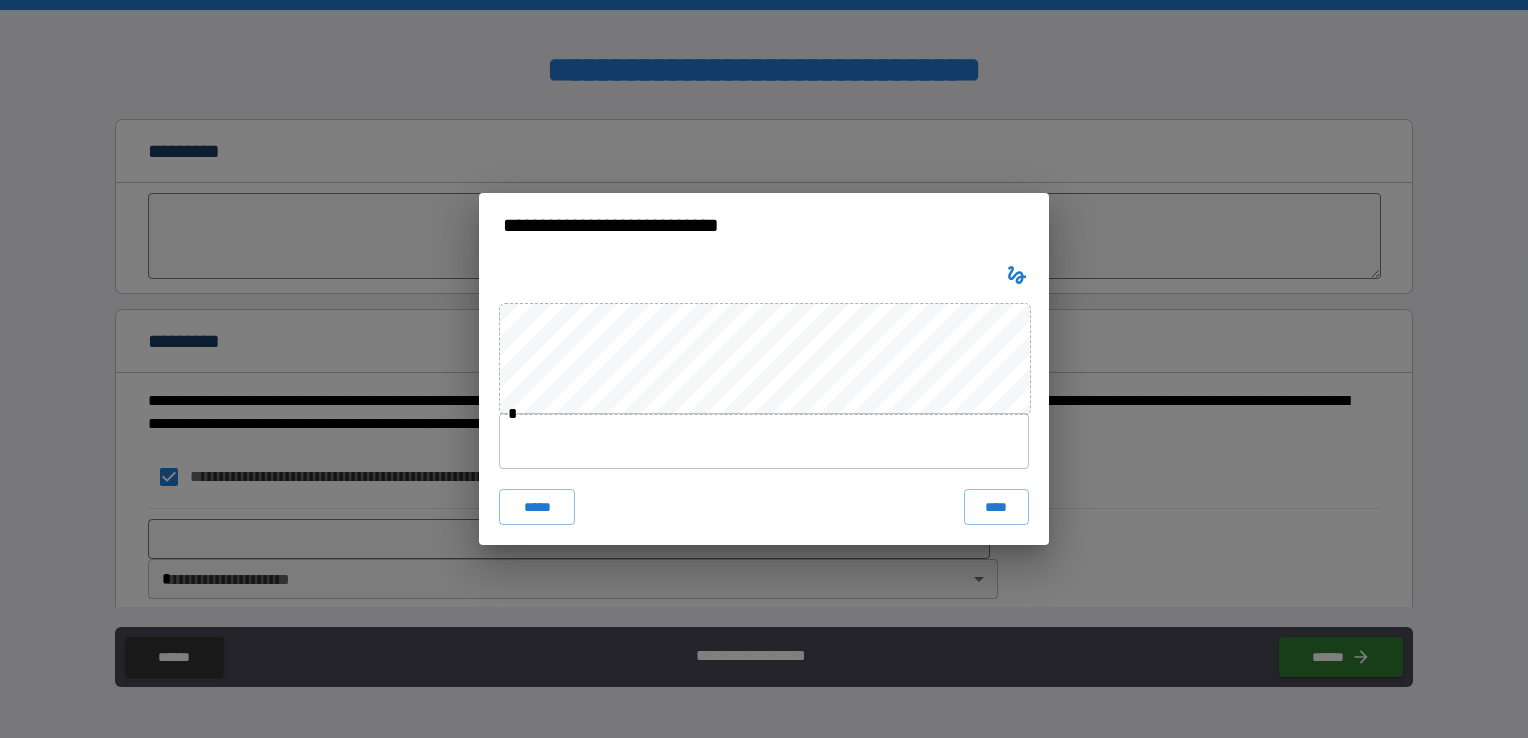 click at bounding box center (764, 441) 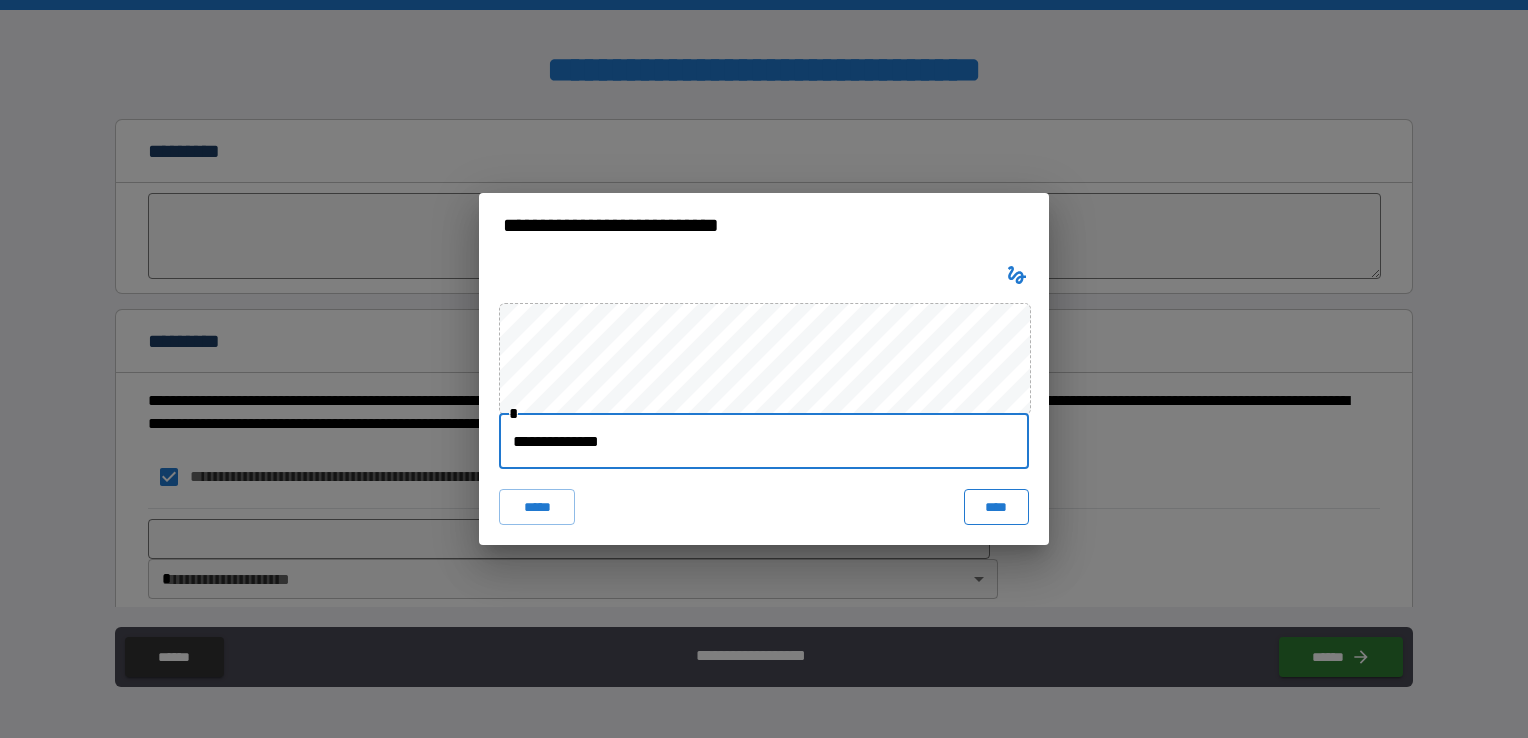 type on "**********" 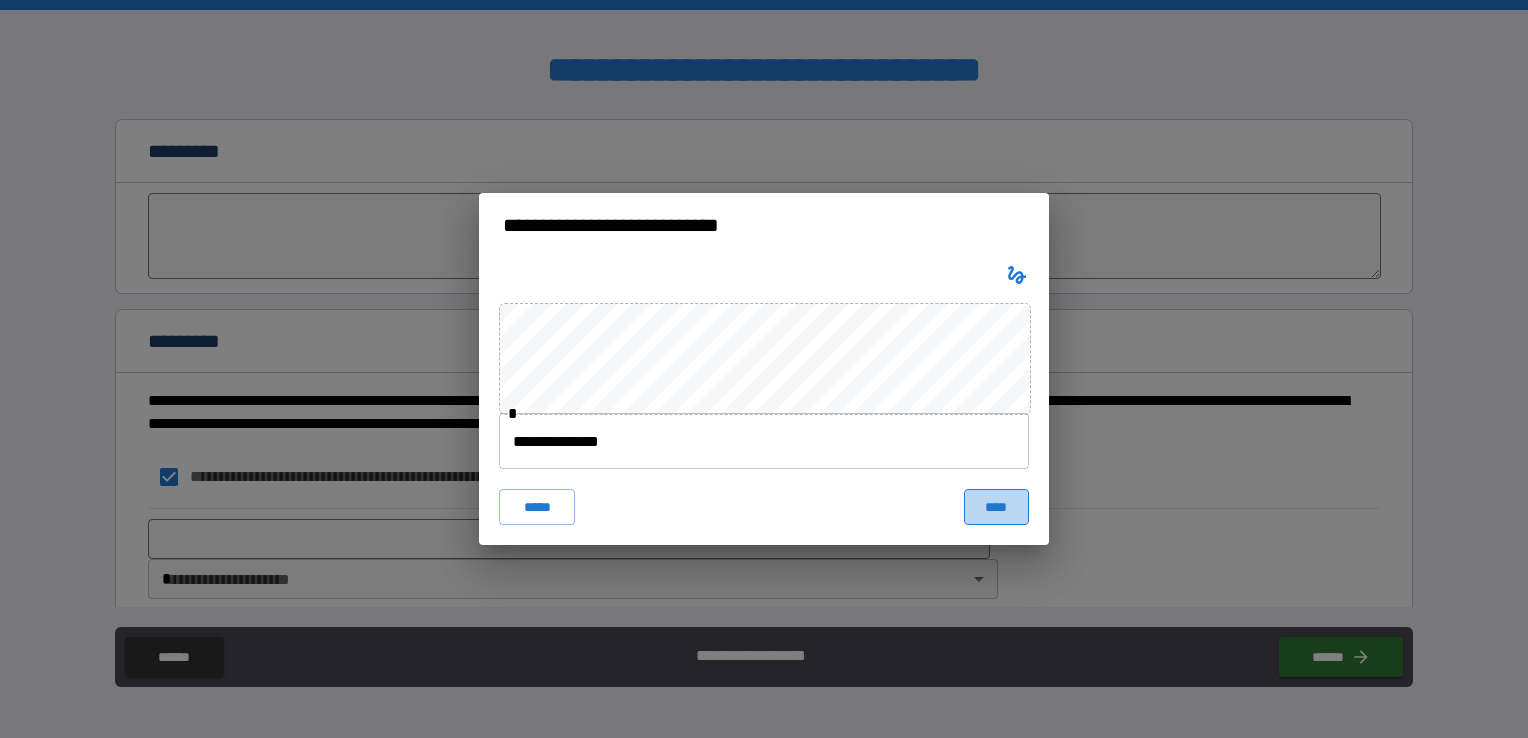click on "****" at bounding box center (996, 507) 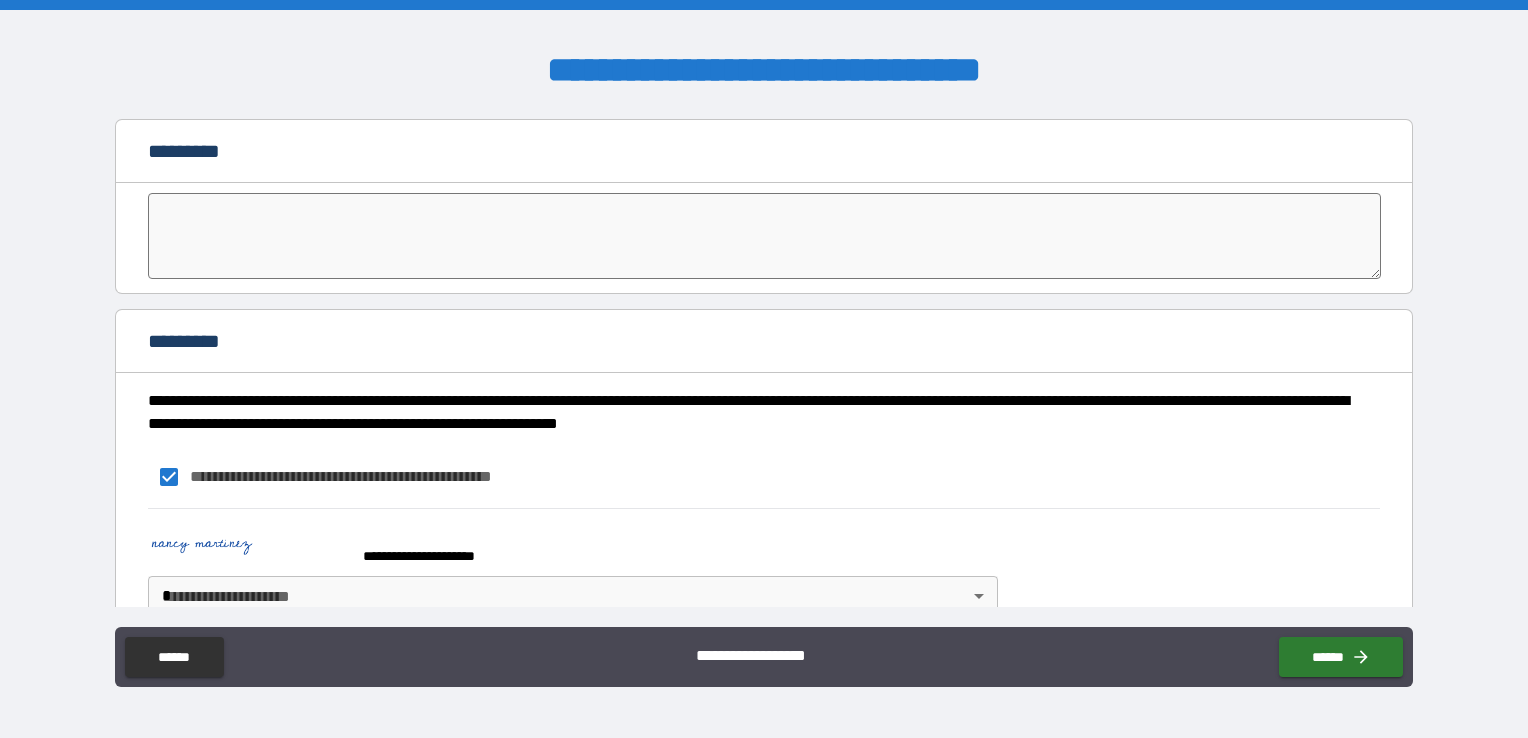 scroll, scrollTop: 6061, scrollLeft: 0, axis: vertical 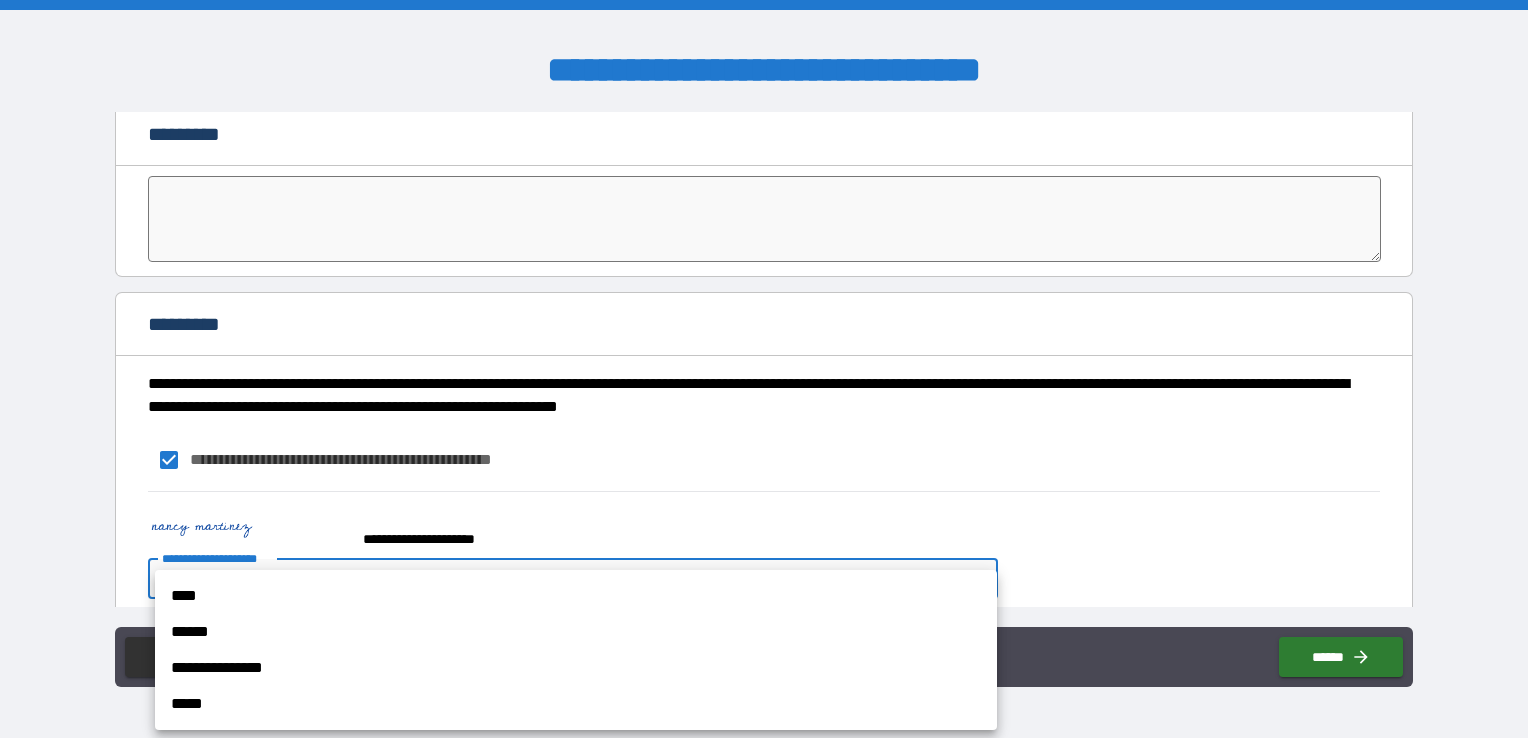 click on "**********" at bounding box center [764, 369] 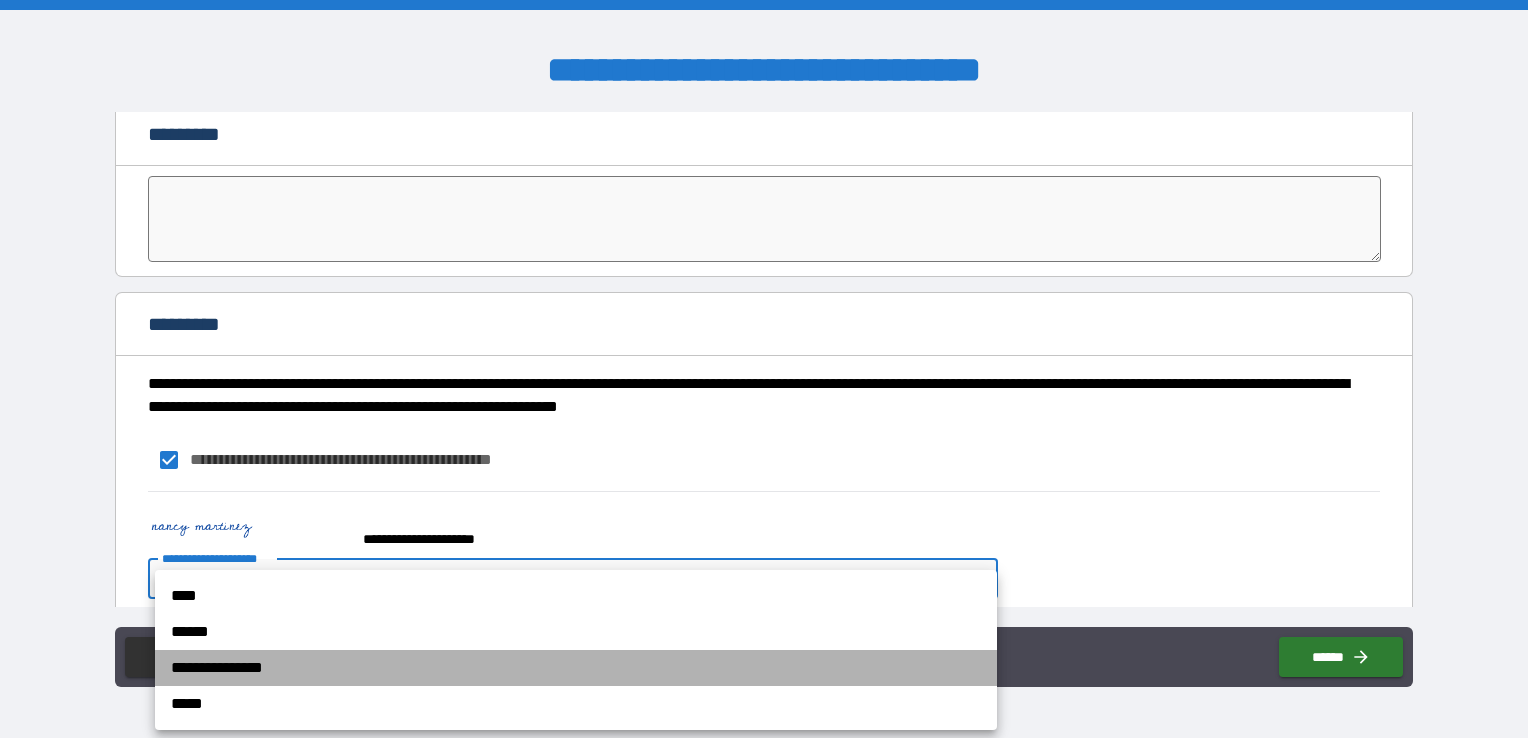 click on "**********" at bounding box center (576, 668) 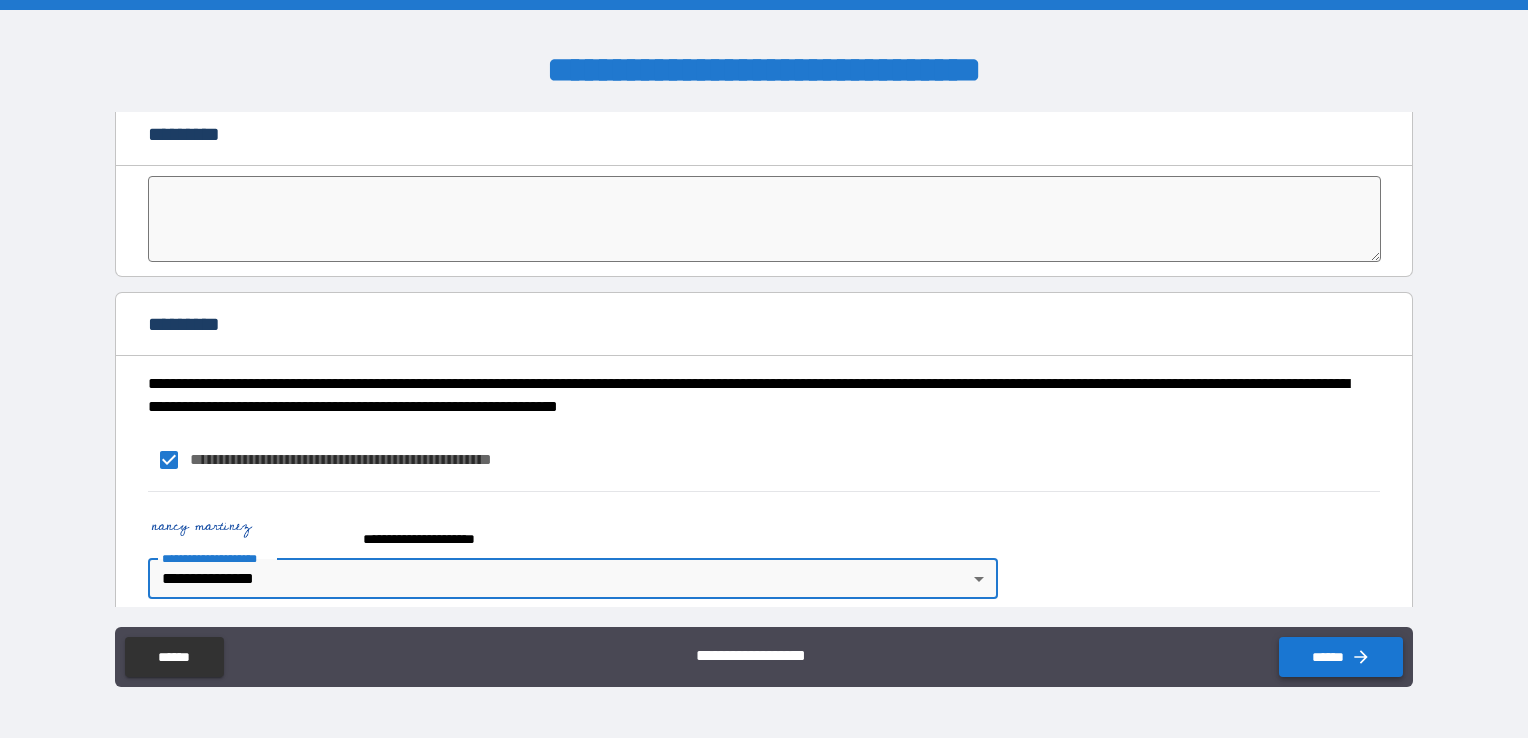 click on "******" at bounding box center (1341, 657) 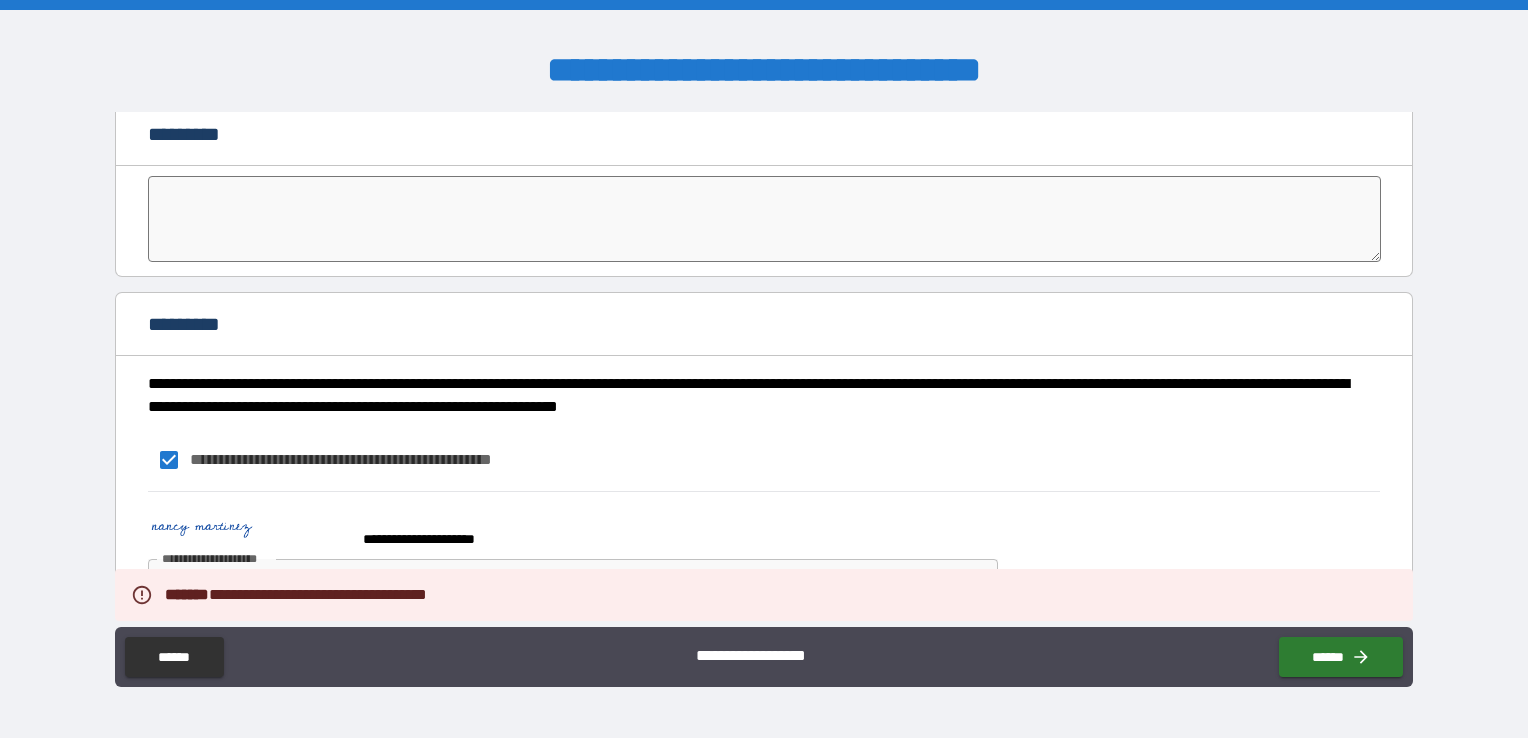 click on "**********" at bounding box center [764, 550] 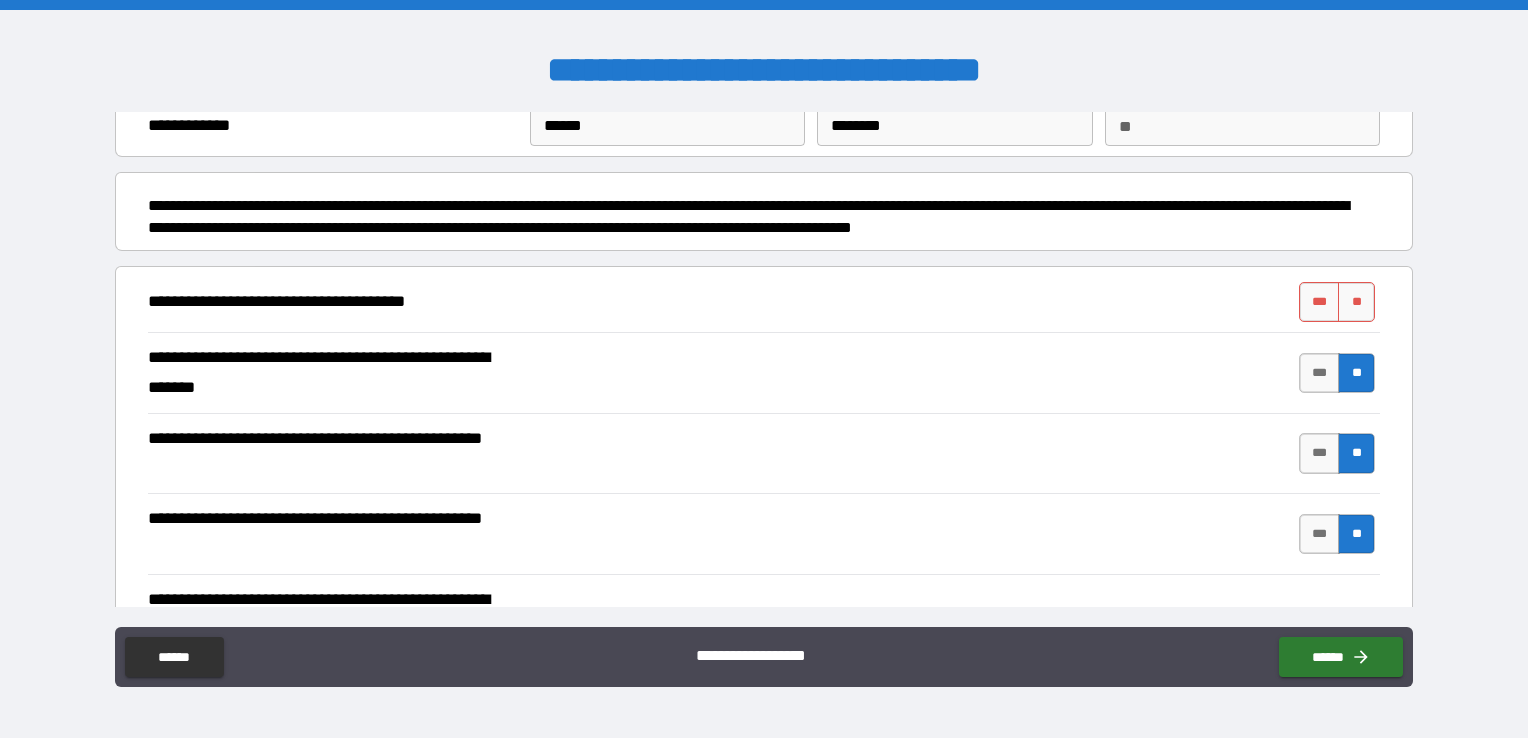 scroll, scrollTop: 120, scrollLeft: 0, axis: vertical 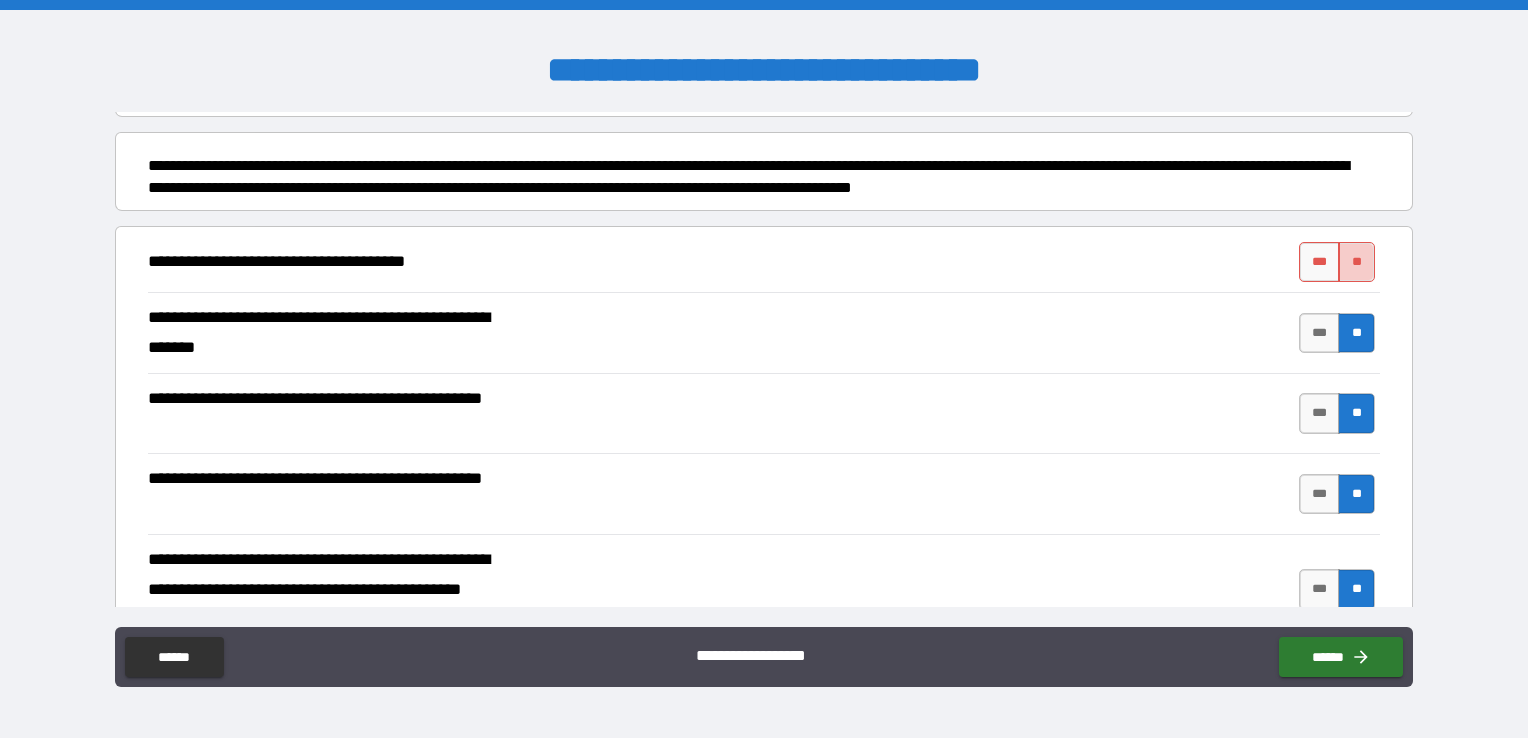 click on "**" at bounding box center (1356, 262) 